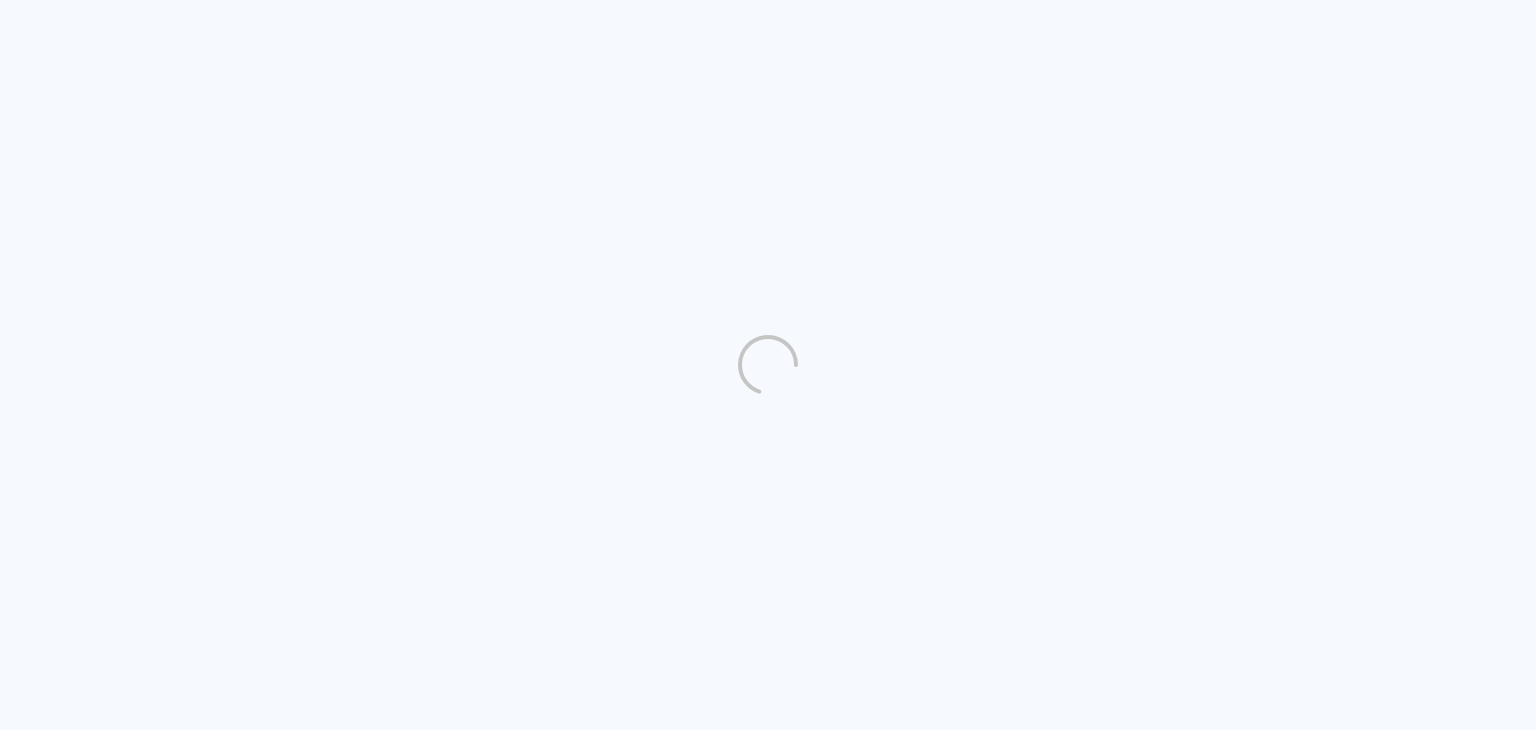 scroll, scrollTop: 0, scrollLeft: 0, axis: both 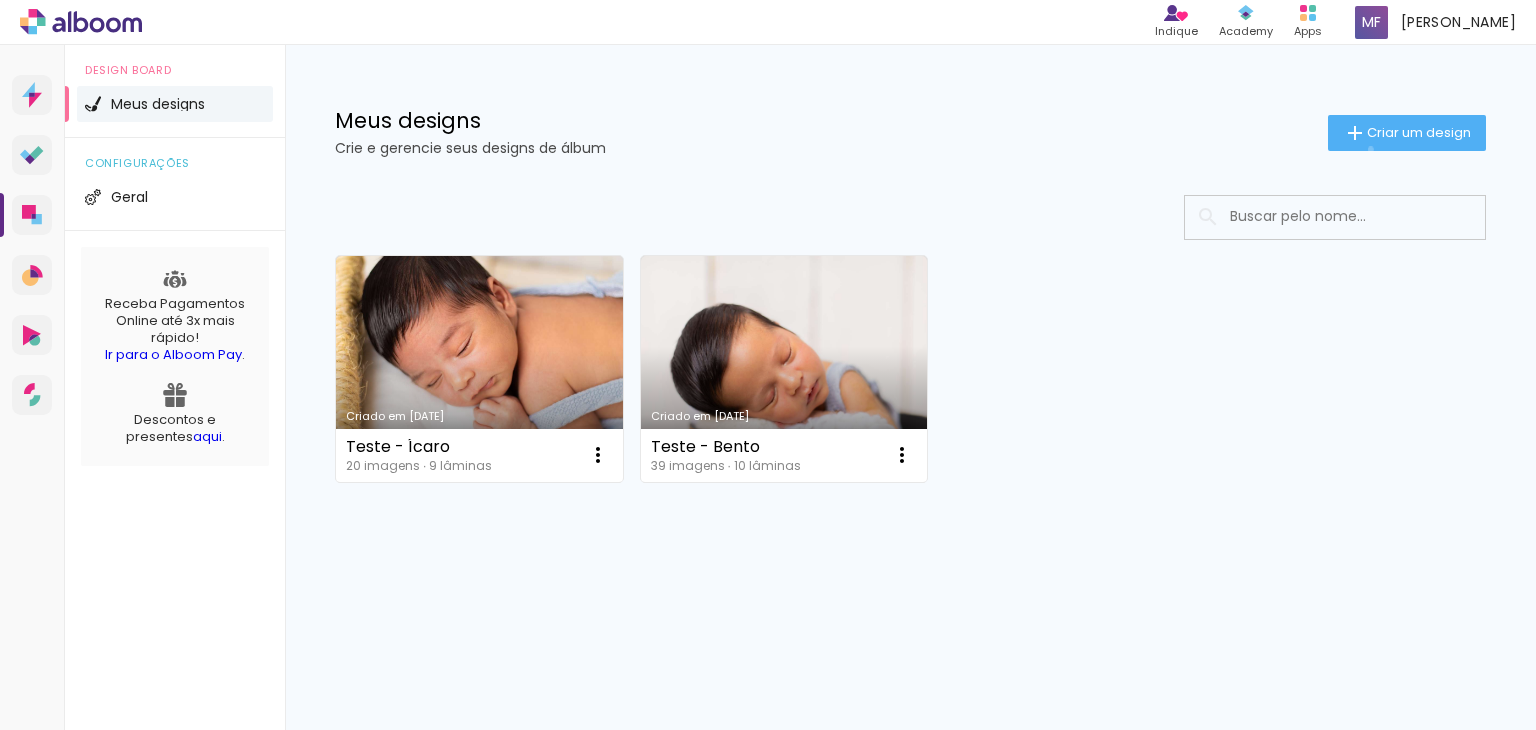 drag, startPoint x: 1367, startPoint y: 149, endPoint x: 1354, endPoint y: 143, distance: 14.3178215 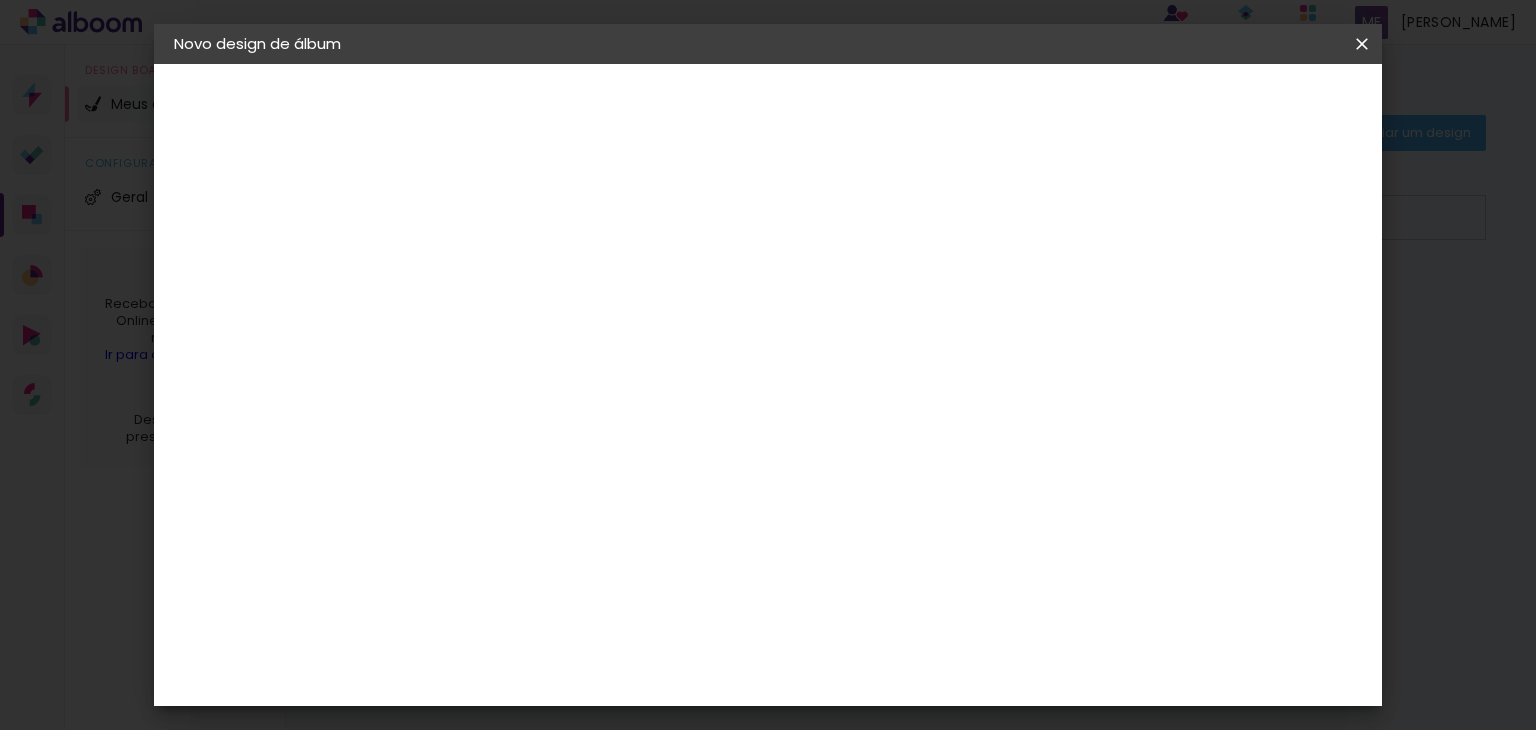 click at bounding box center [0, 0] 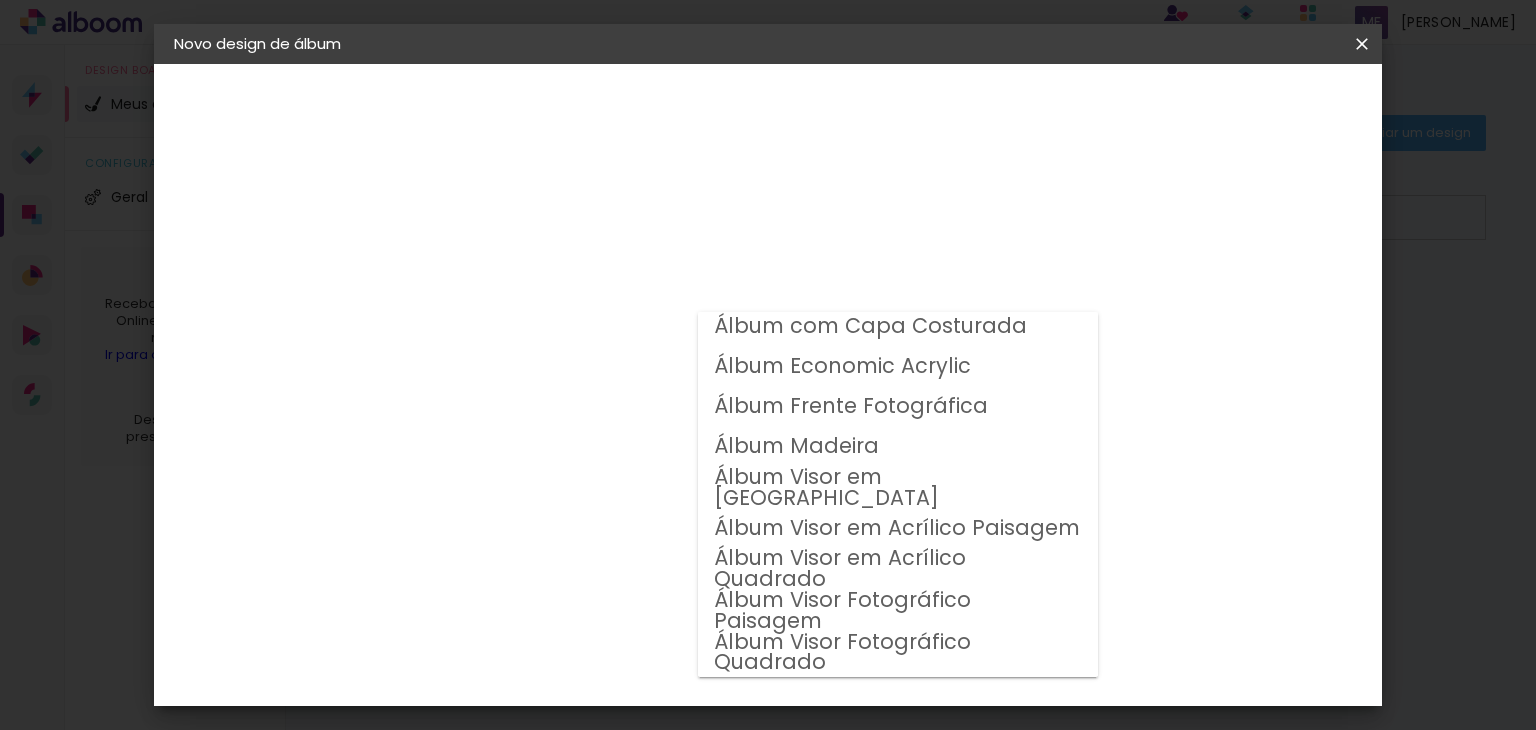 scroll, scrollTop: 0, scrollLeft: 0, axis: both 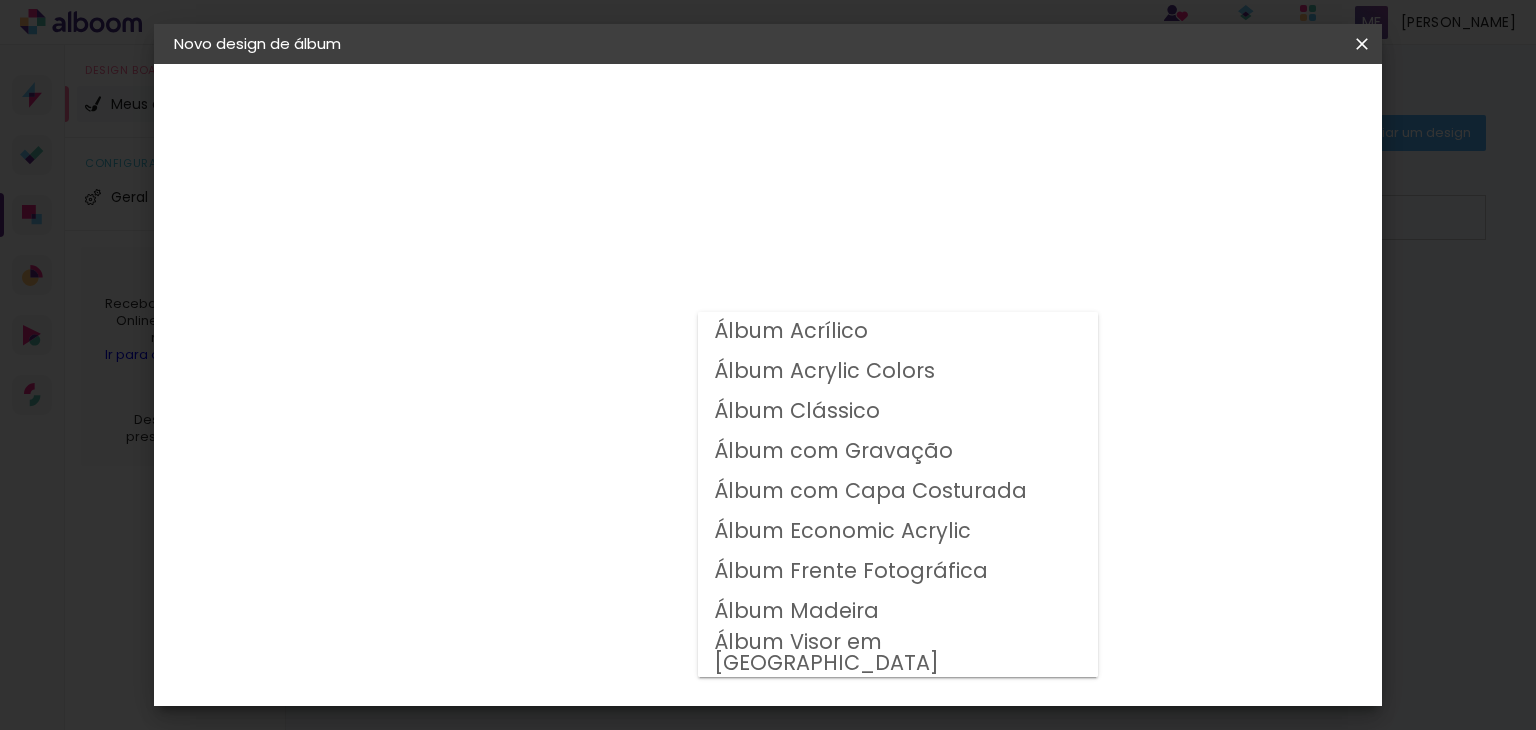click on "Álbum Clássico" at bounding box center [898, 412] 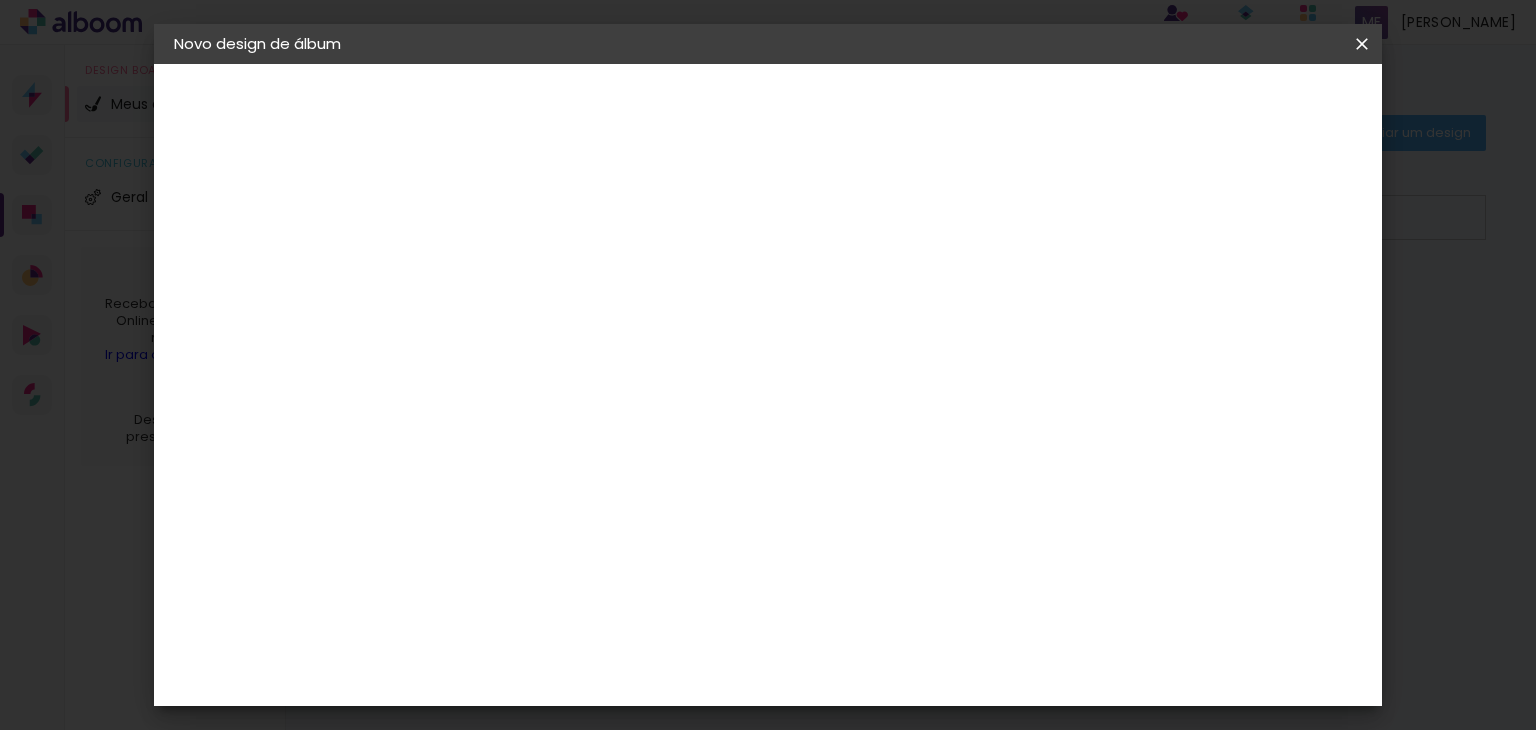 scroll, scrollTop: 200, scrollLeft: 0, axis: vertical 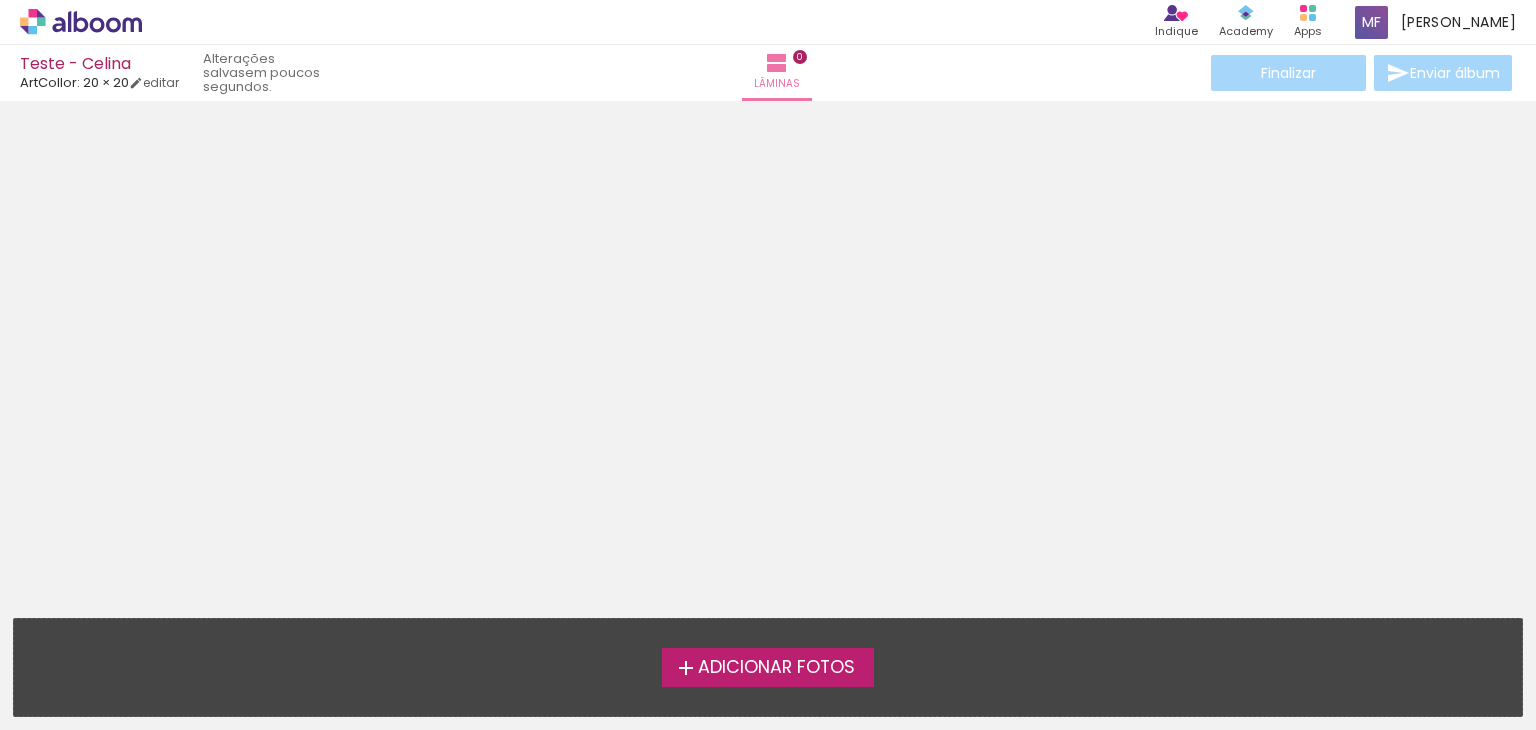 click on "Adicionar Fotos" at bounding box center (776, 668) 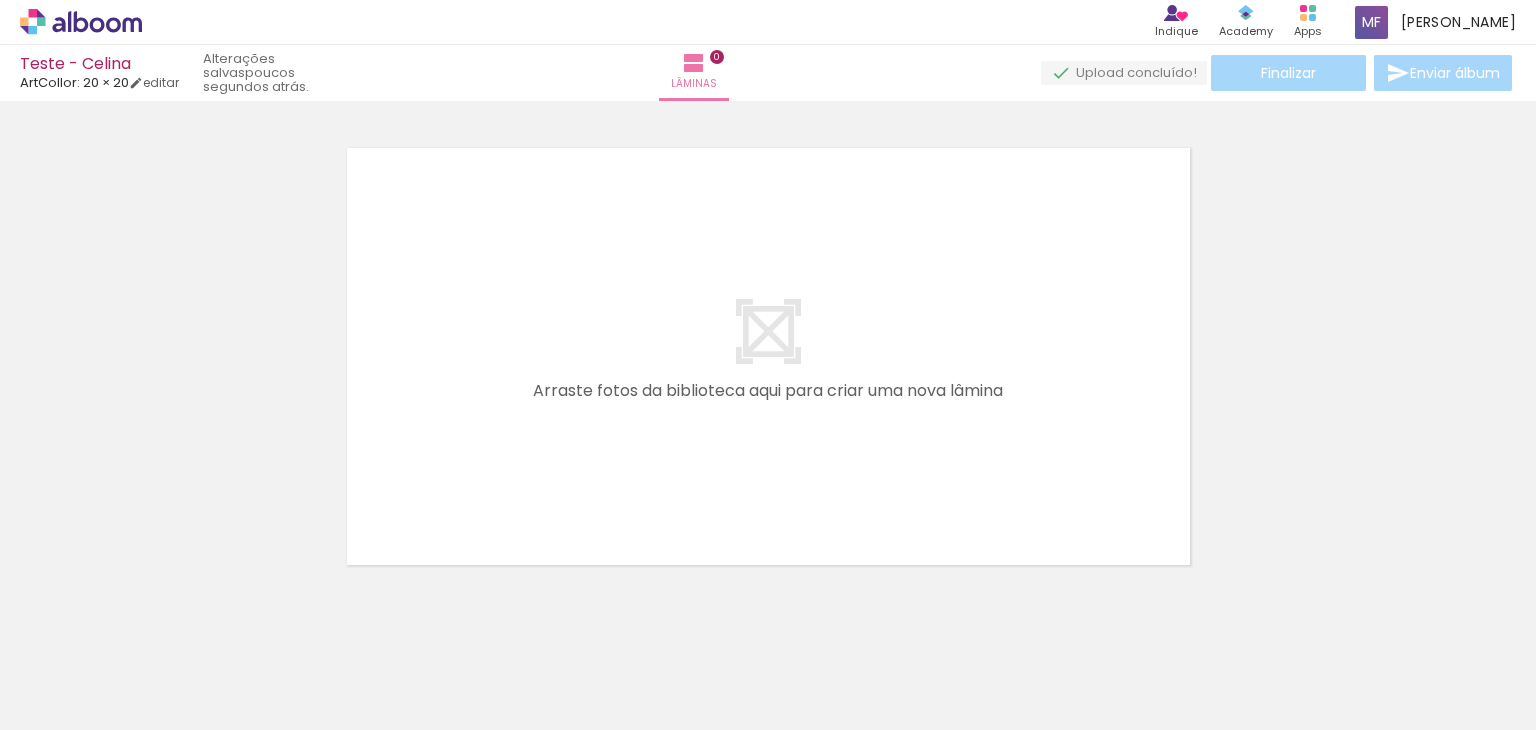 scroll, scrollTop: 25, scrollLeft: 0, axis: vertical 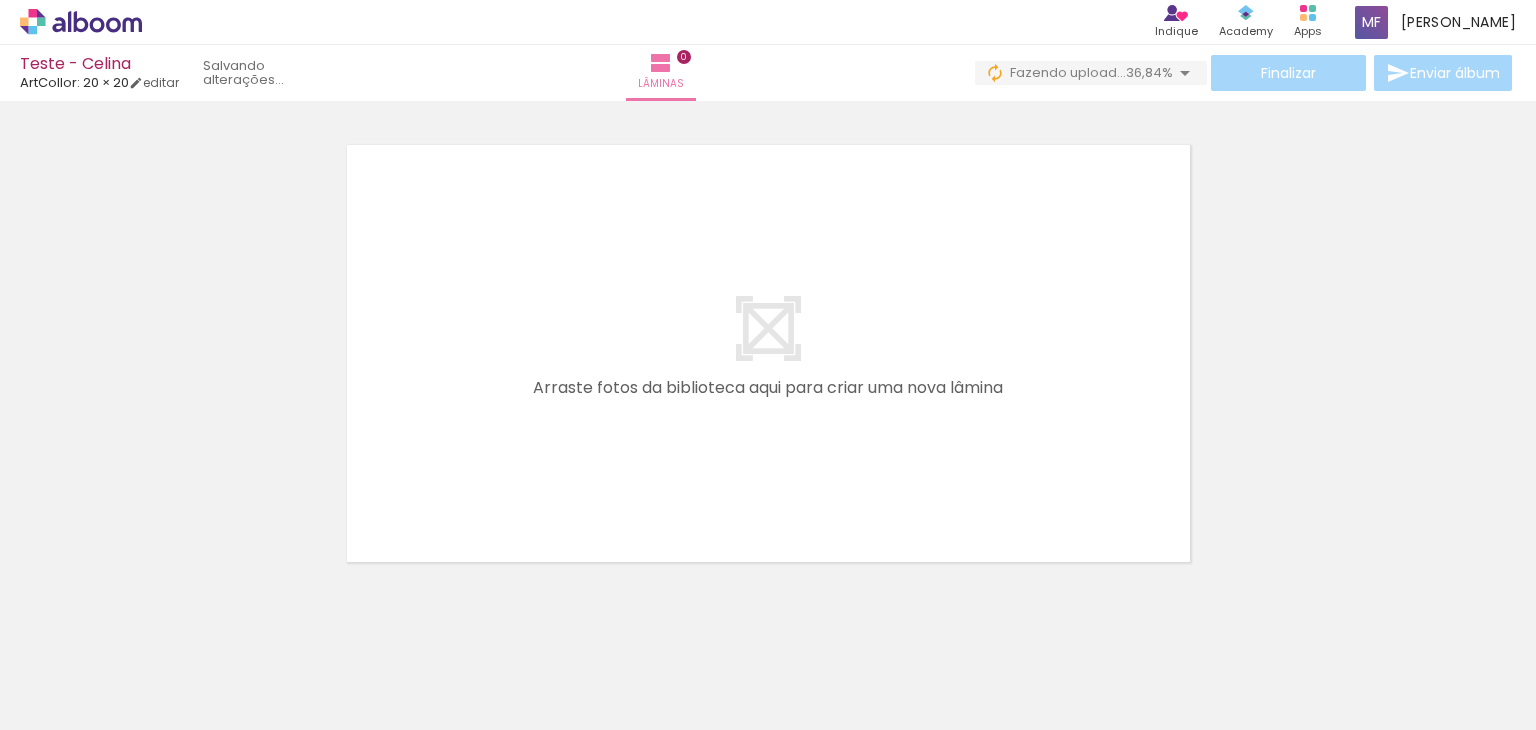 drag, startPoint x: 453, startPoint y: 568, endPoint x: 534, endPoint y: 601, distance: 87.46428 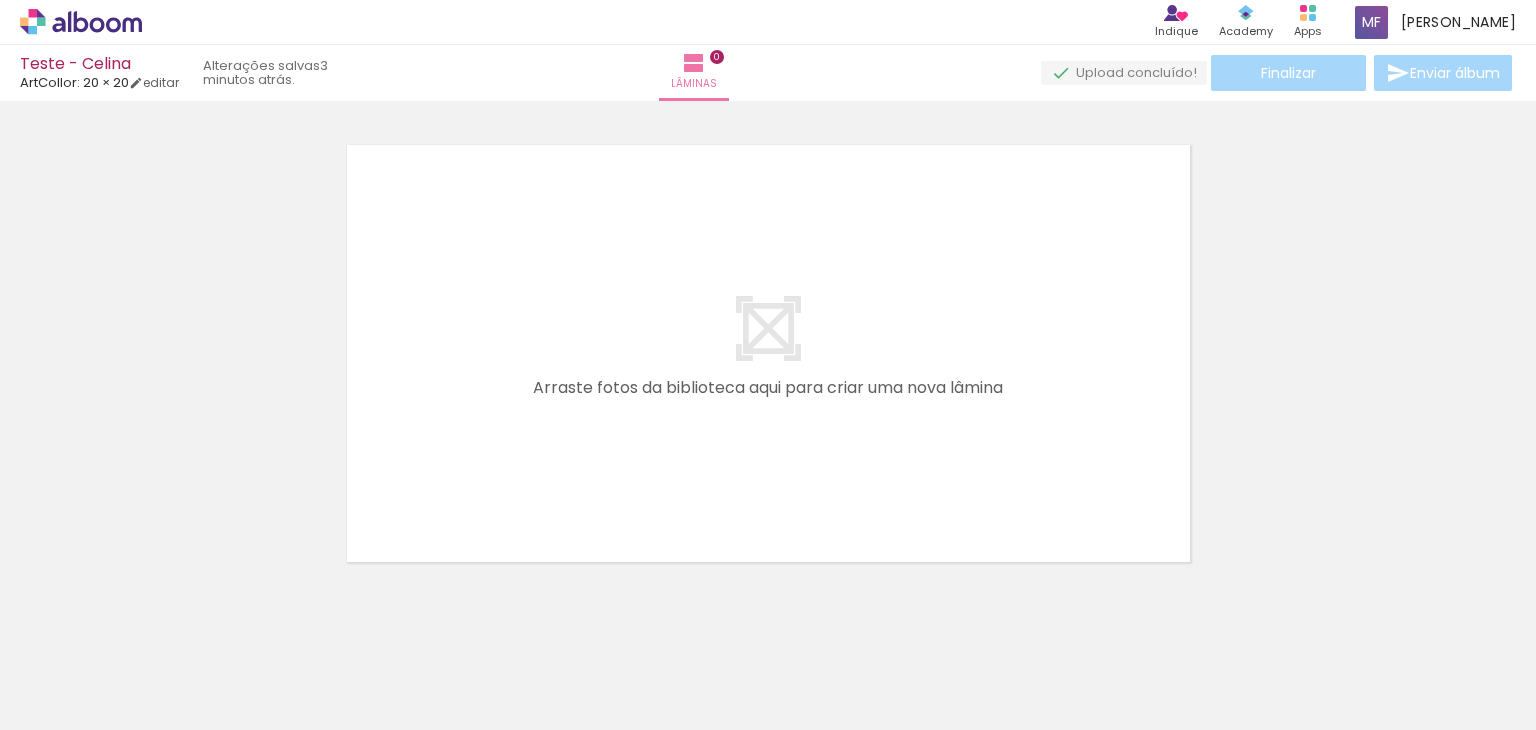scroll, scrollTop: 0, scrollLeft: 0, axis: both 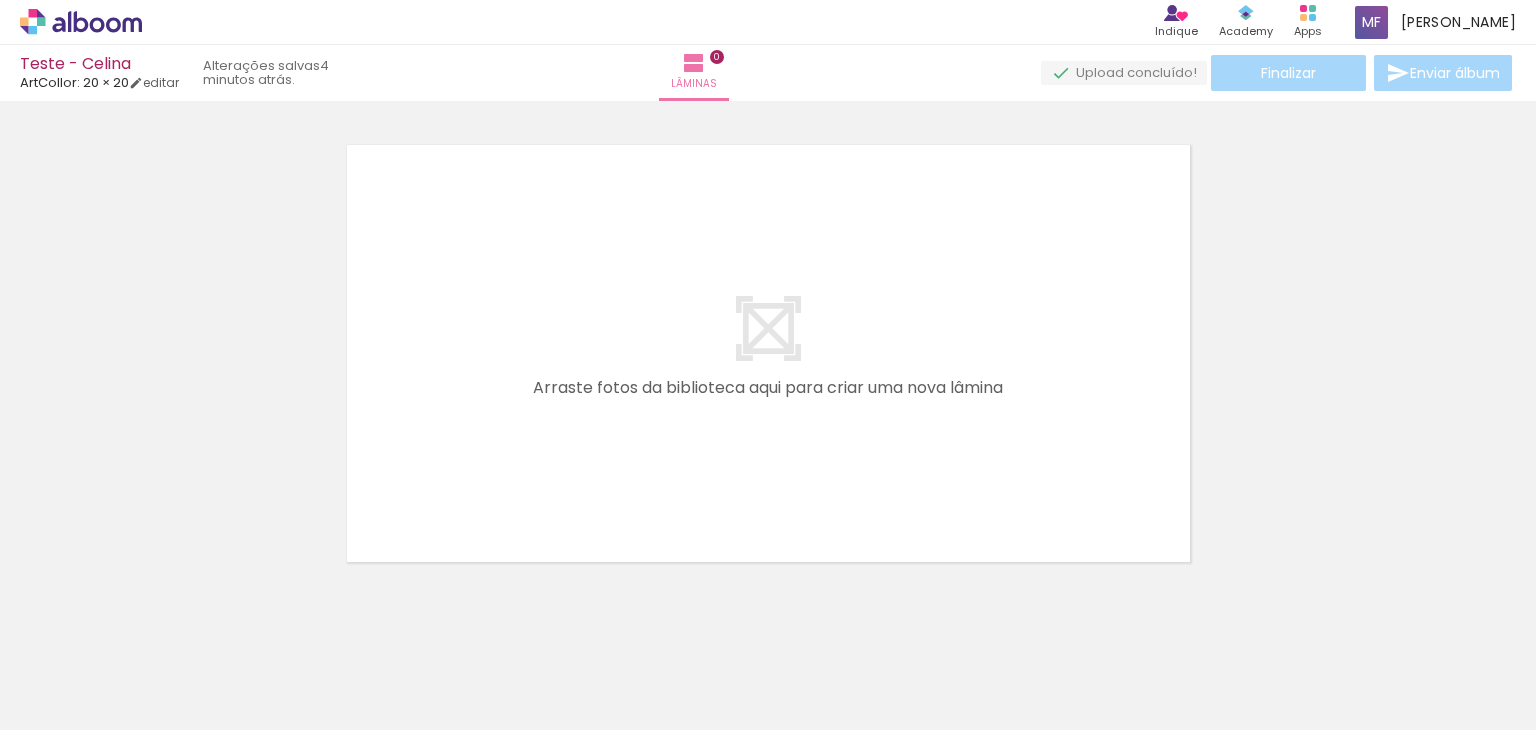click on "Adicionar
Fotos" at bounding box center (71, 703) 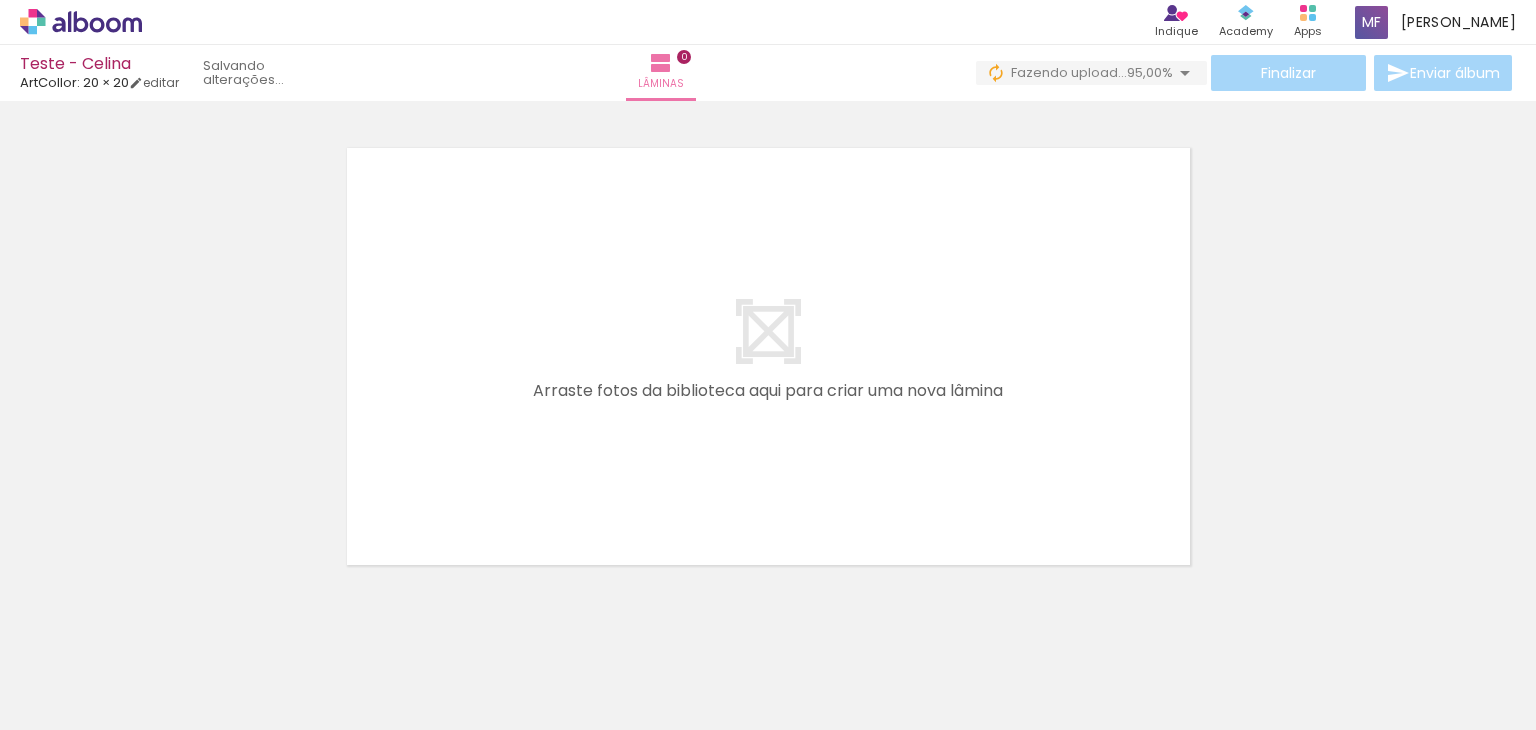 scroll, scrollTop: 0, scrollLeft: 0, axis: both 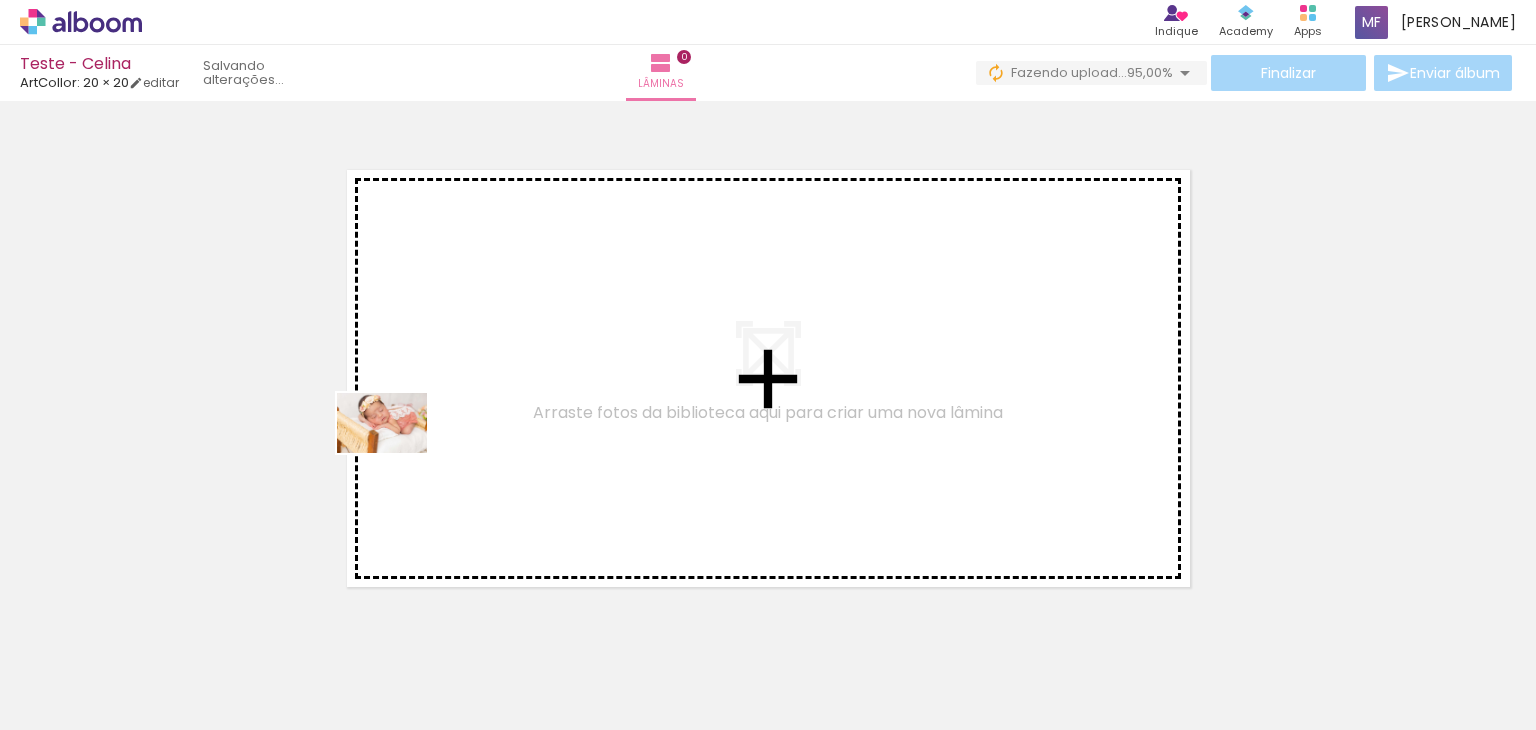 drag, startPoint x: 183, startPoint y: 671, endPoint x: 485, endPoint y: 453, distance: 372.46207 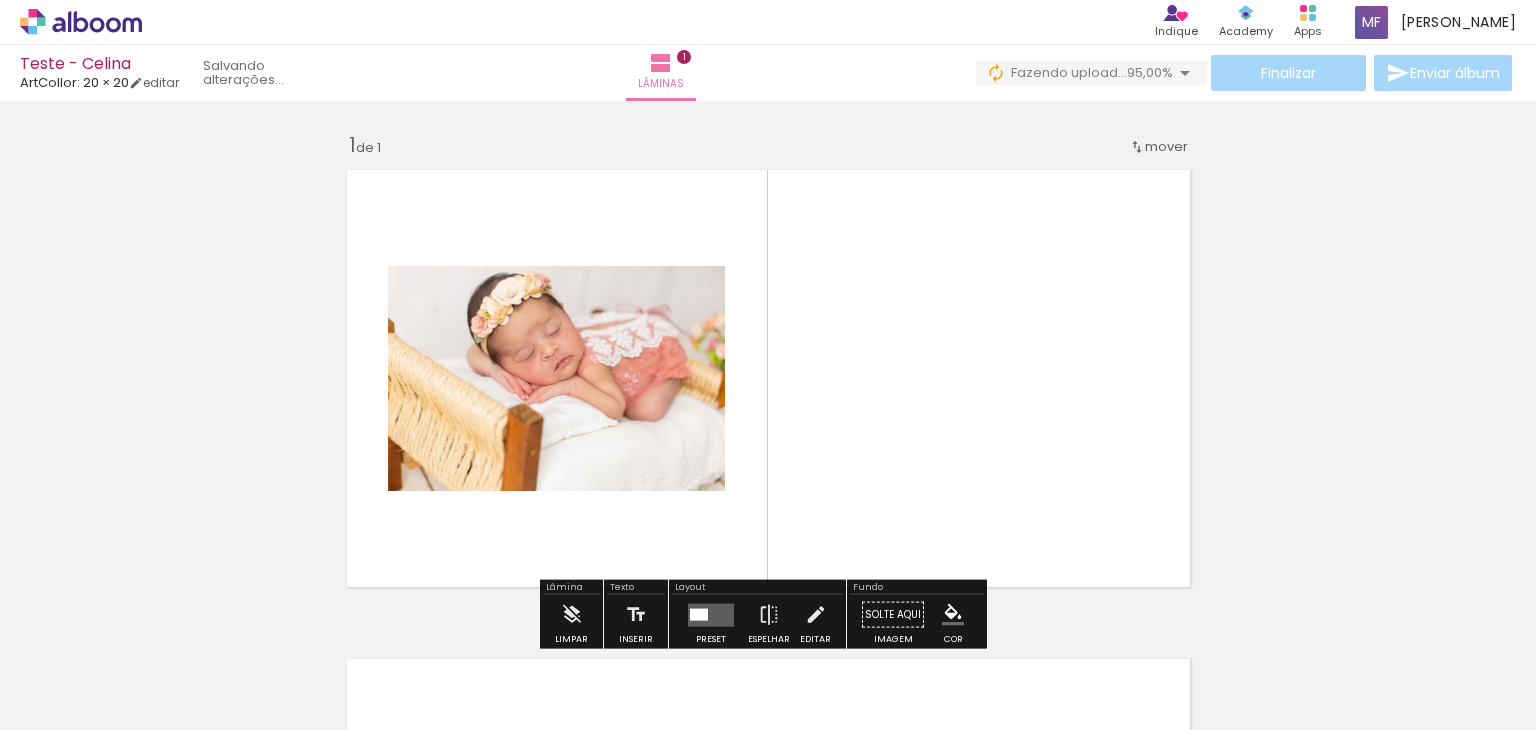 scroll, scrollTop: 25, scrollLeft: 0, axis: vertical 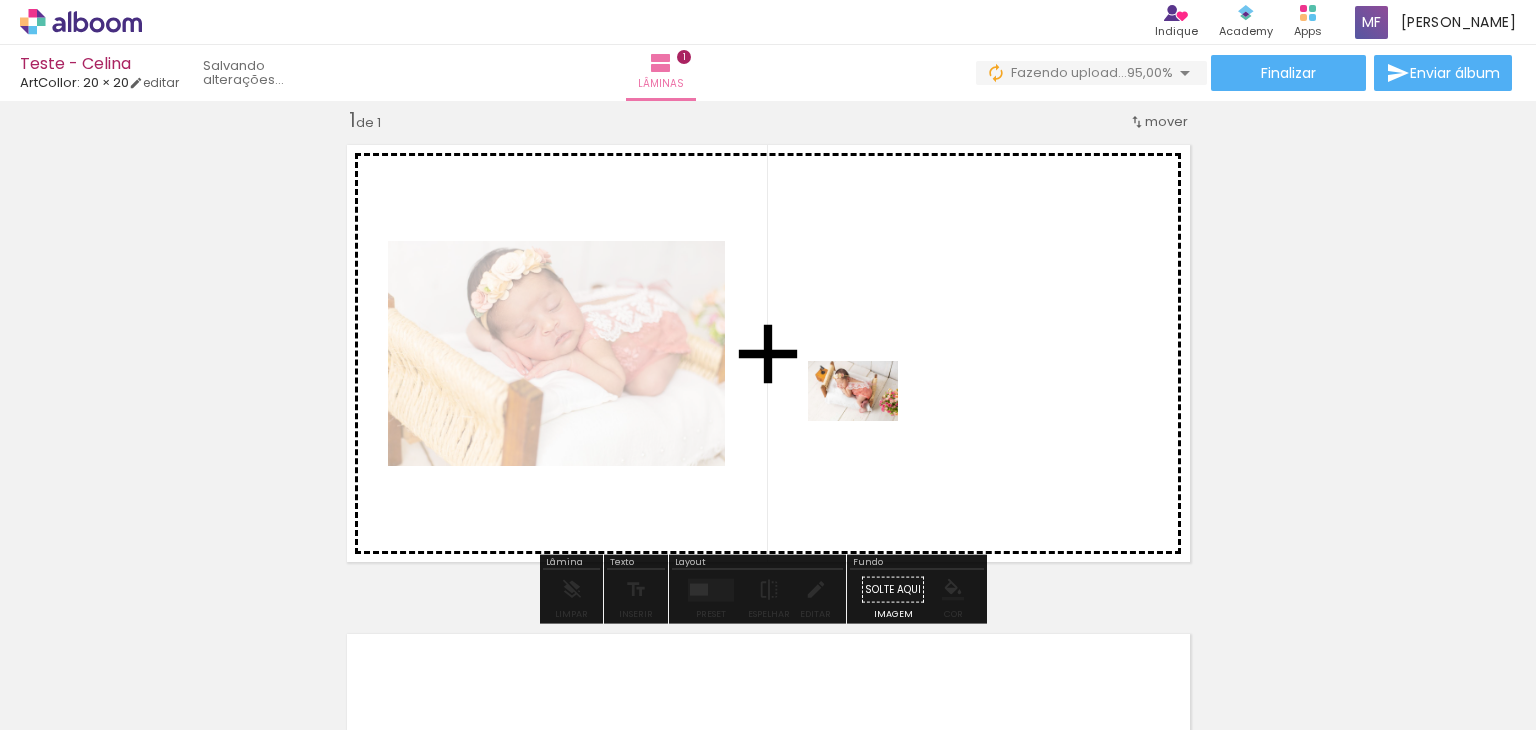 drag, startPoint x: 305, startPoint y: 673, endPoint x: 956, endPoint y: 396, distance: 707.48145 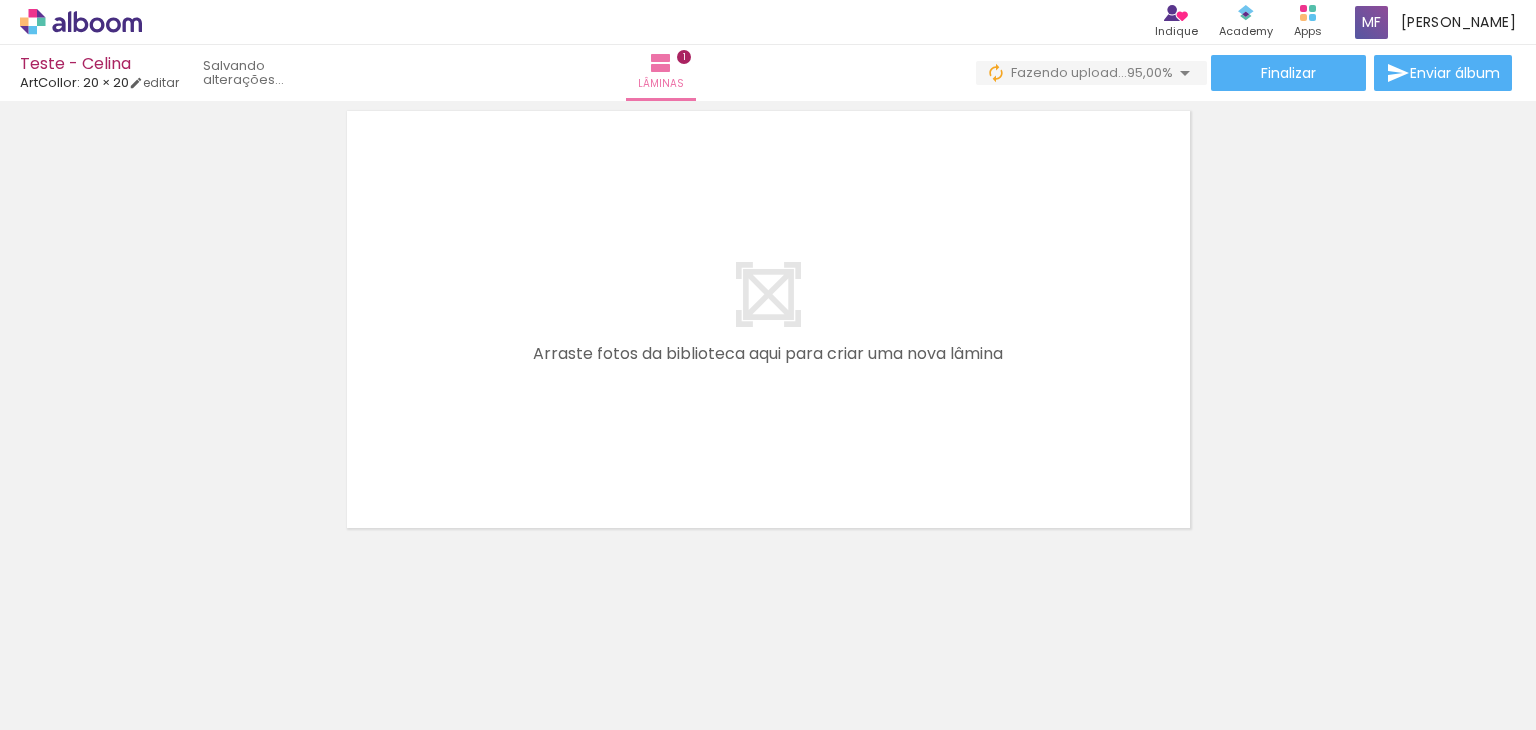 scroll, scrollTop: 552, scrollLeft: 0, axis: vertical 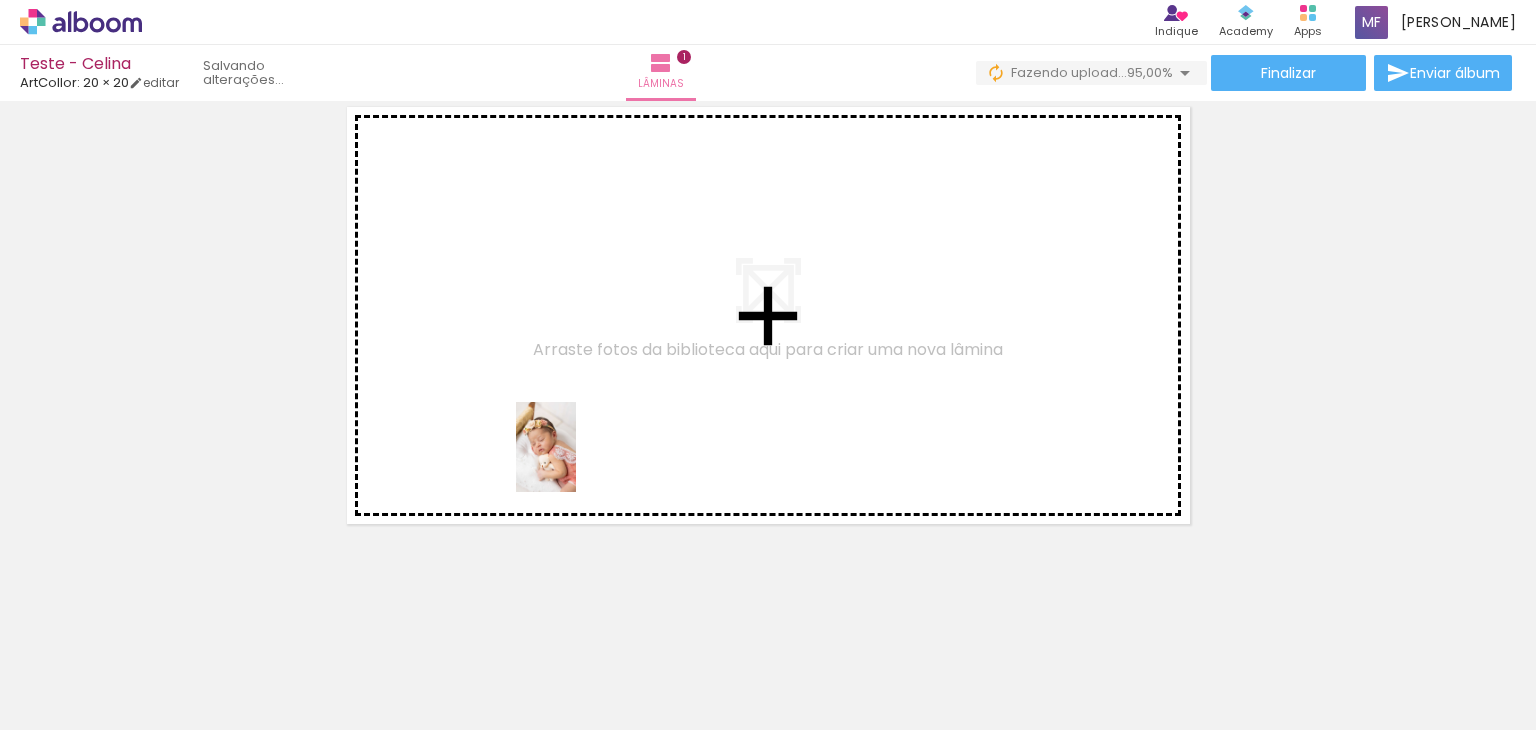 drag, startPoint x: 648, startPoint y: 685, endPoint x: 585, endPoint y: 421, distance: 271.41296 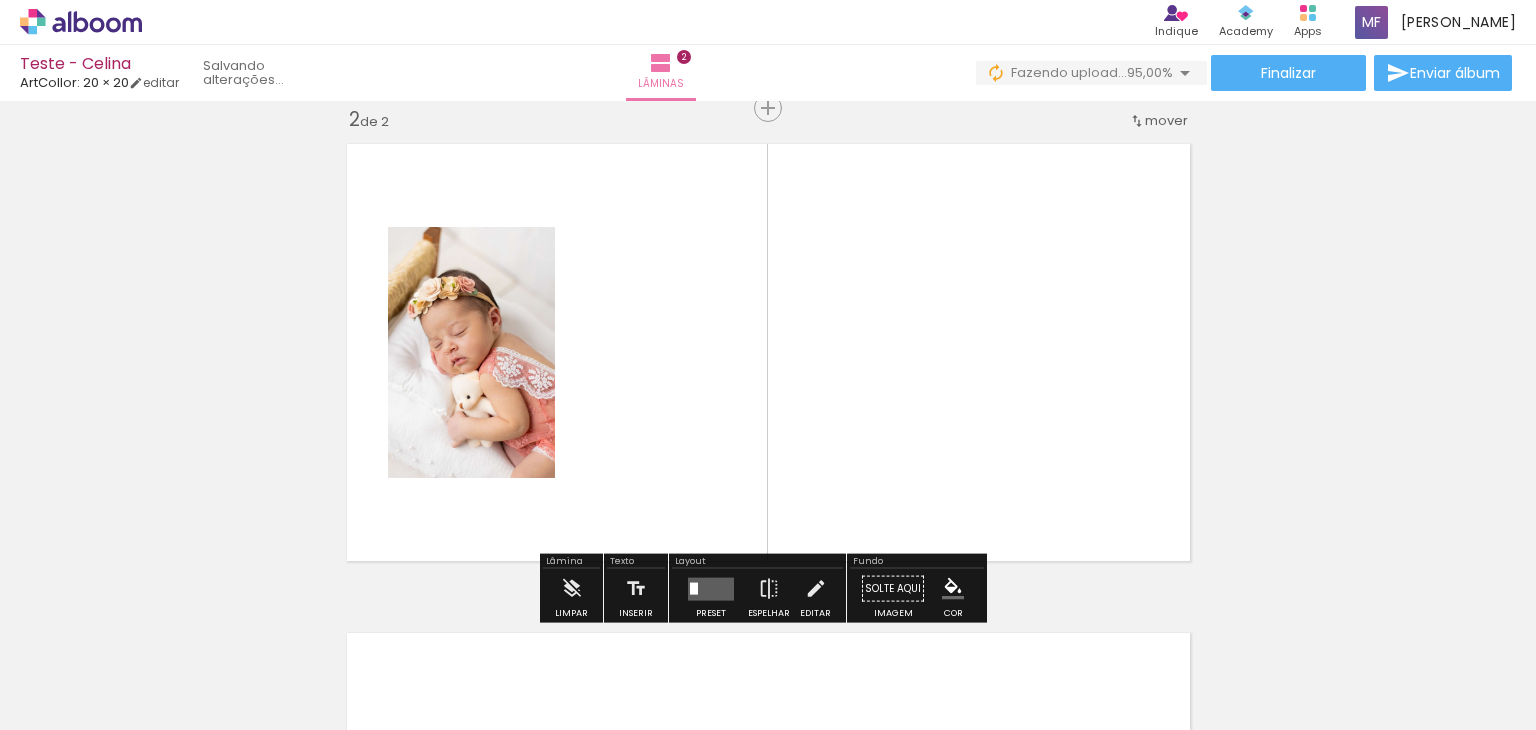 scroll, scrollTop: 514, scrollLeft: 0, axis: vertical 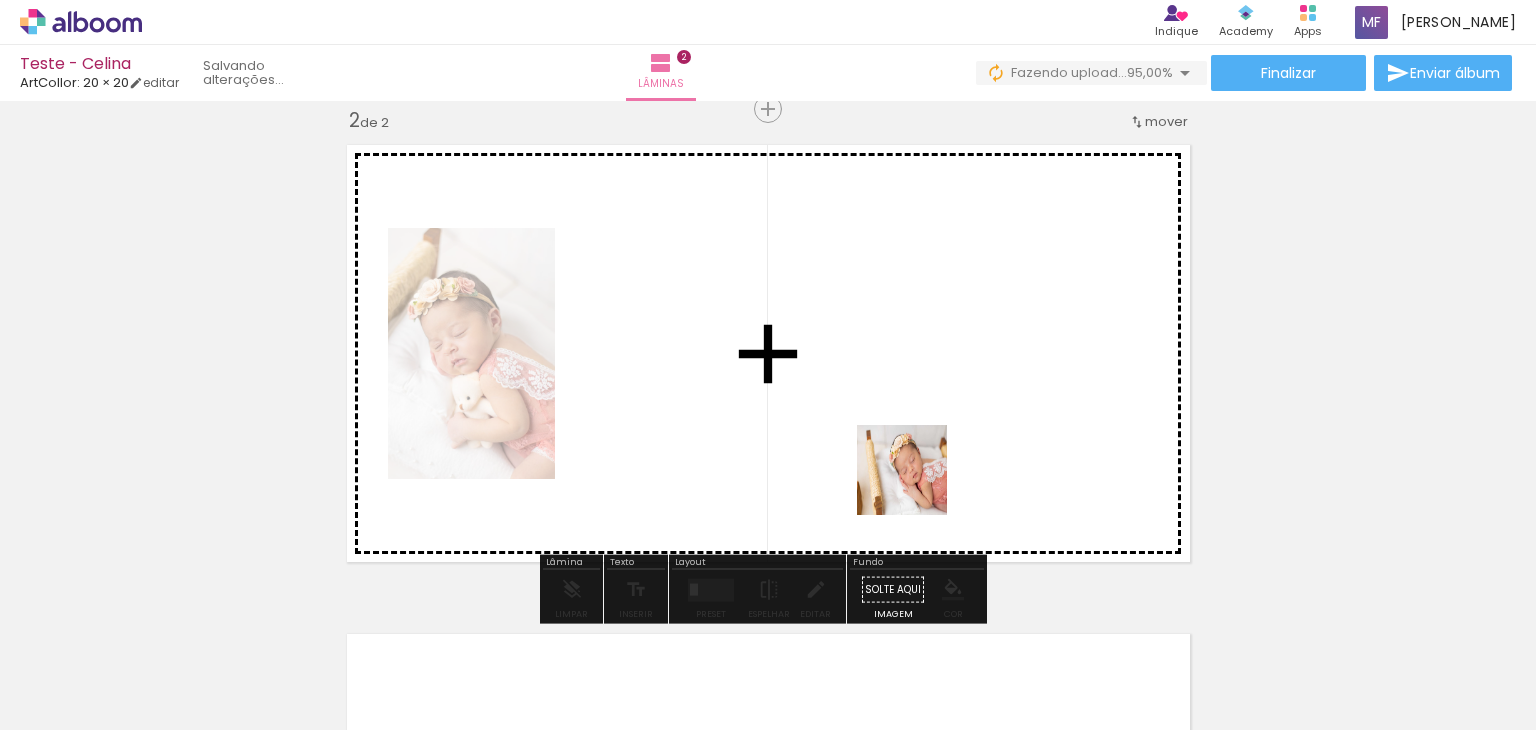 drag, startPoint x: 787, startPoint y: 669, endPoint x: 982, endPoint y: 416, distance: 319.4276 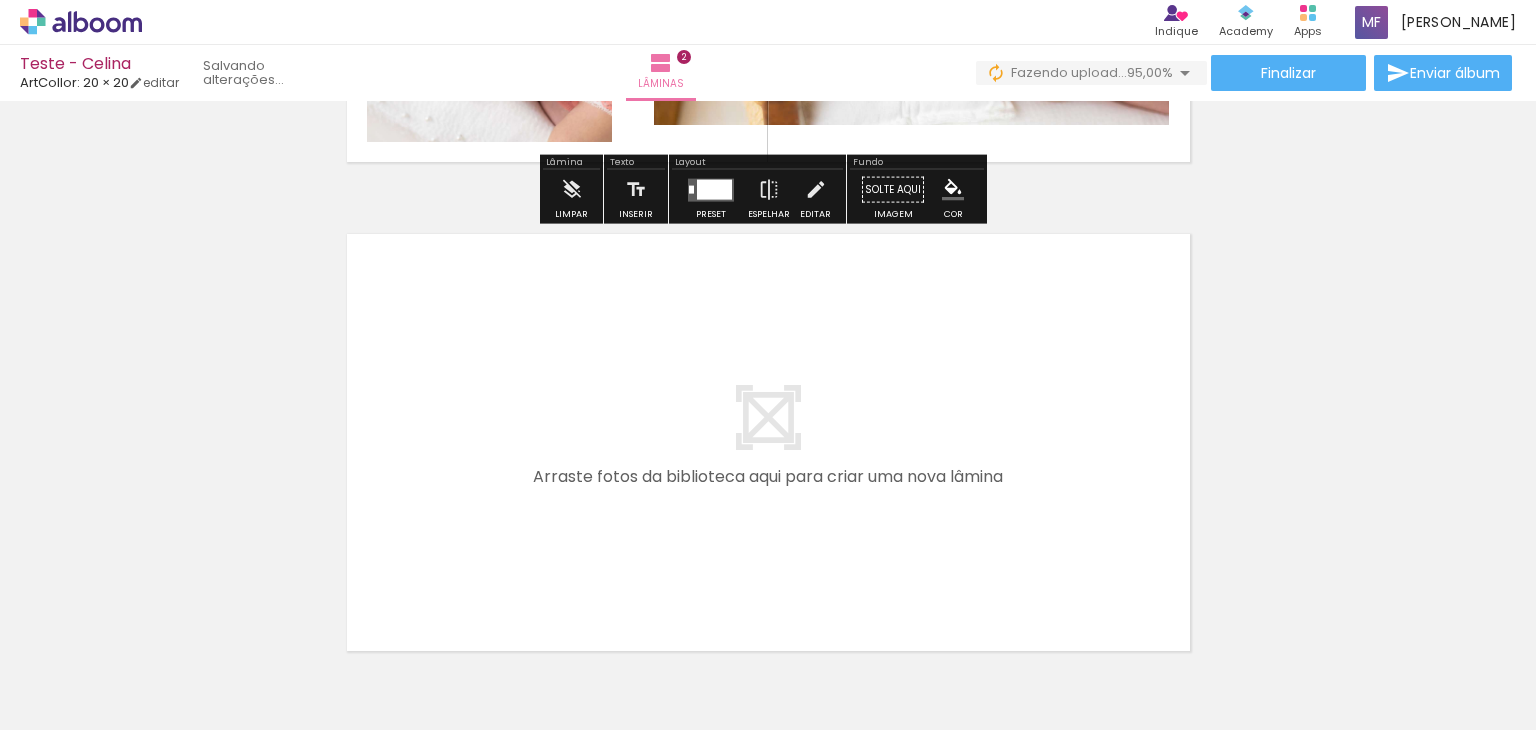 scroll, scrollTop: 1014, scrollLeft: 0, axis: vertical 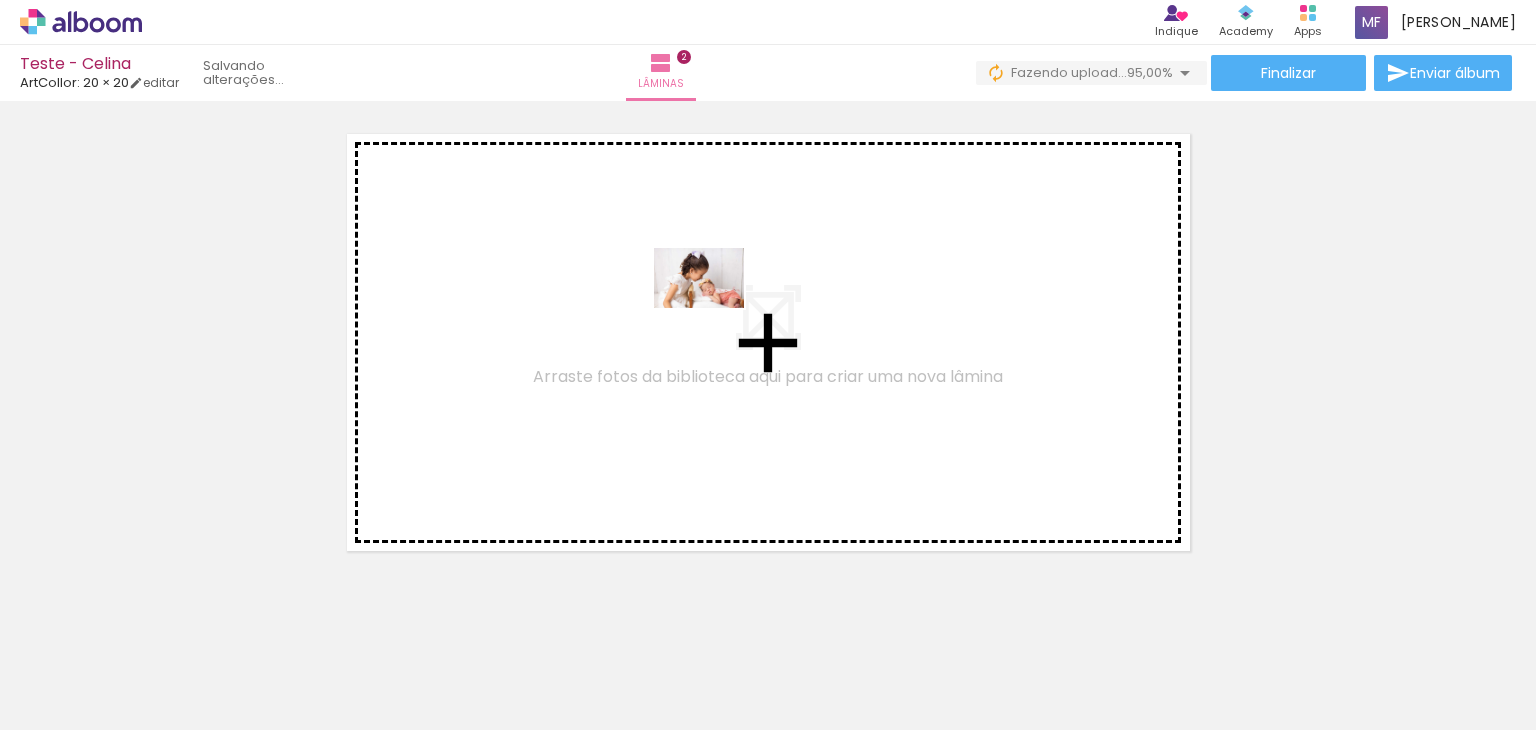 drag, startPoint x: 422, startPoint y: 682, endPoint x: 692, endPoint y: 378, distance: 406.5907 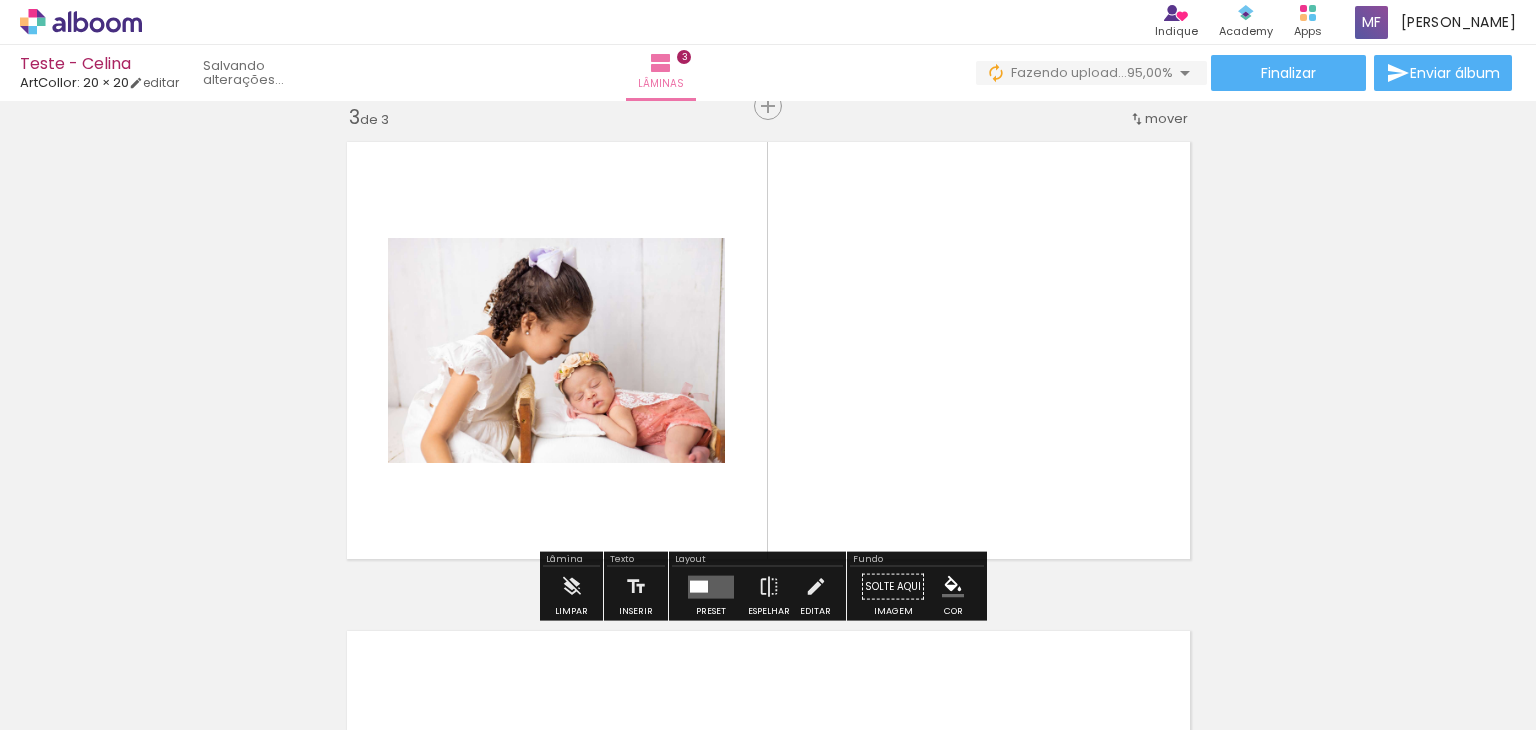 scroll, scrollTop: 1004, scrollLeft: 0, axis: vertical 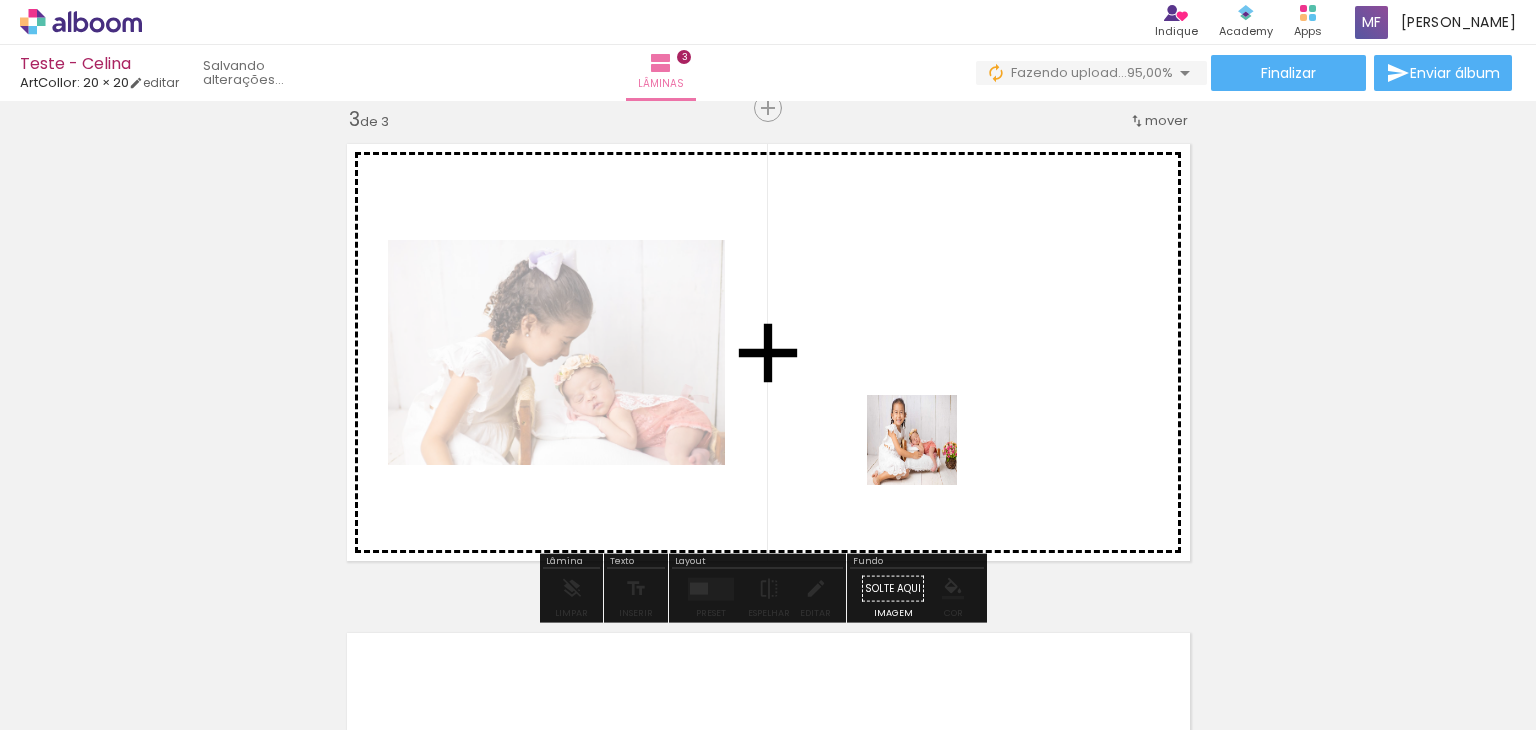 drag, startPoint x: 545, startPoint y: 675, endPoint x: 952, endPoint y: 425, distance: 477.64944 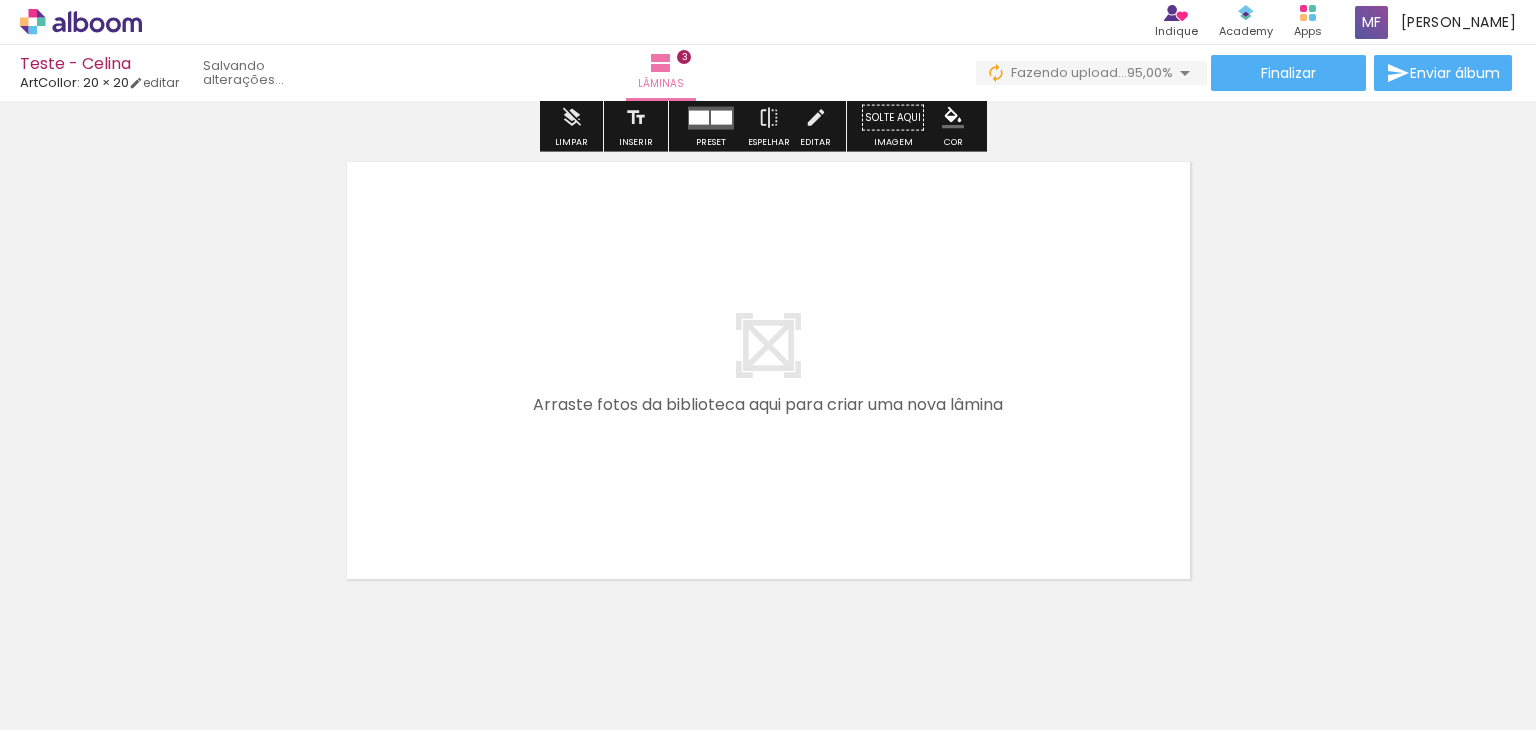 scroll, scrollTop: 1404, scrollLeft: 0, axis: vertical 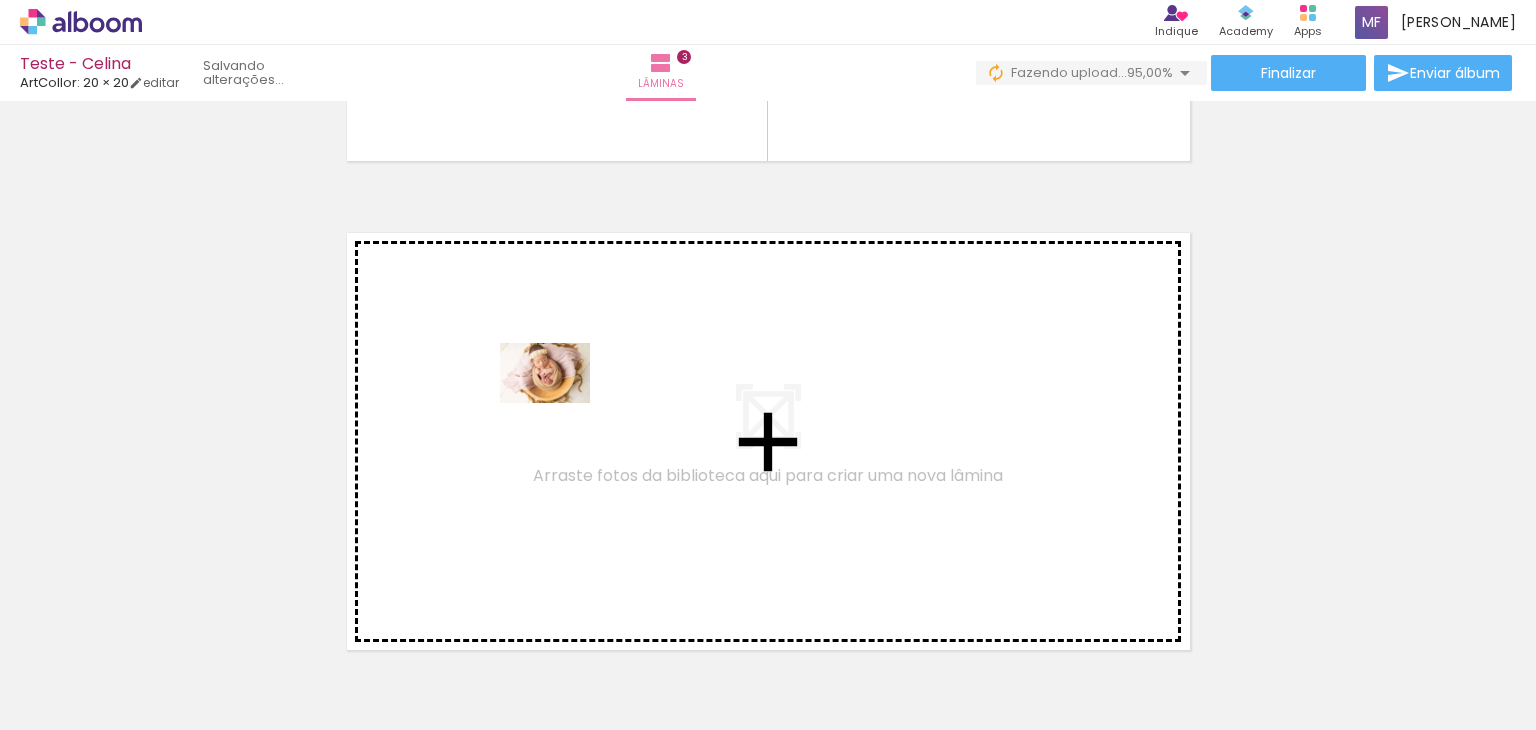 drag, startPoint x: 858, startPoint y: 688, endPoint x: 548, endPoint y: 395, distance: 426.5548 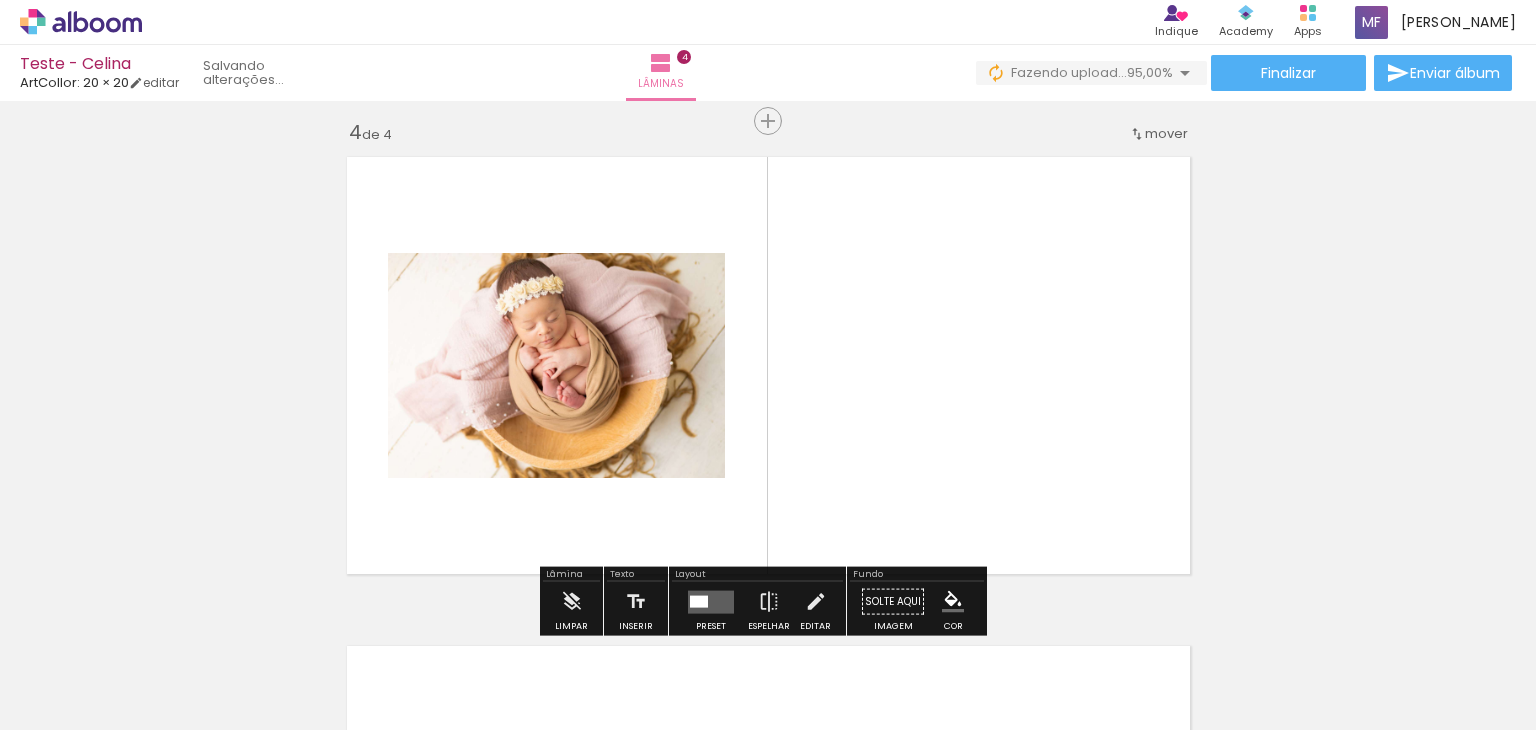 scroll, scrollTop: 1492, scrollLeft: 0, axis: vertical 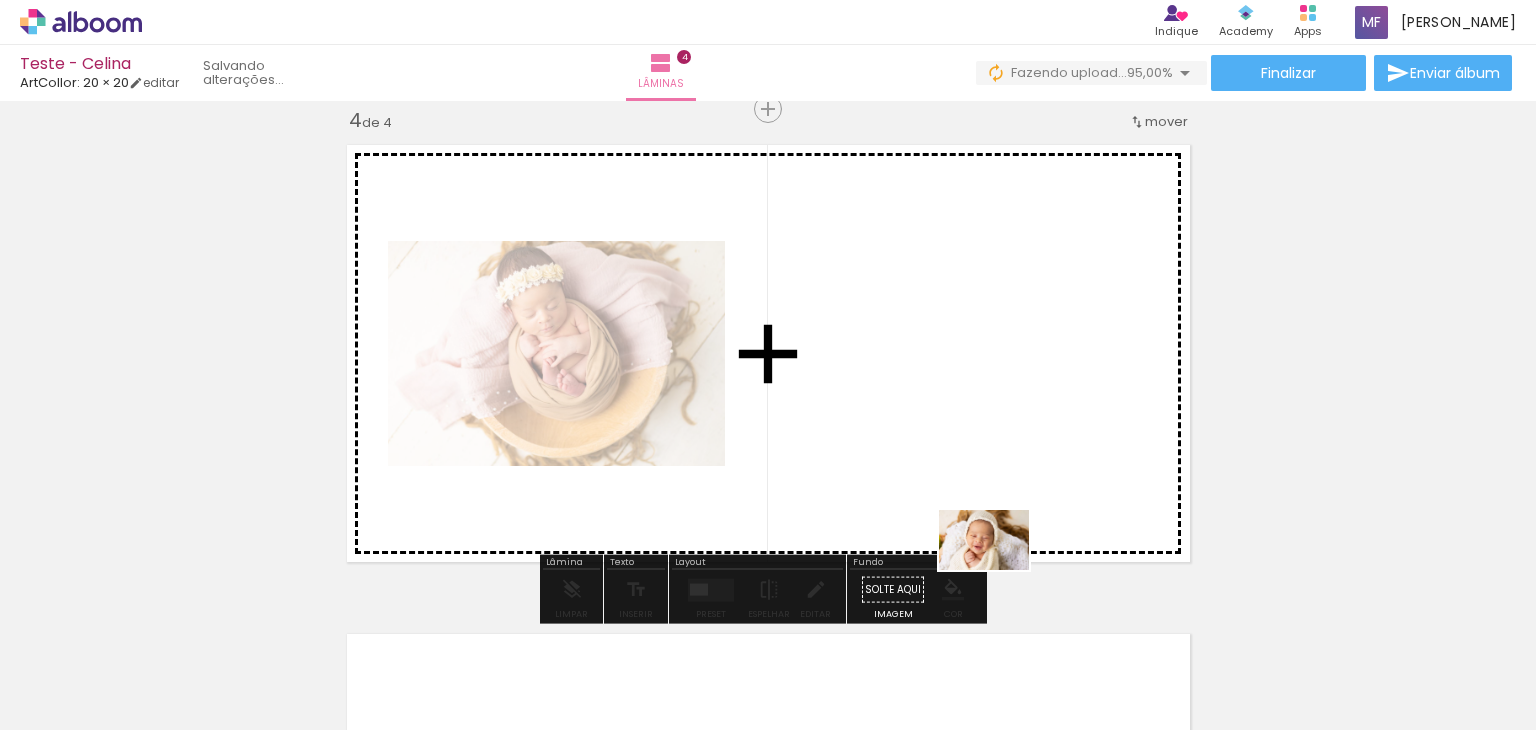 drag, startPoint x: 999, startPoint y: 691, endPoint x: 1012, endPoint y: 433, distance: 258.3273 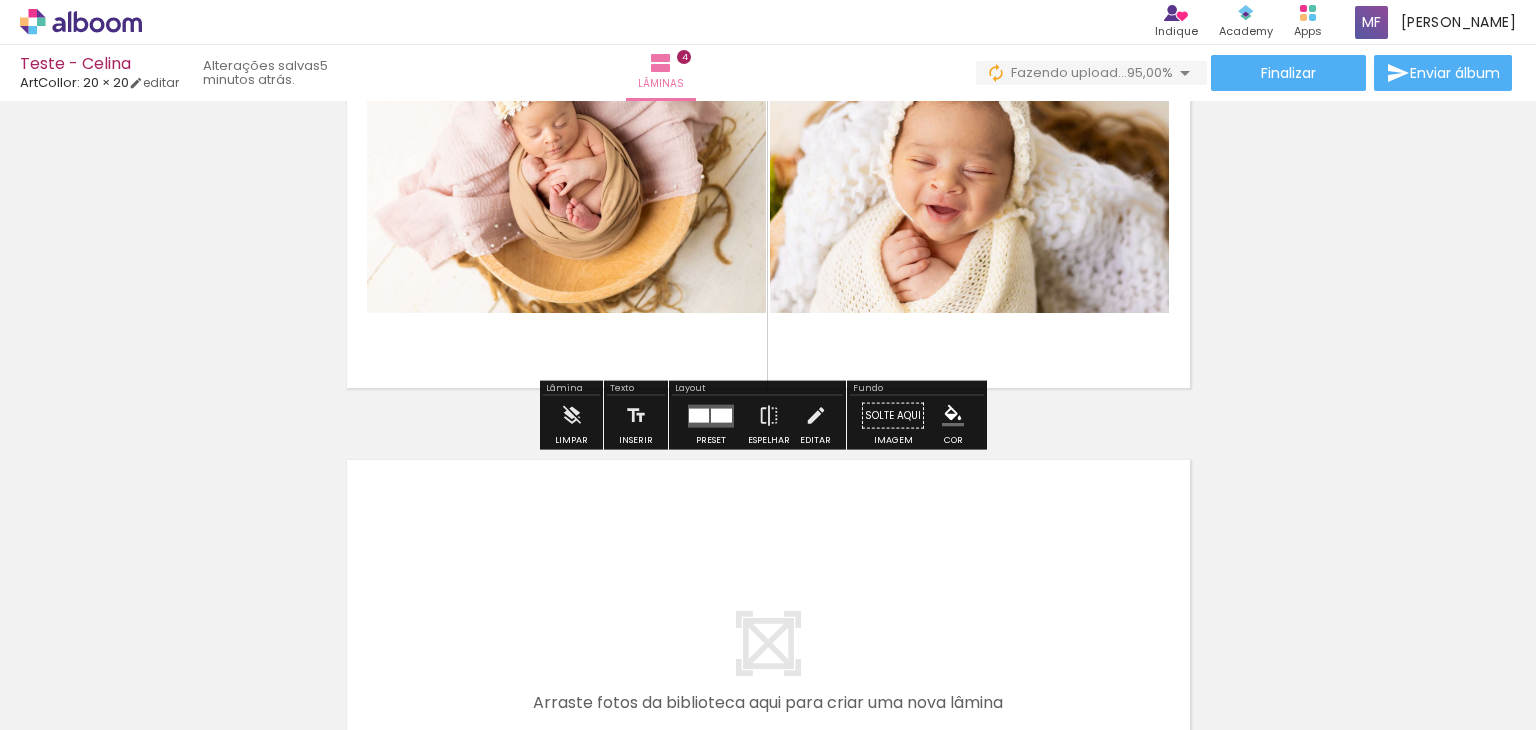 scroll, scrollTop: 1792, scrollLeft: 0, axis: vertical 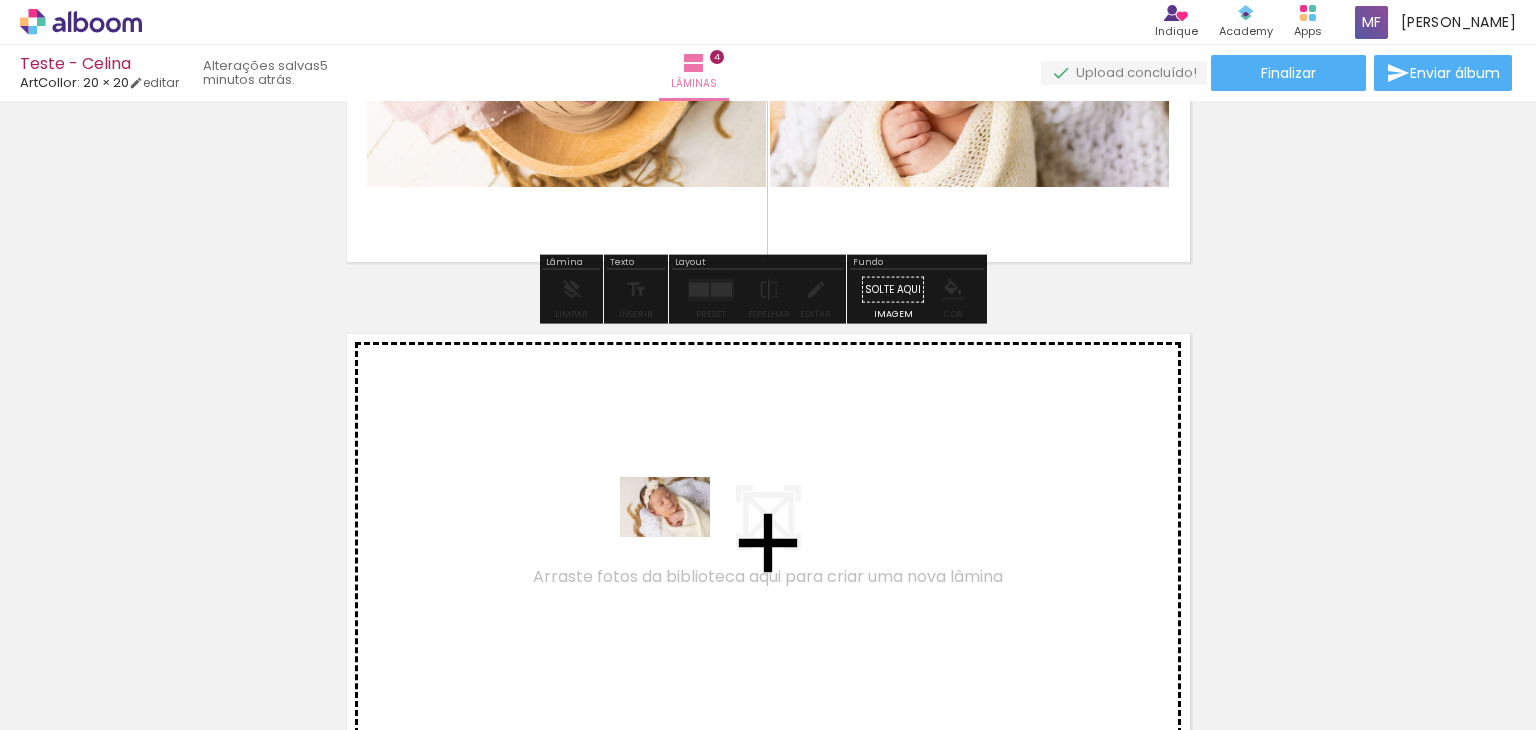 drag, startPoint x: 1109, startPoint y: 666, endPoint x: 678, endPoint y: 537, distance: 449.89108 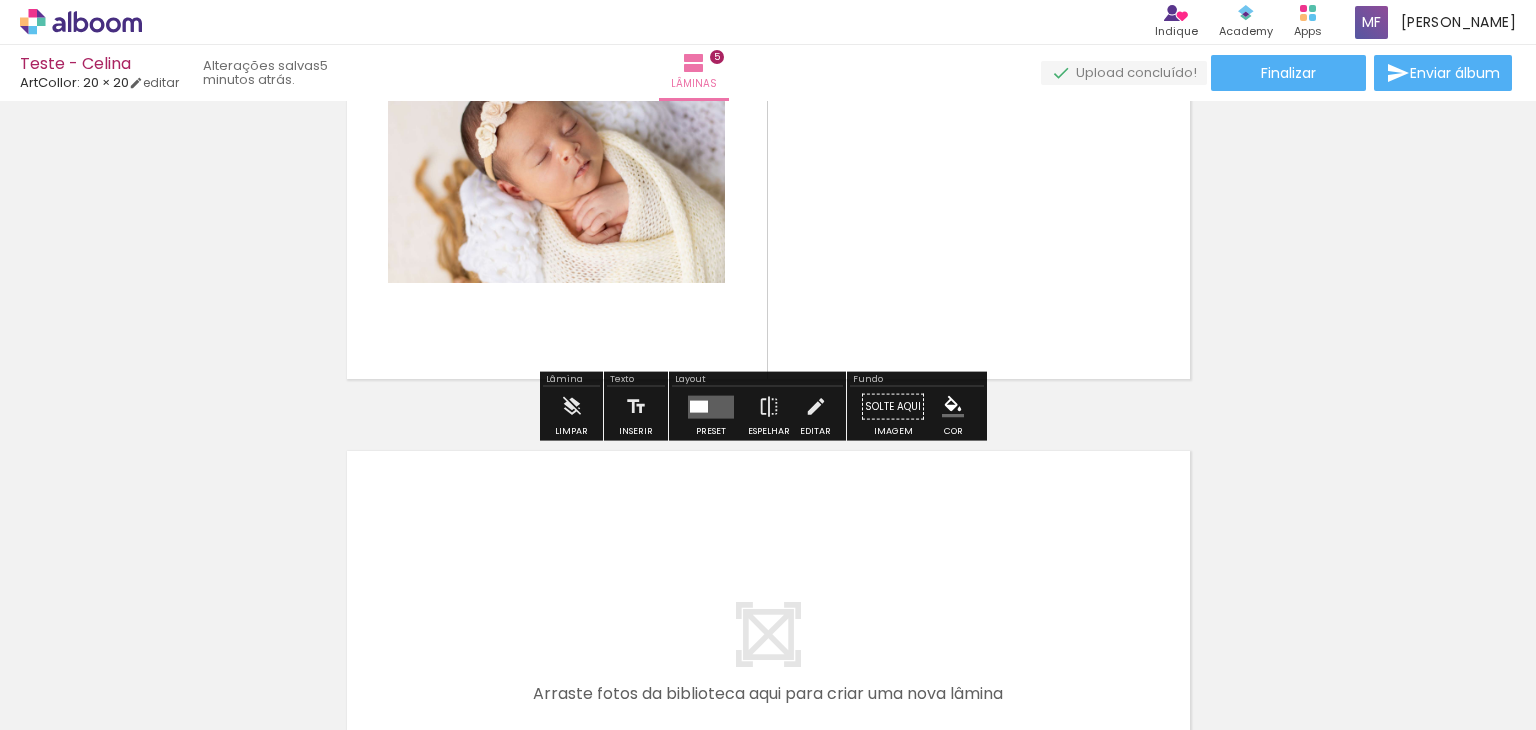 scroll, scrollTop: 2181, scrollLeft: 0, axis: vertical 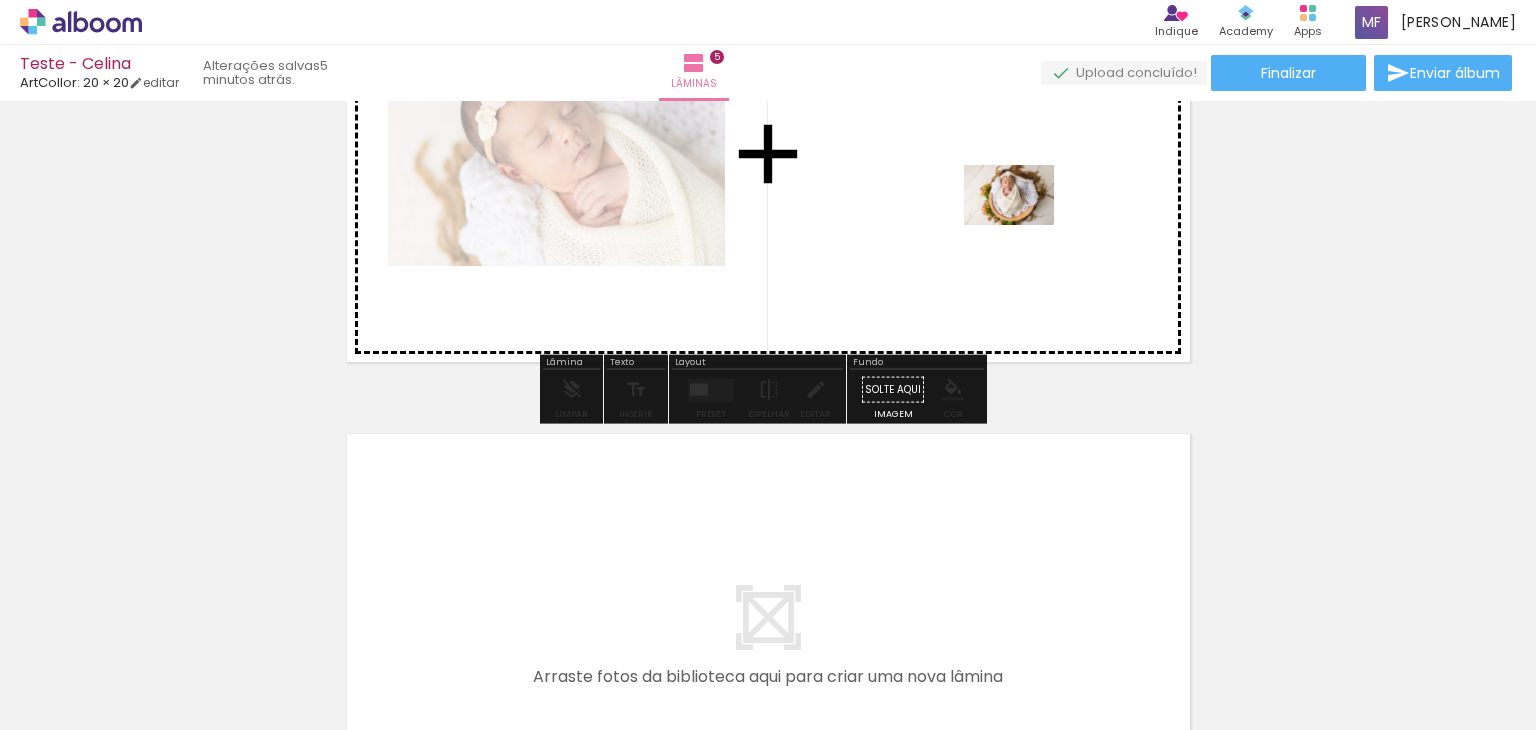drag, startPoint x: 1189, startPoint y: 630, endPoint x: 1010, endPoint y: 173, distance: 490.80545 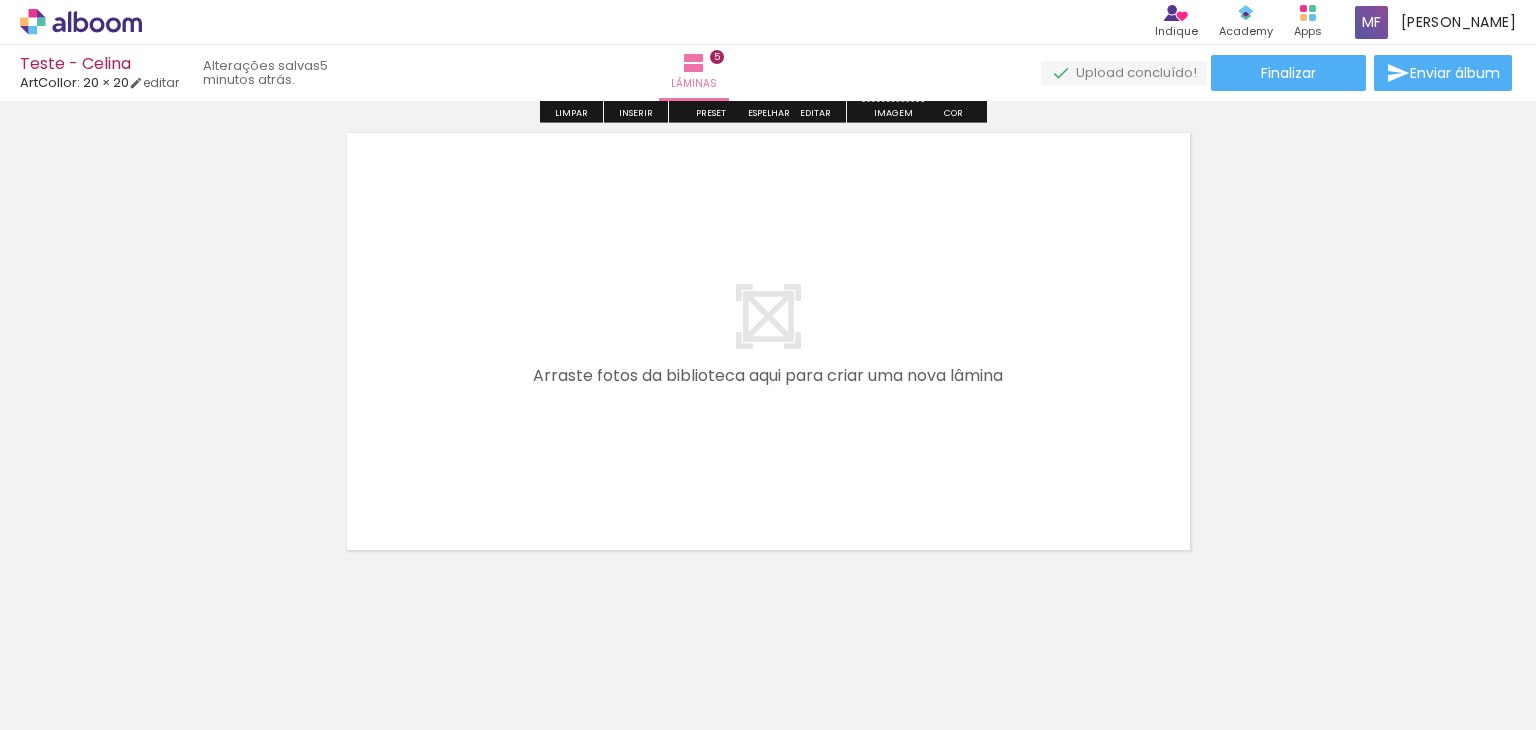 scroll, scrollTop: 2508, scrollLeft: 0, axis: vertical 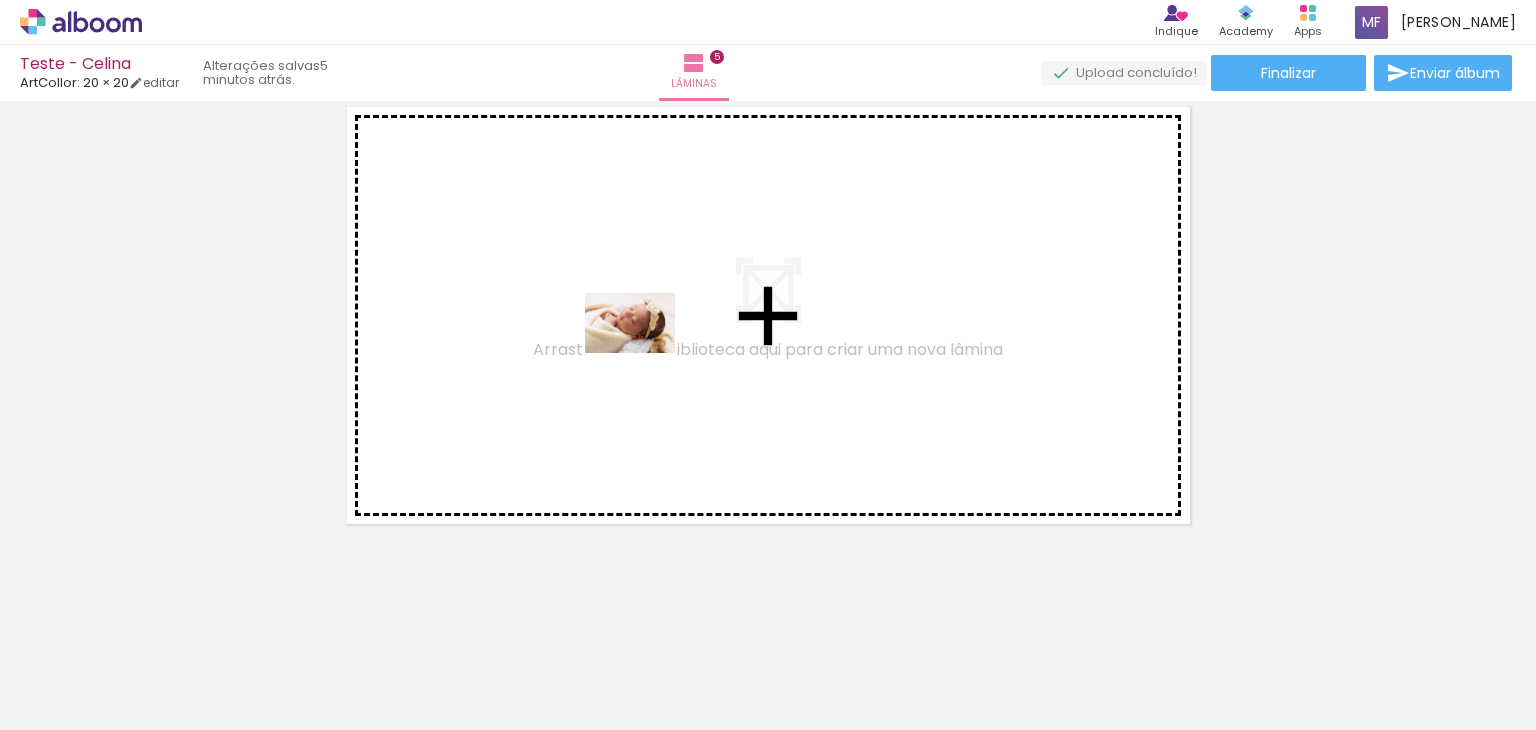 drag, startPoint x: 1460, startPoint y: 675, endPoint x: 576, endPoint y: 319, distance: 952.9911 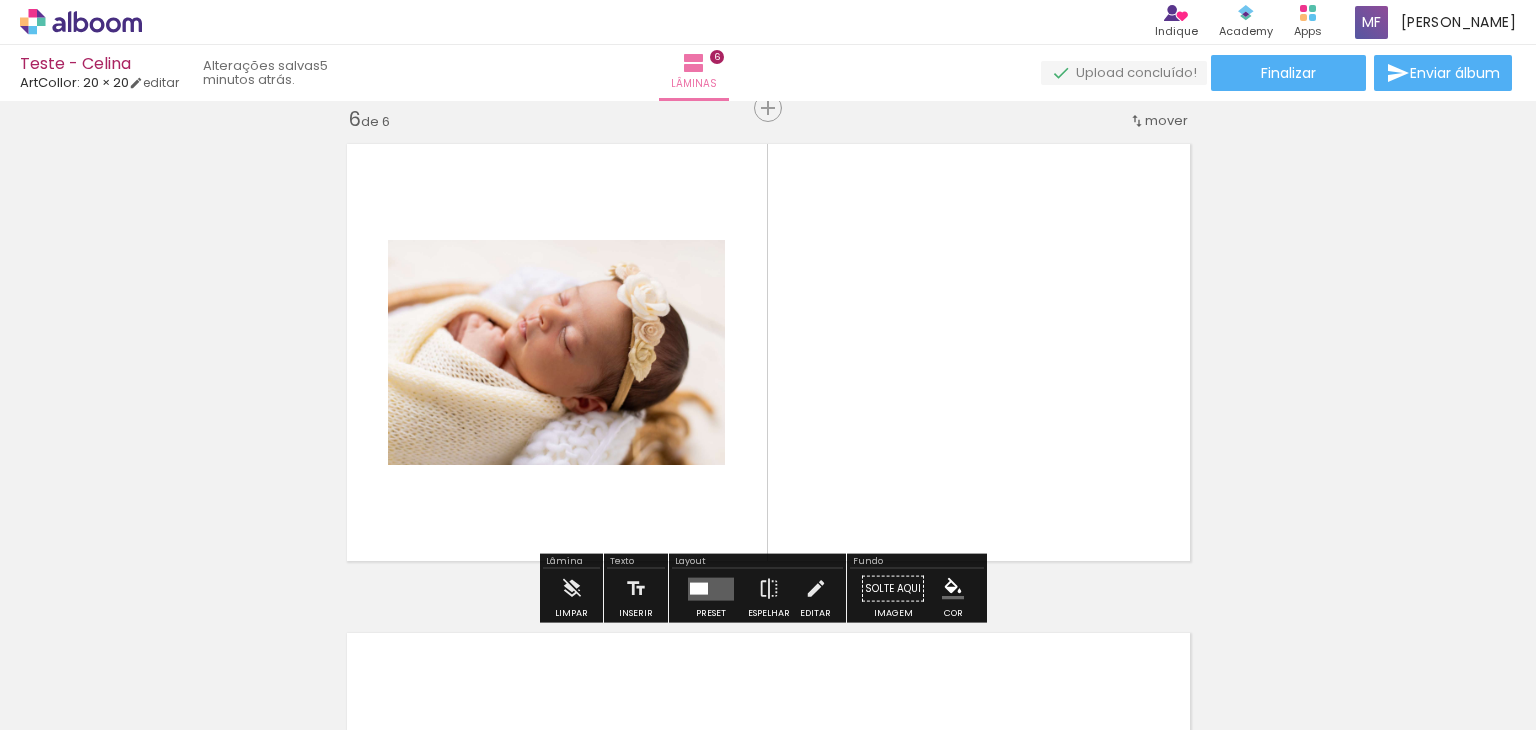 scroll, scrollTop: 2470, scrollLeft: 0, axis: vertical 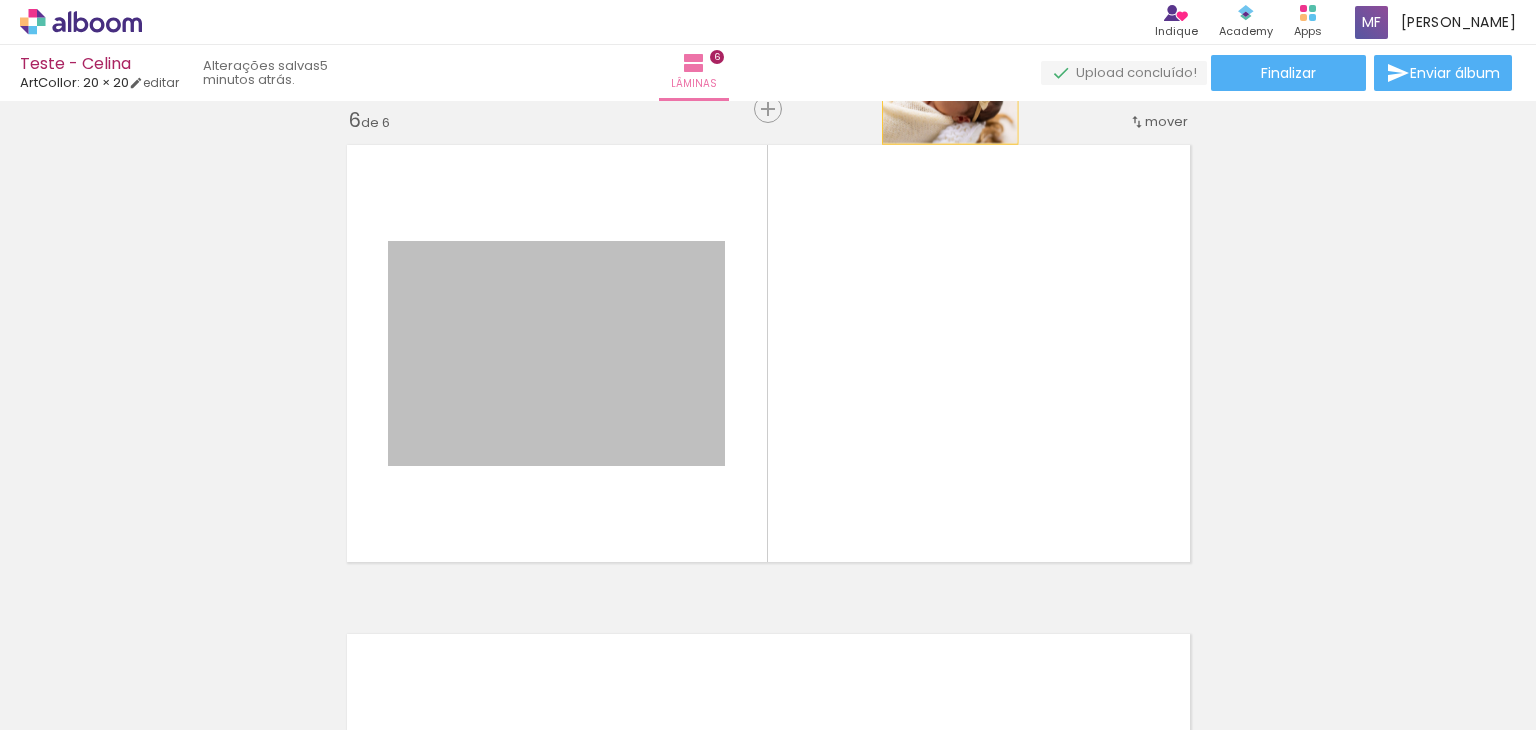 drag, startPoint x: 551, startPoint y: 427, endPoint x: 952, endPoint y: 70, distance: 536.88916 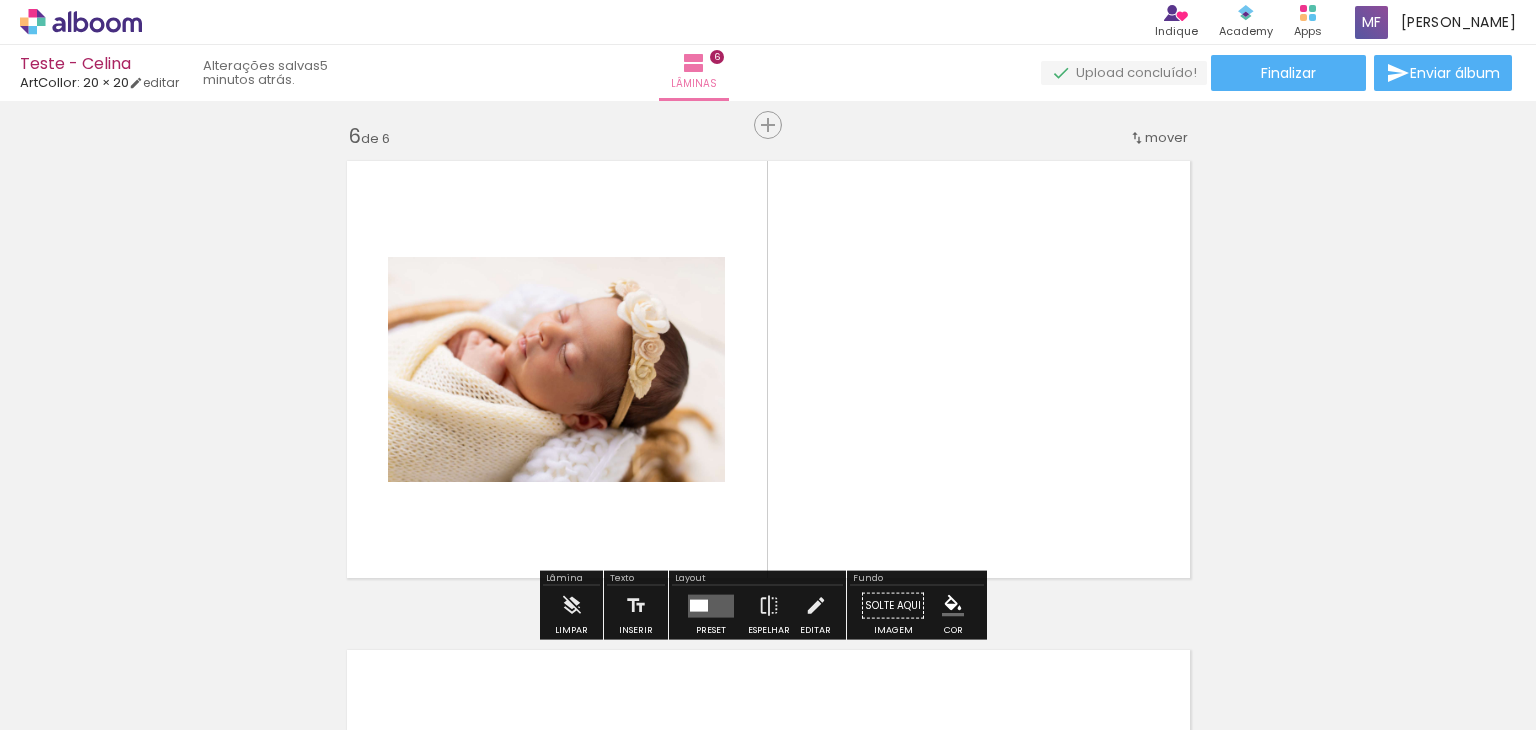 scroll, scrollTop: 2470, scrollLeft: 0, axis: vertical 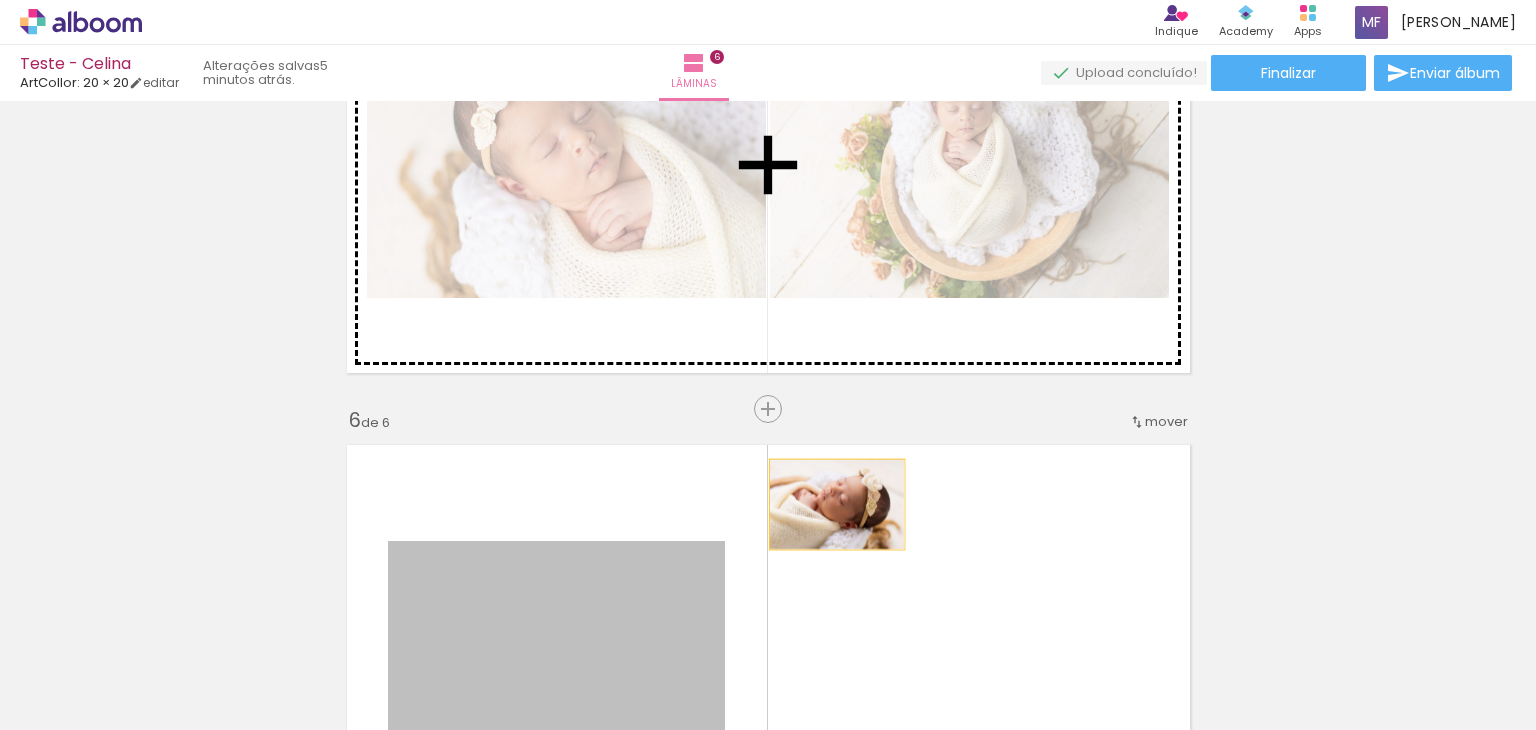 drag, startPoint x: 516, startPoint y: 401, endPoint x: 826, endPoint y: 202, distance: 368.37616 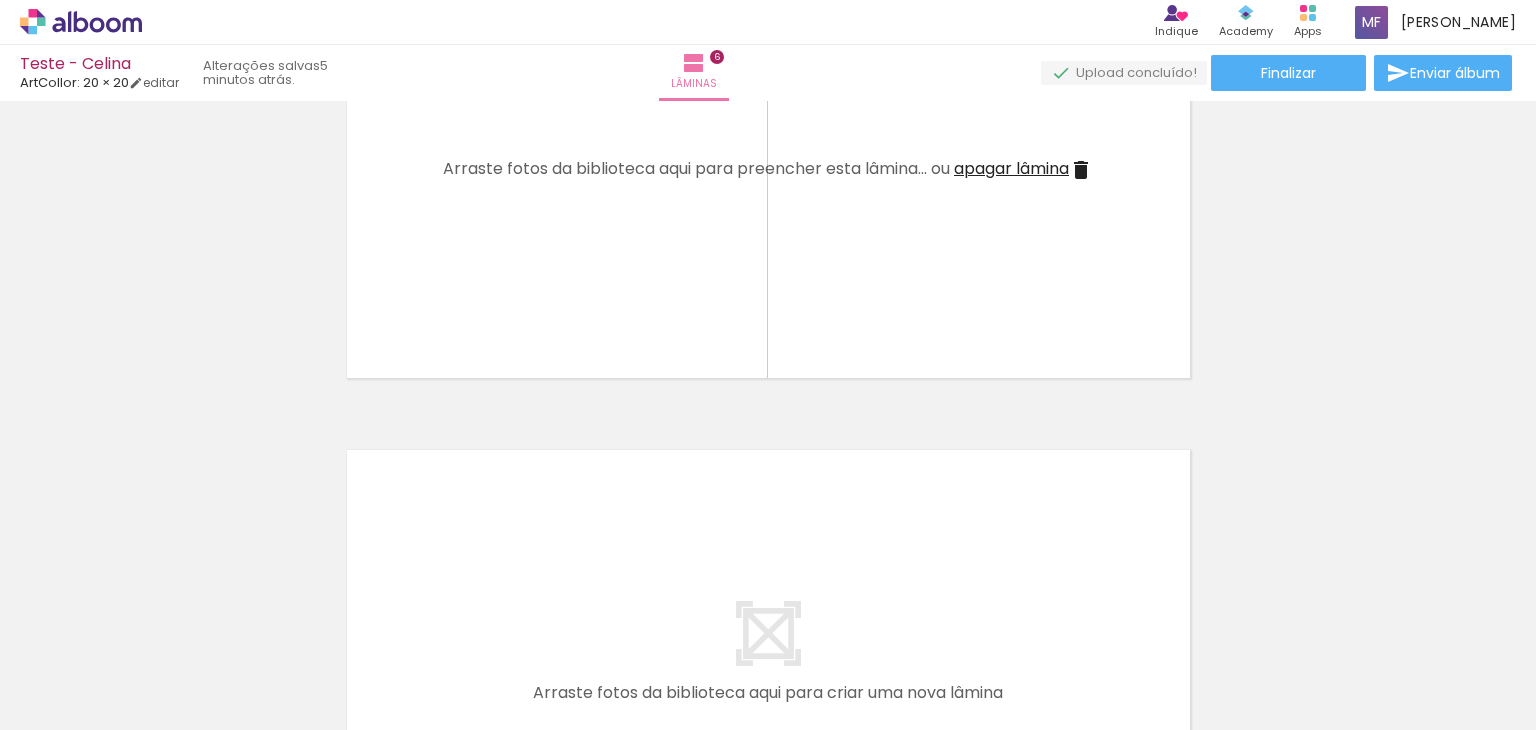 scroll, scrollTop: 2670, scrollLeft: 0, axis: vertical 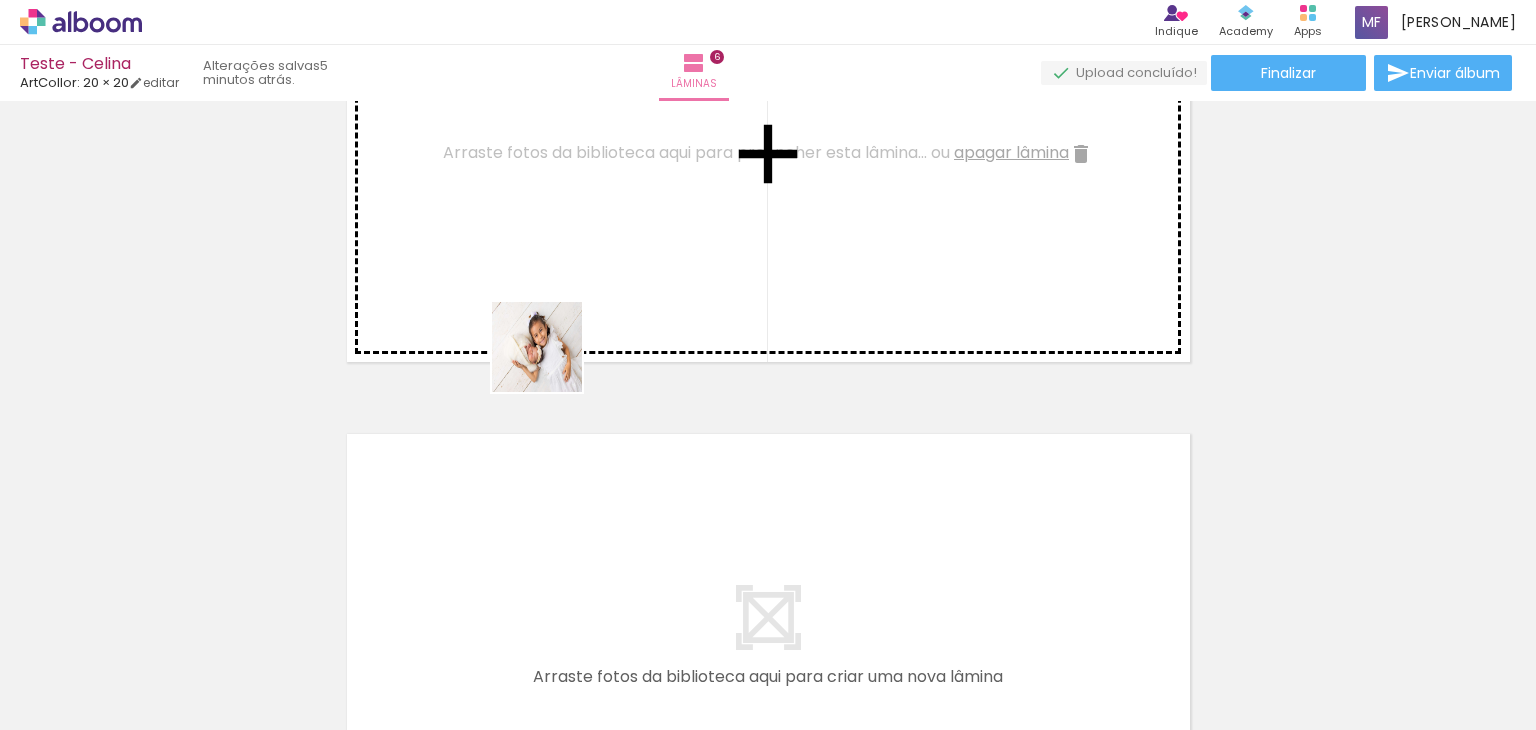 drag, startPoint x: 464, startPoint y: 688, endPoint x: 561, endPoint y: 269, distance: 430.0814 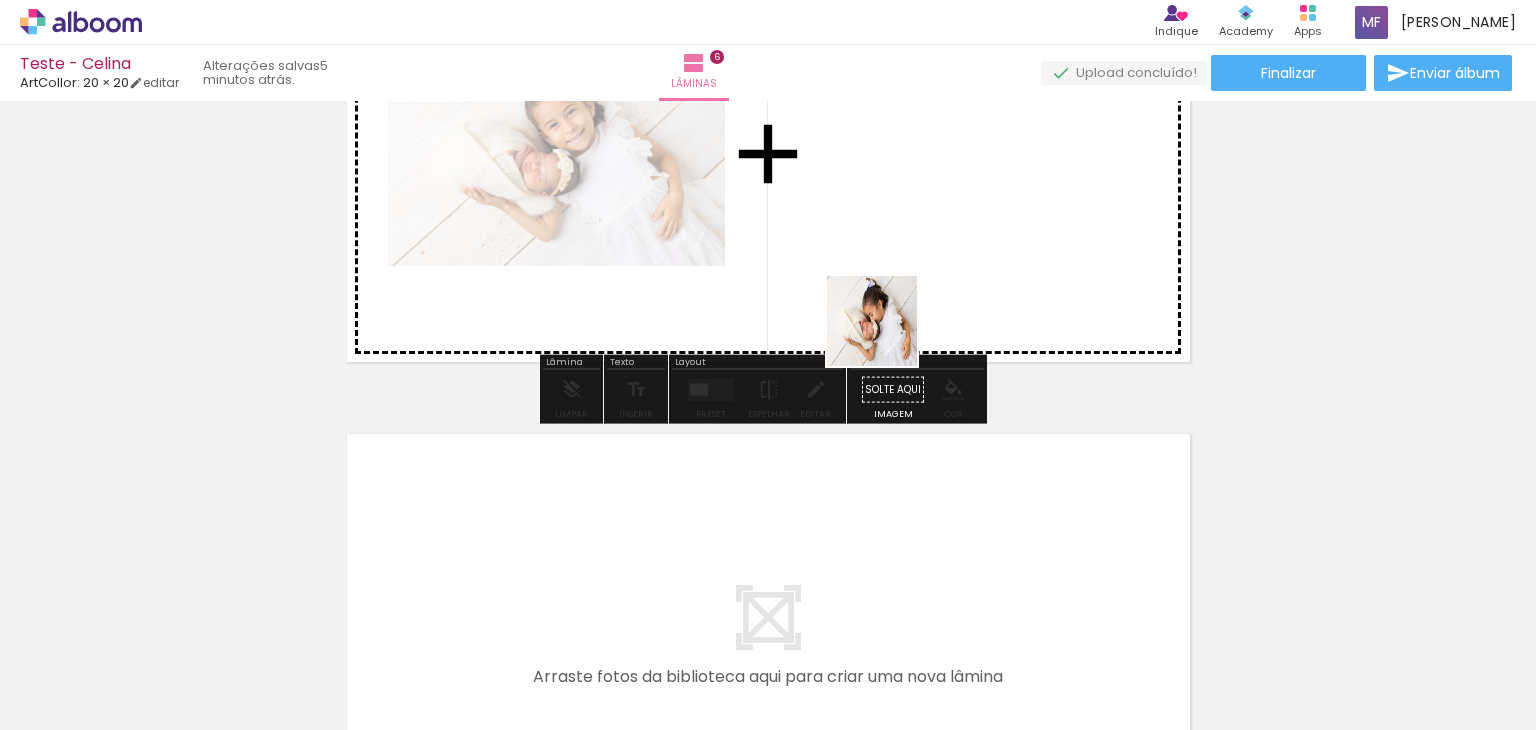 drag, startPoint x: 569, startPoint y: 658, endPoint x: 960, endPoint y: 244, distance: 569.45325 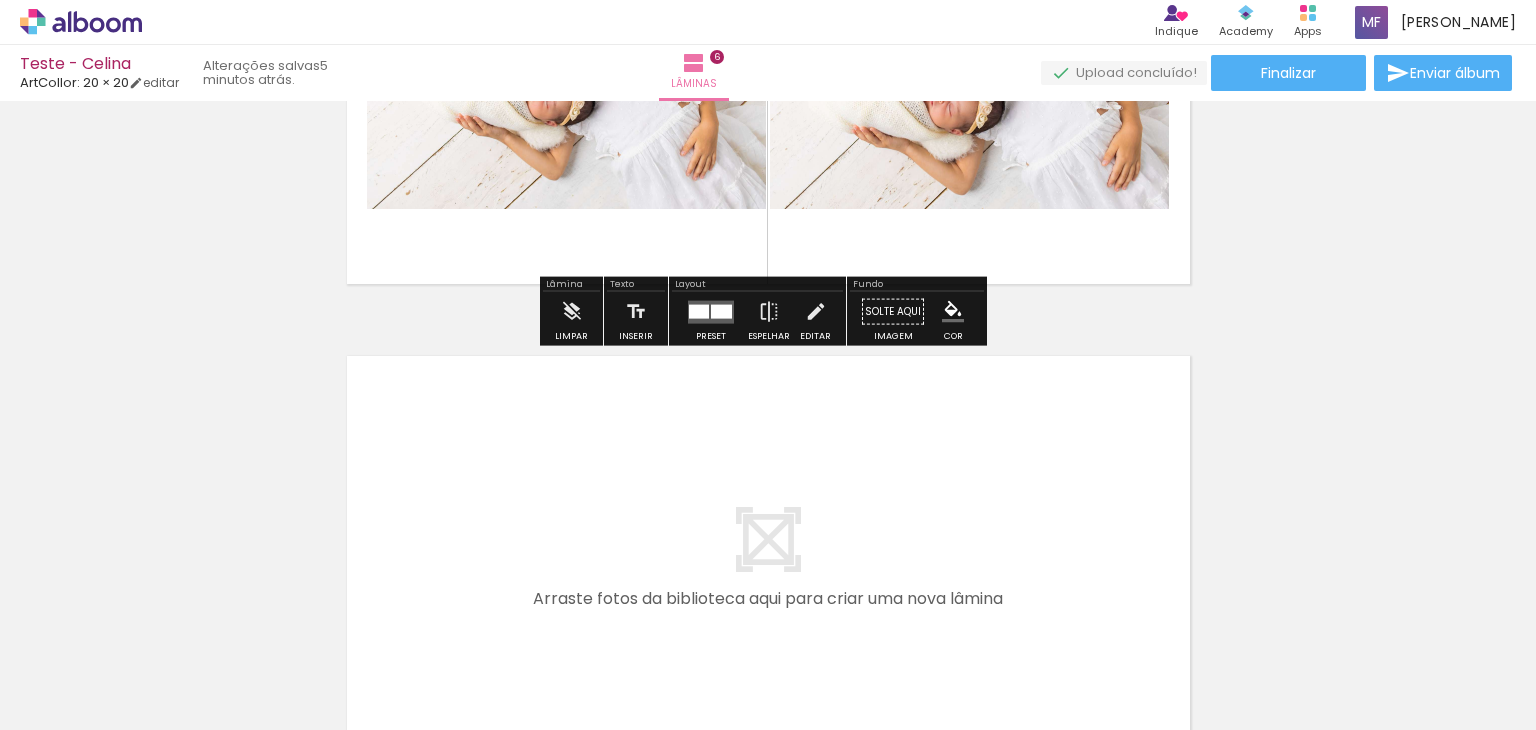 scroll, scrollTop: 2870, scrollLeft: 0, axis: vertical 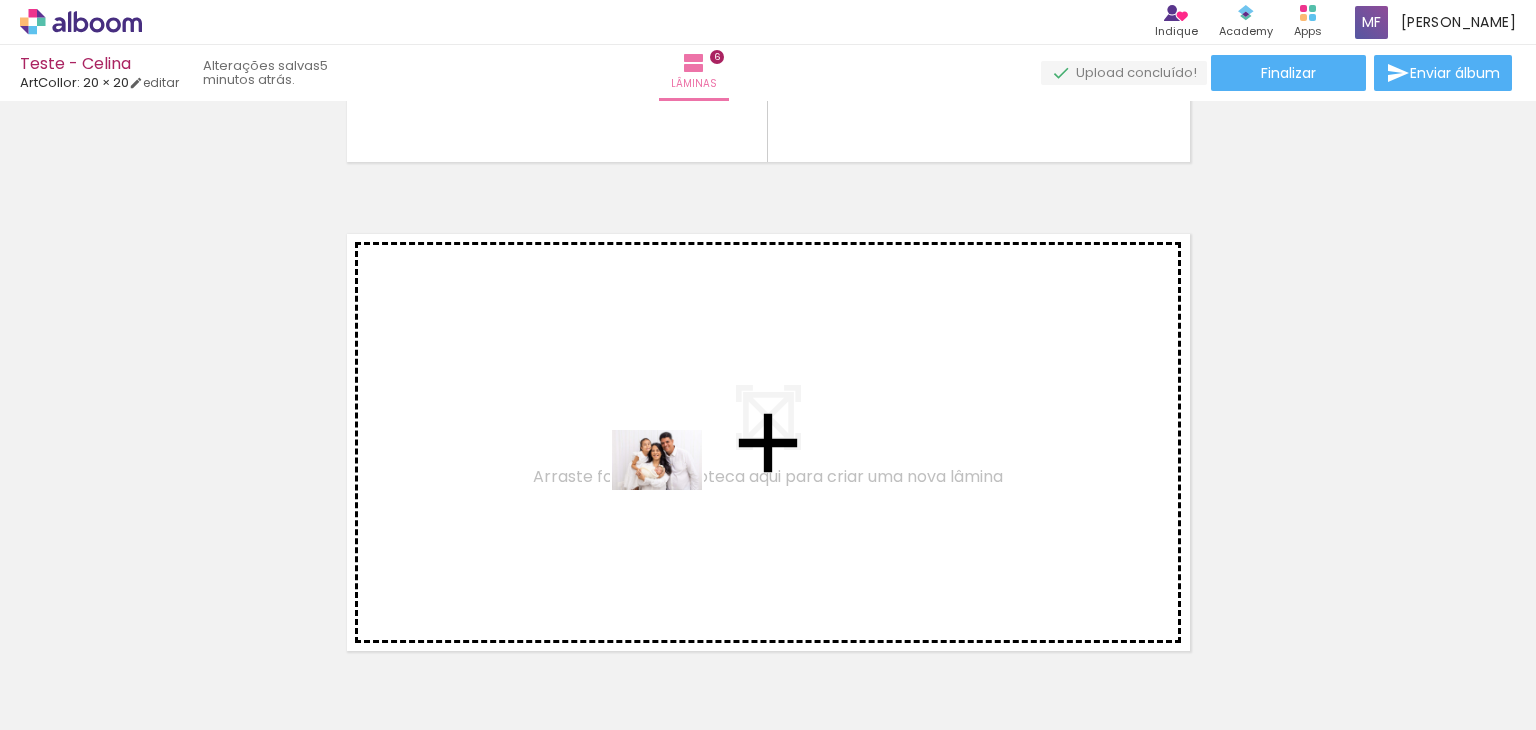 drag, startPoint x: 1133, startPoint y: 681, endPoint x: 642, endPoint y: 489, distance: 527.2049 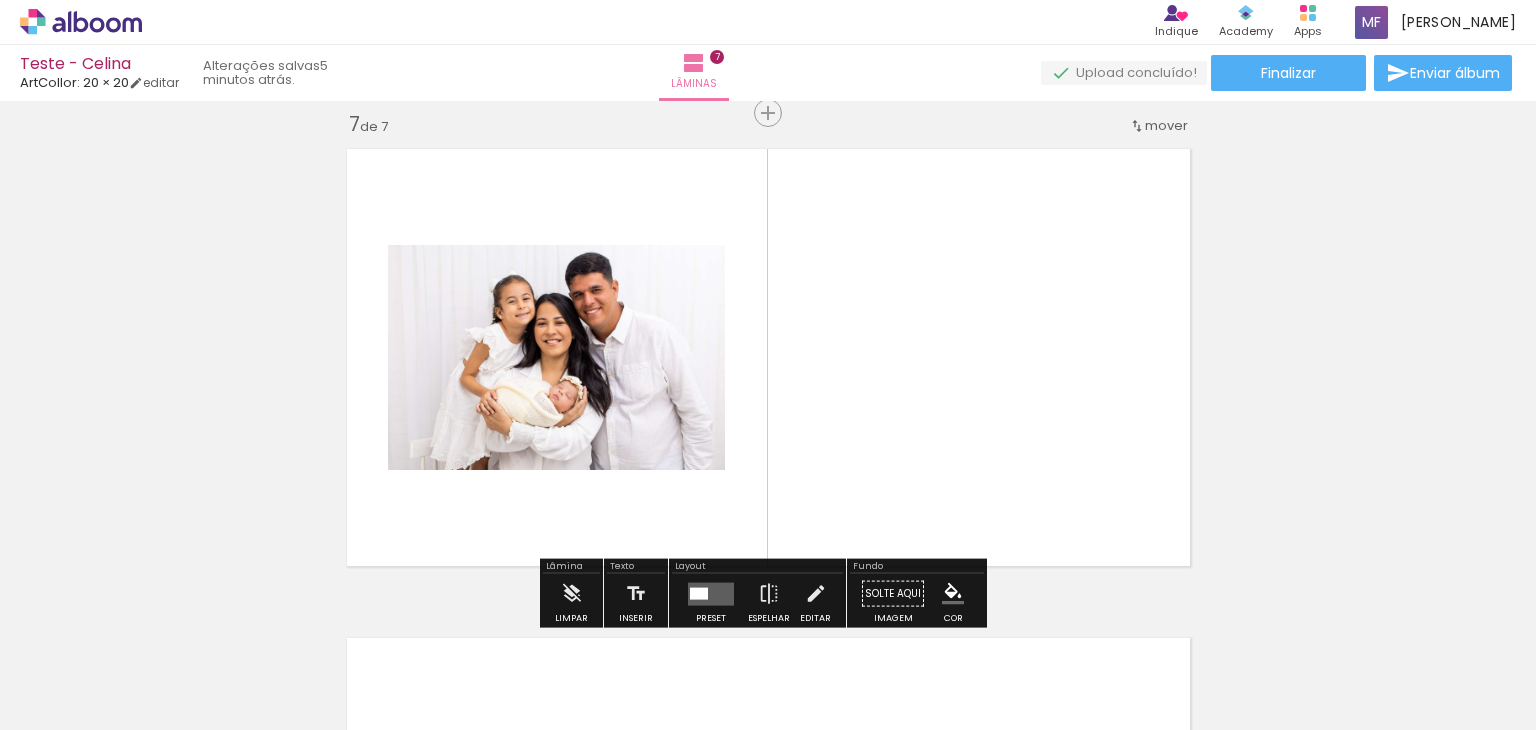 scroll, scrollTop: 2960, scrollLeft: 0, axis: vertical 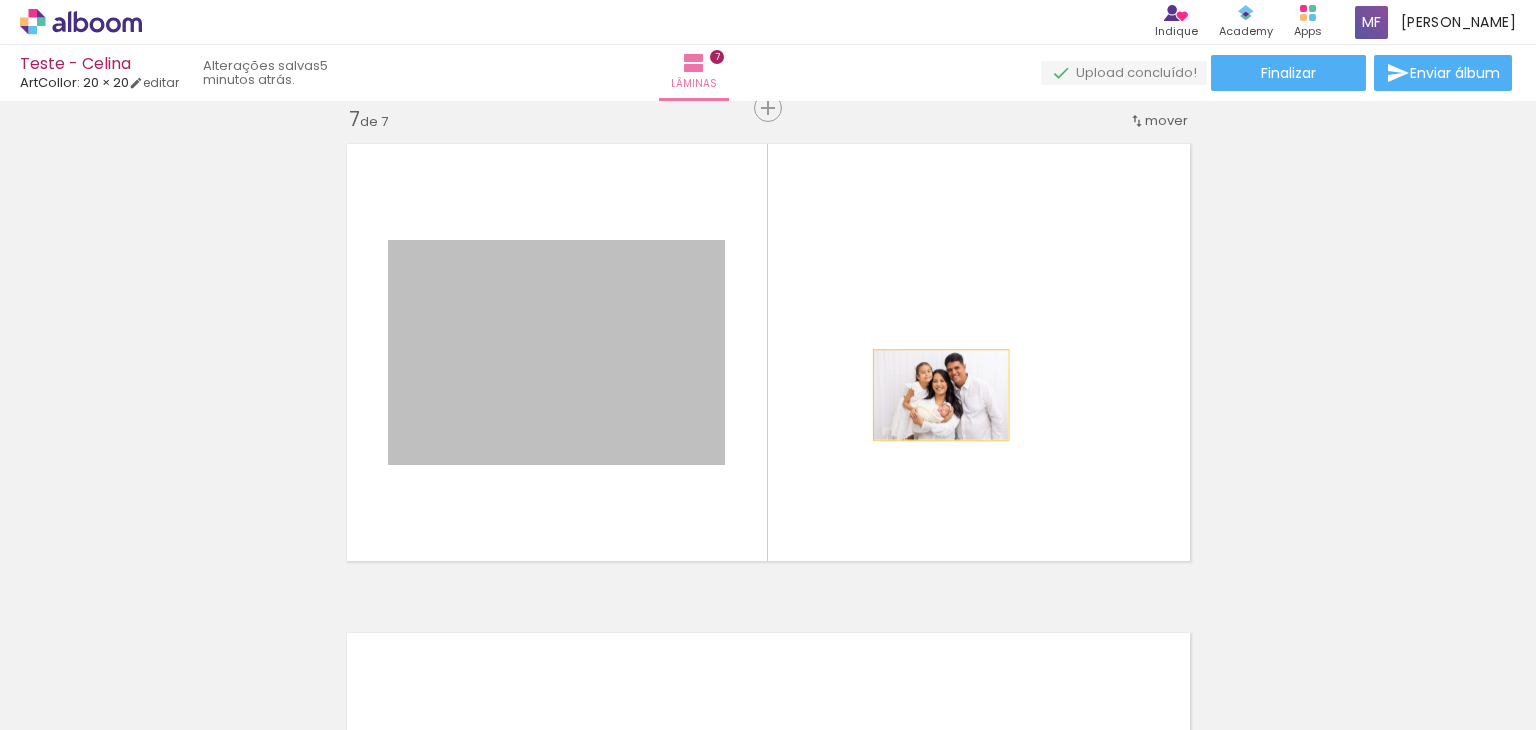 drag, startPoint x: 695, startPoint y: 393, endPoint x: 837, endPoint y: 382, distance: 142.42542 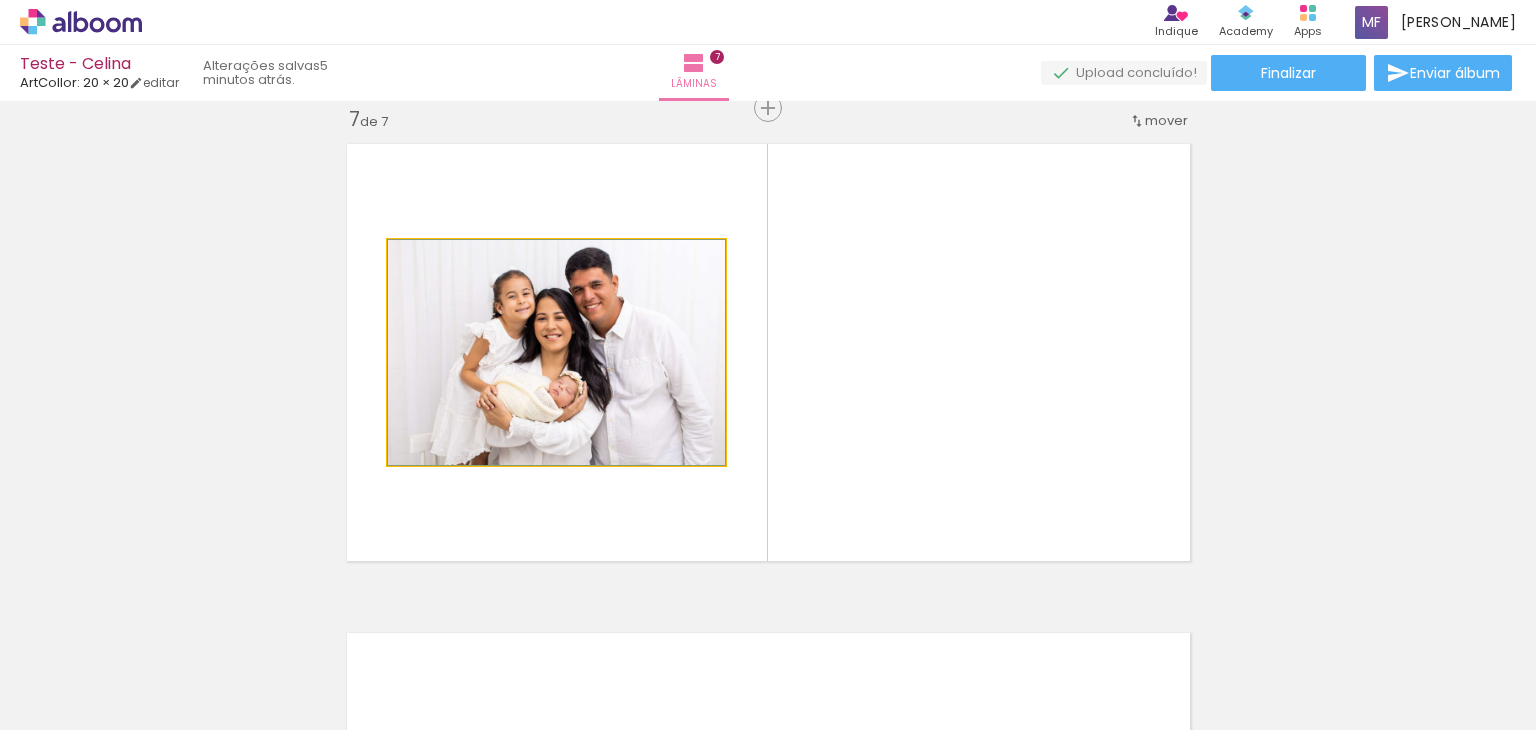 click 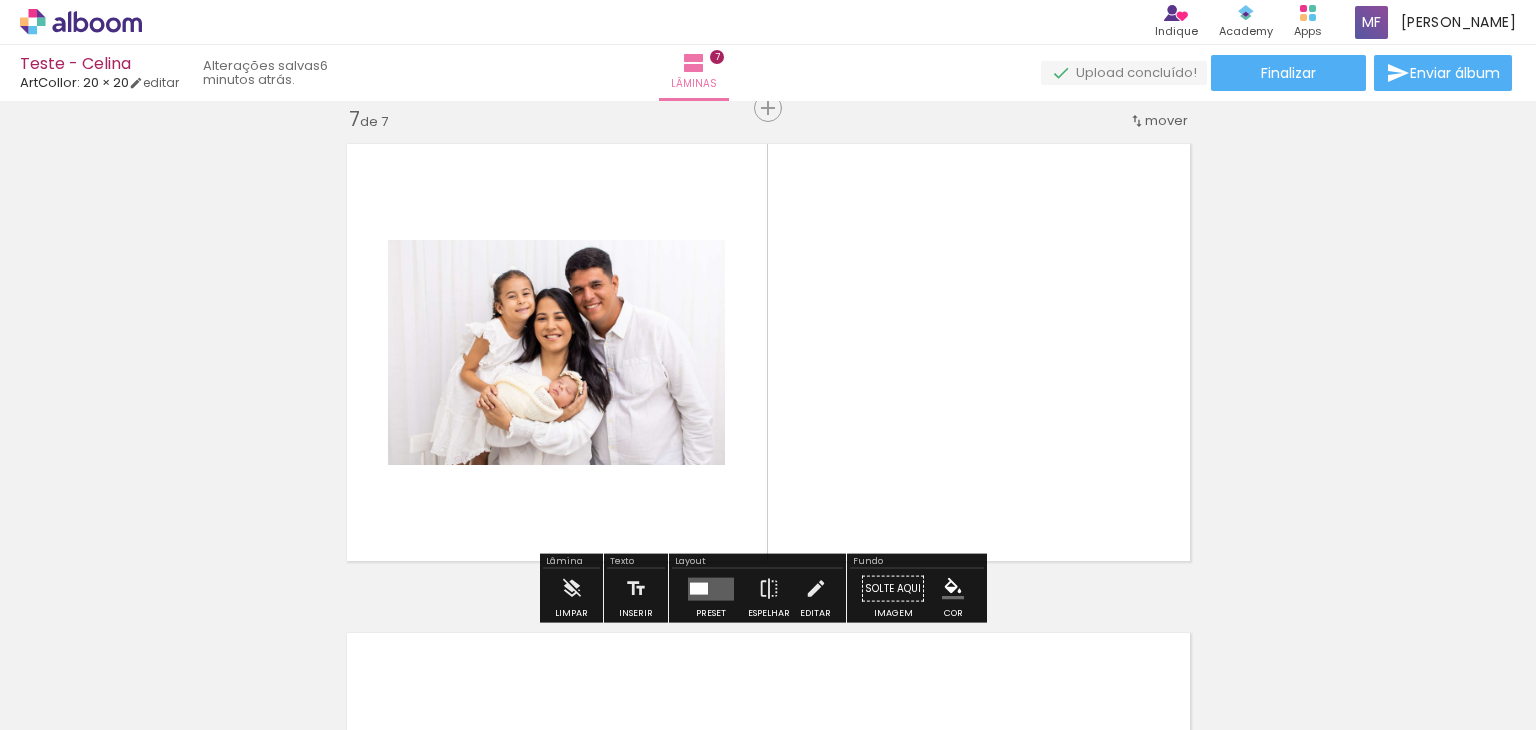click at bounding box center (711, 588) 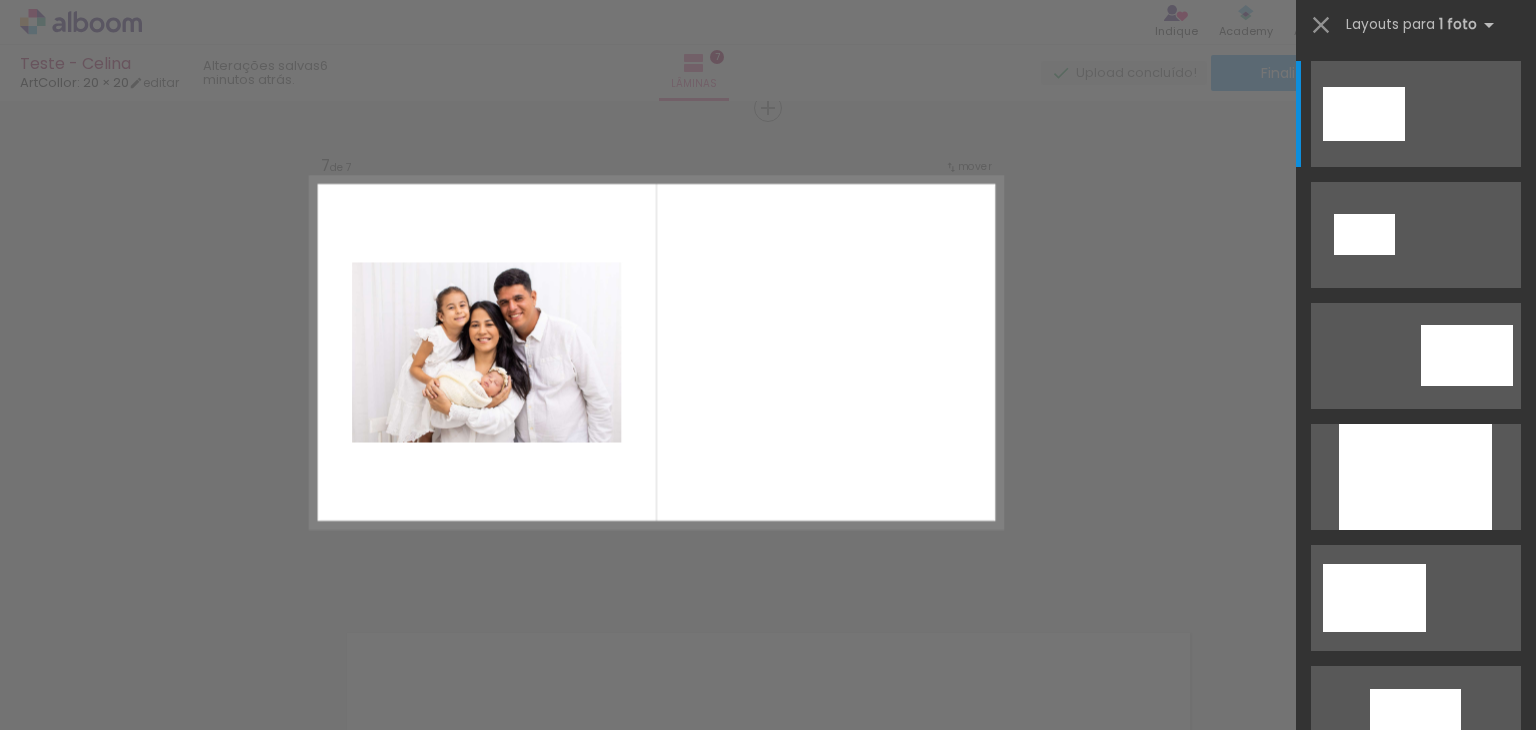 click on "Confirmar Cancelar" at bounding box center (768, -879) 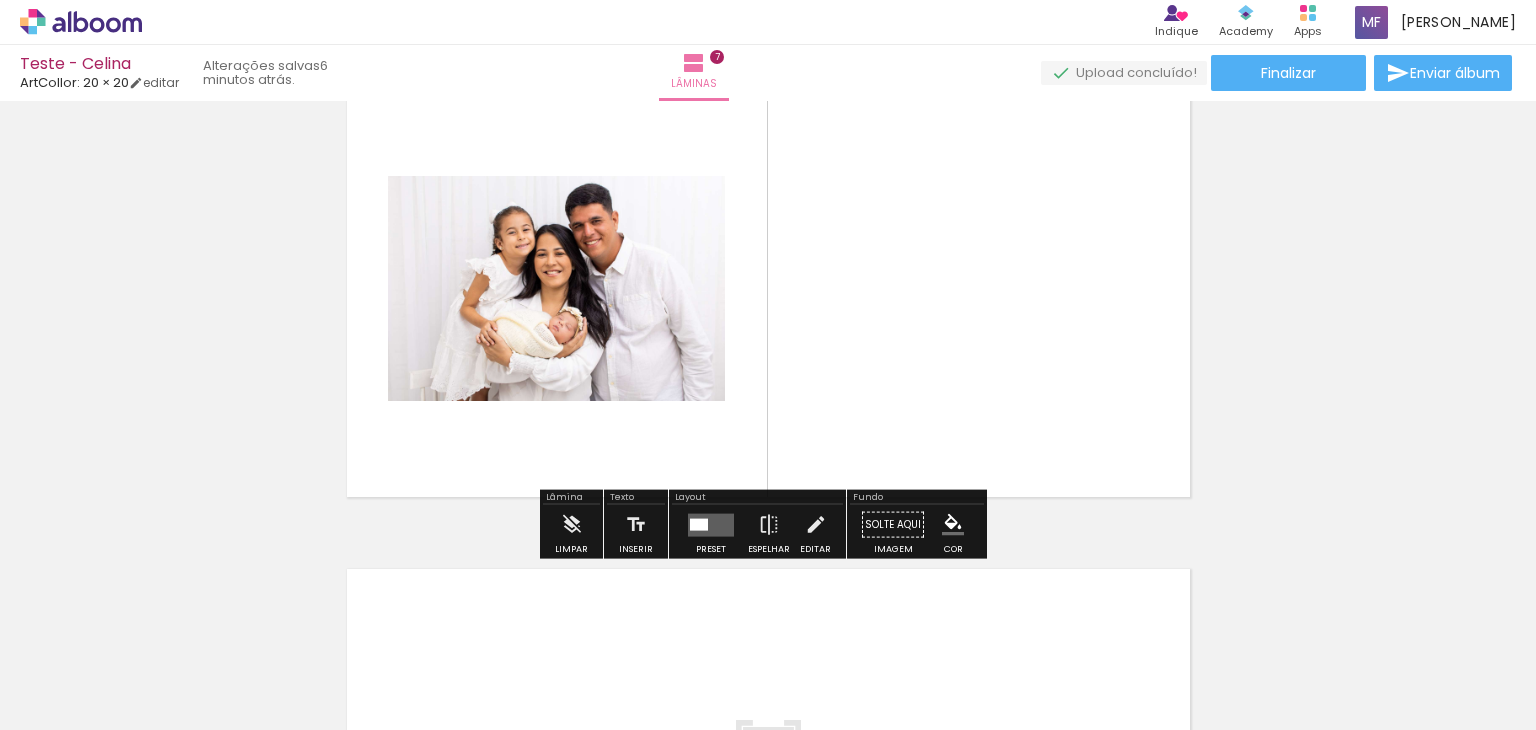 scroll, scrollTop: 3160, scrollLeft: 0, axis: vertical 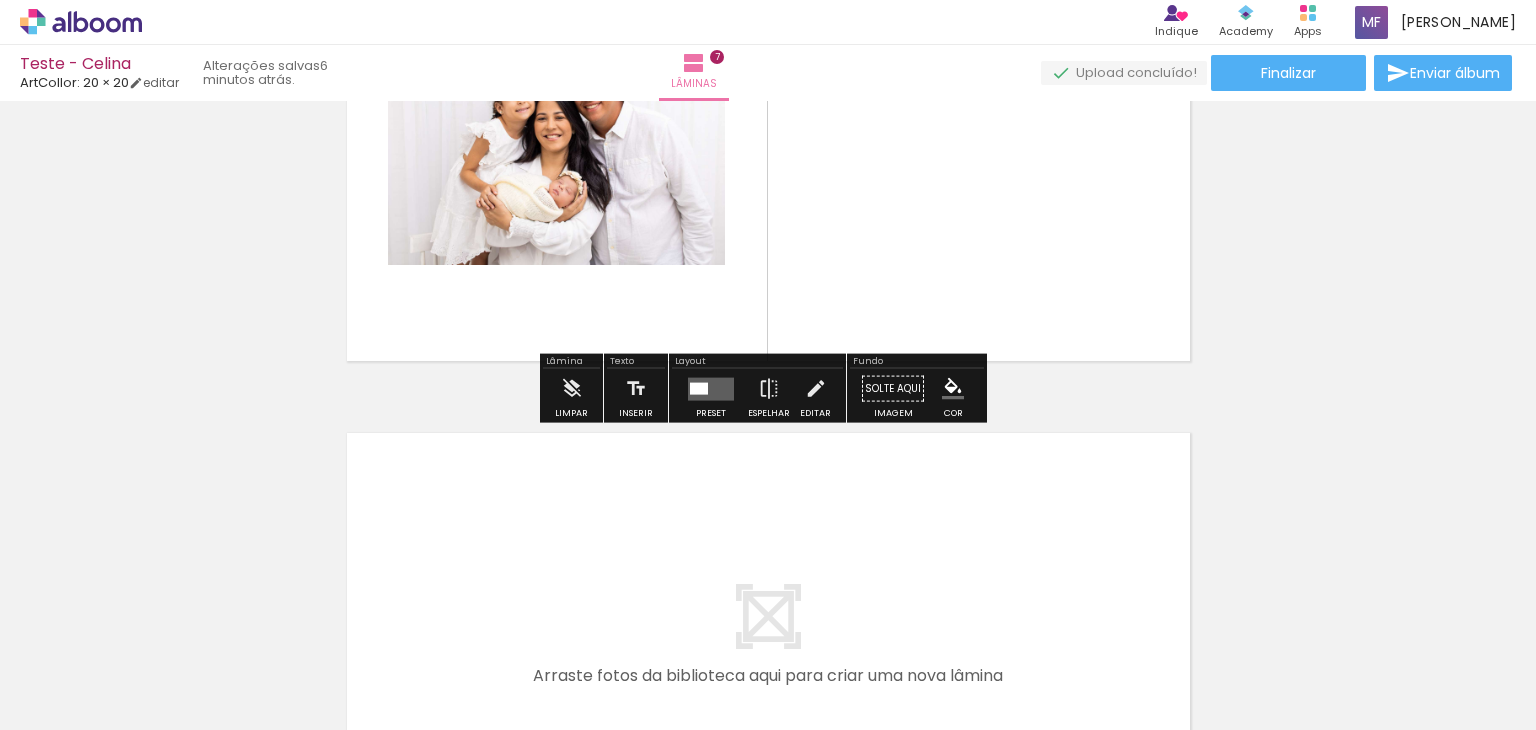 click at bounding box center (711, 388) 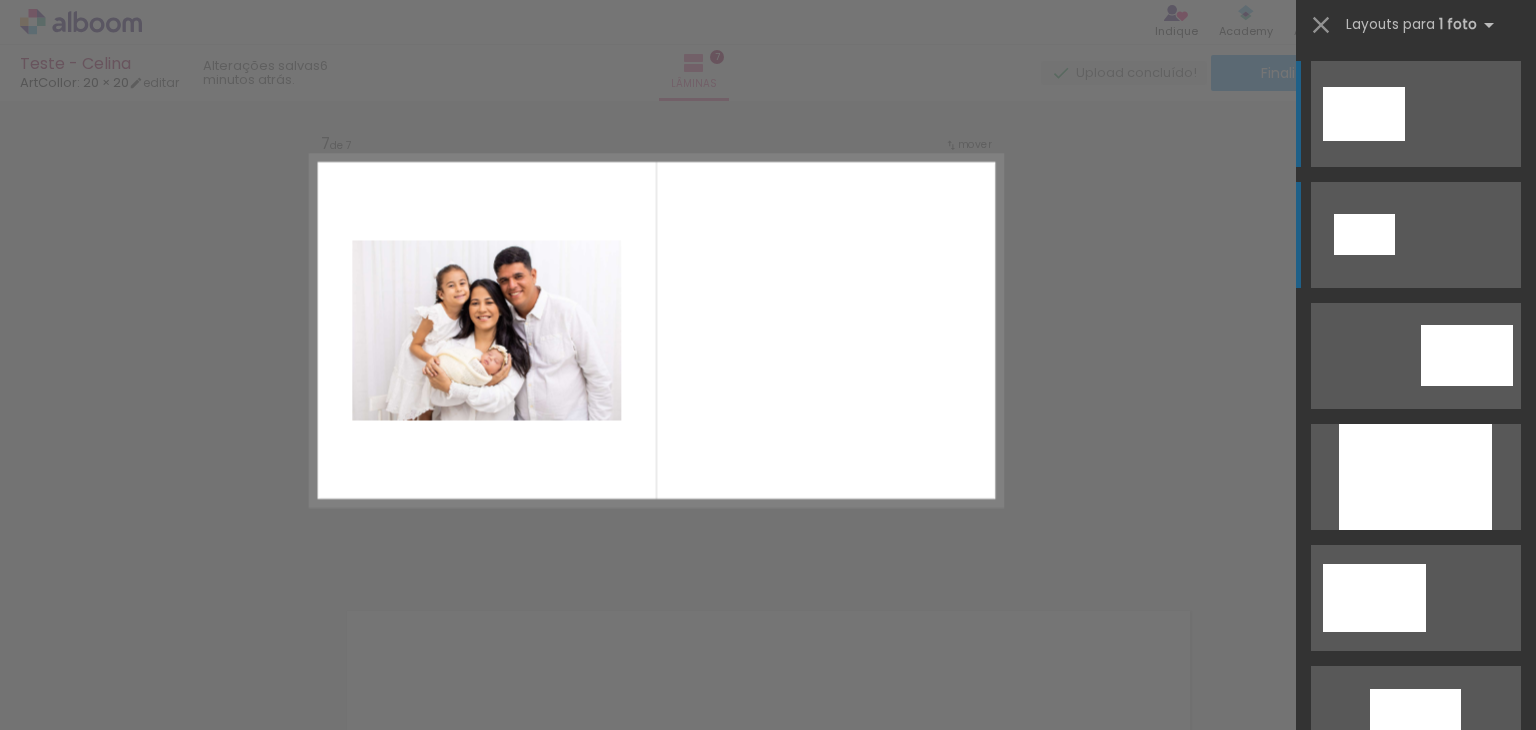 scroll, scrollTop: 2960, scrollLeft: 0, axis: vertical 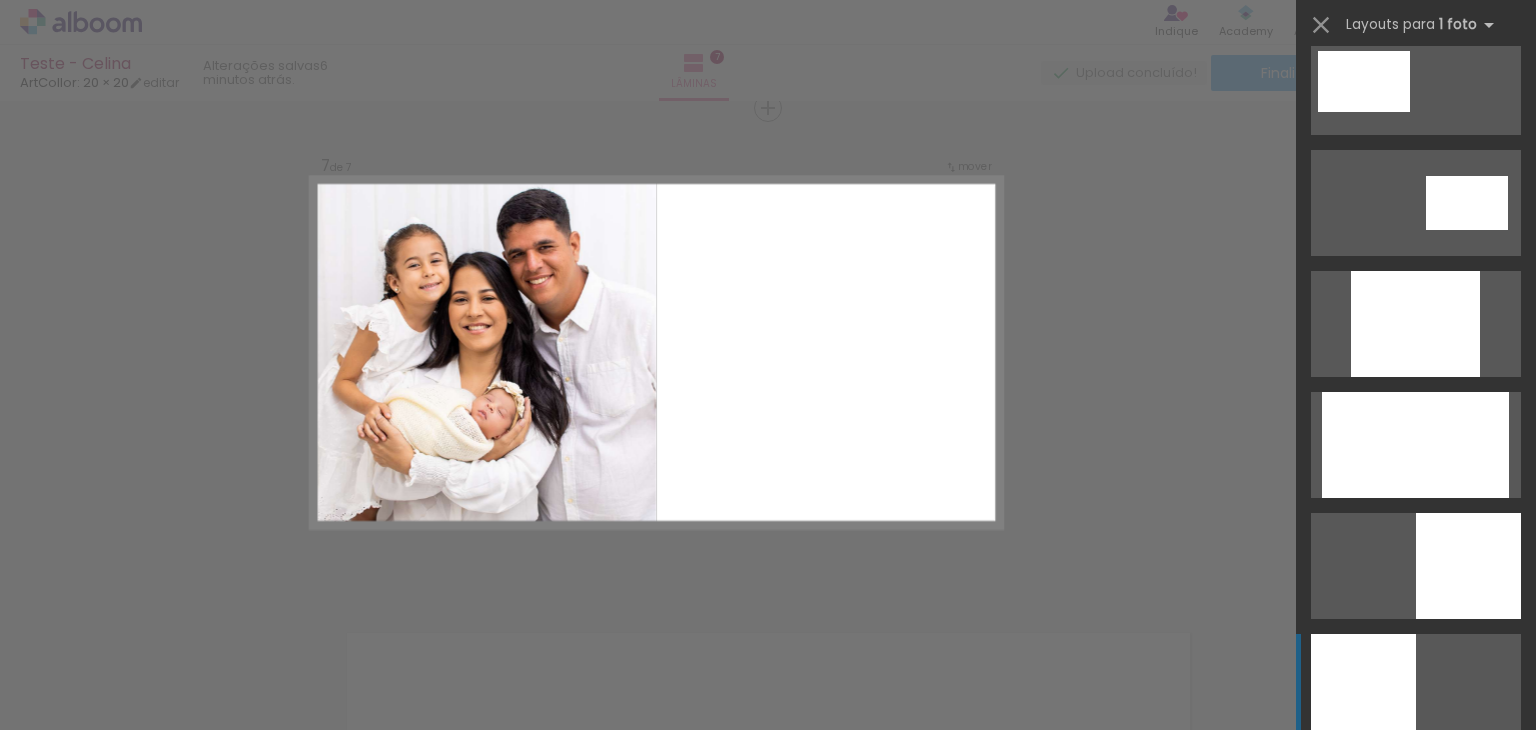 click at bounding box center (1363, 687) 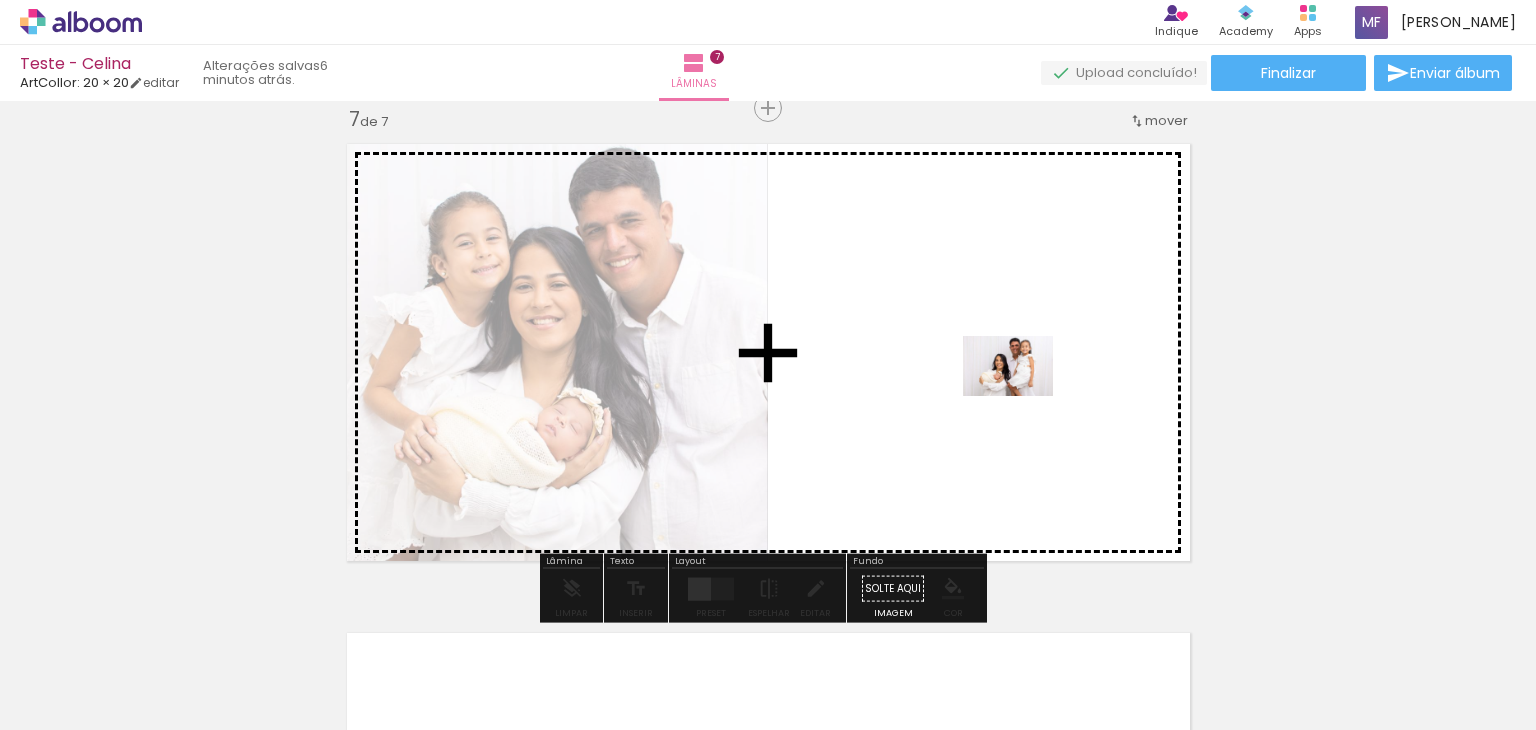 drag, startPoint x: 1019, startPoint y: 615, endPoint x: 1023, endPoint y: 396, distance: 219.03653 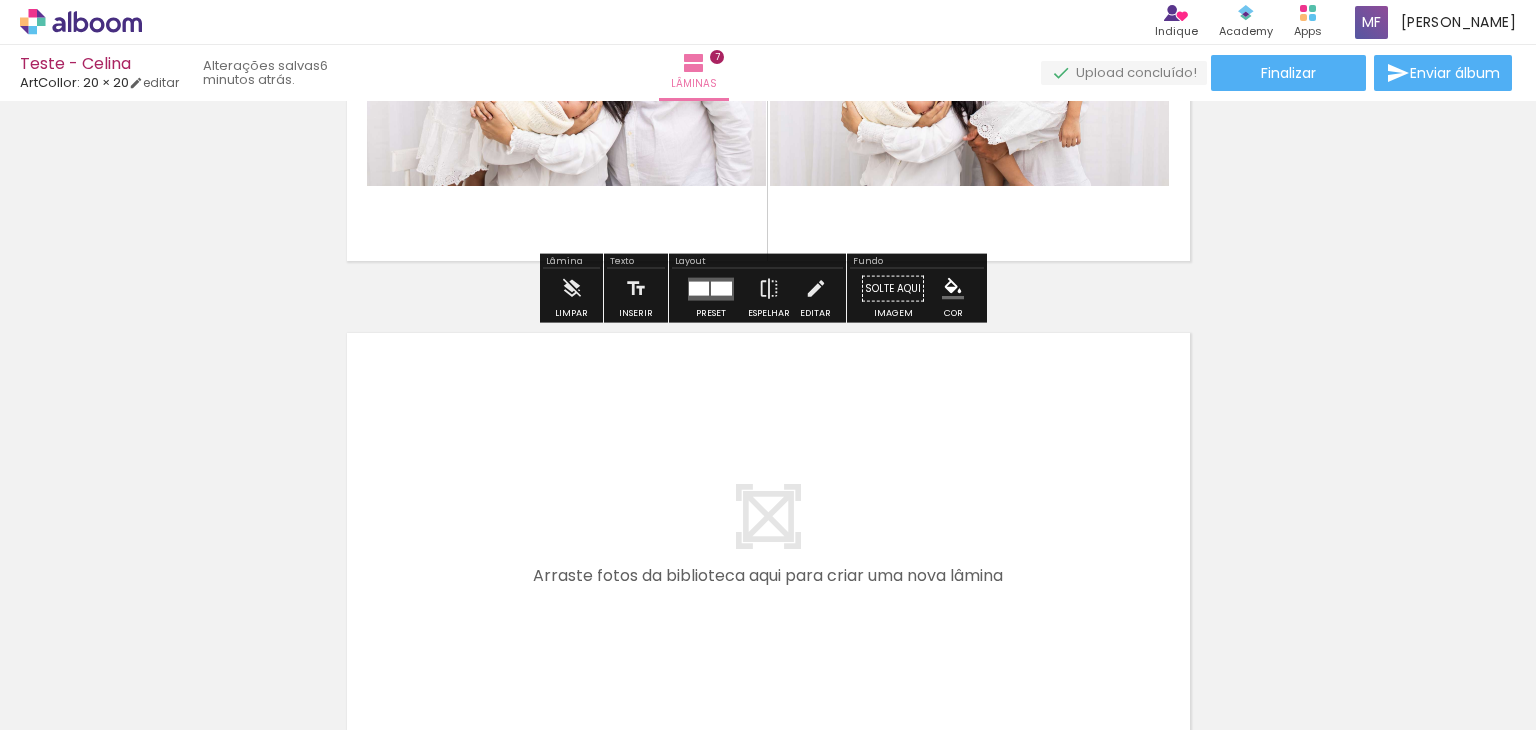 scroll, scrollTop: 3360, scrollLeft: 0, axis: vertical 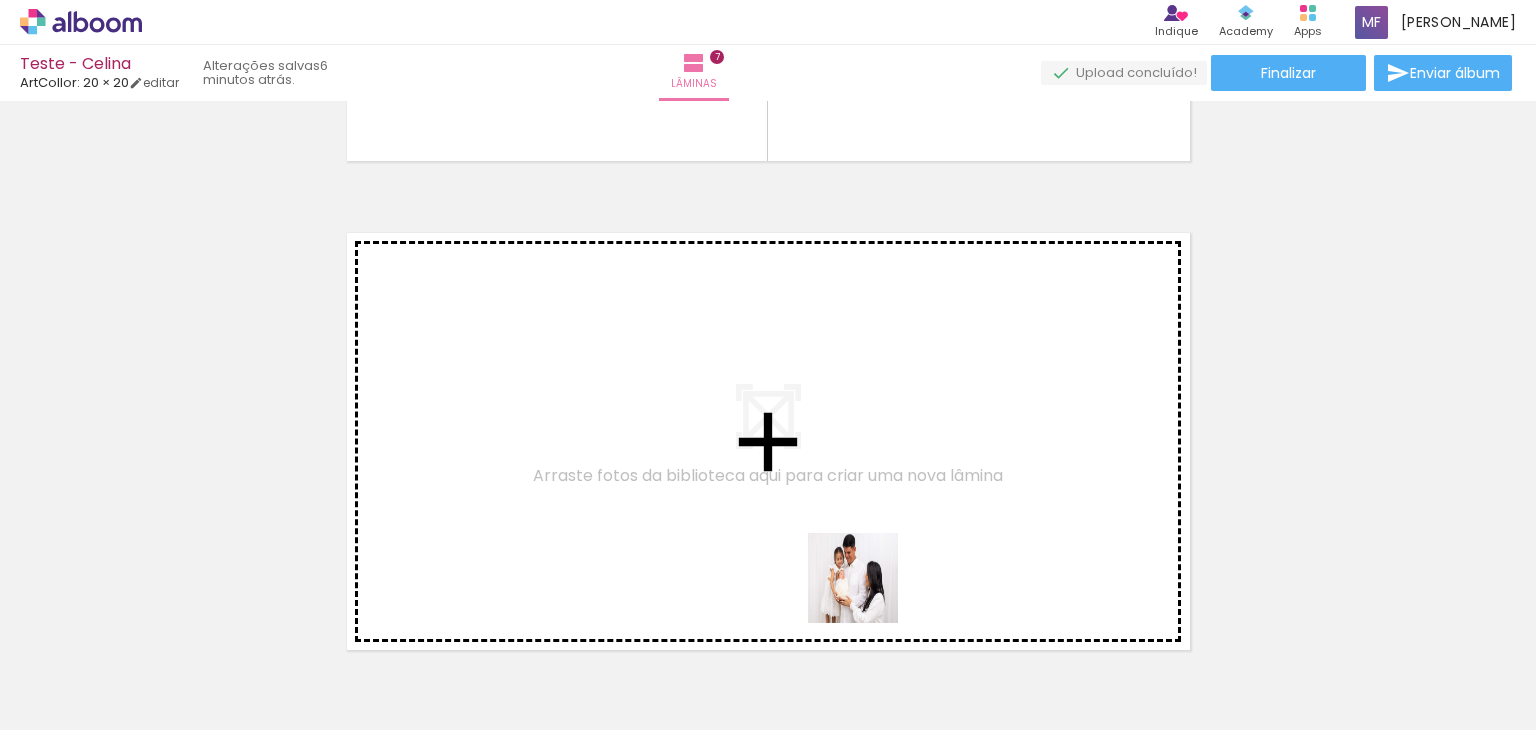 drag, startPoint x: 904, startPoint y: 683, endPoint x: 852, endPoint y: 517, distance: 173.95401 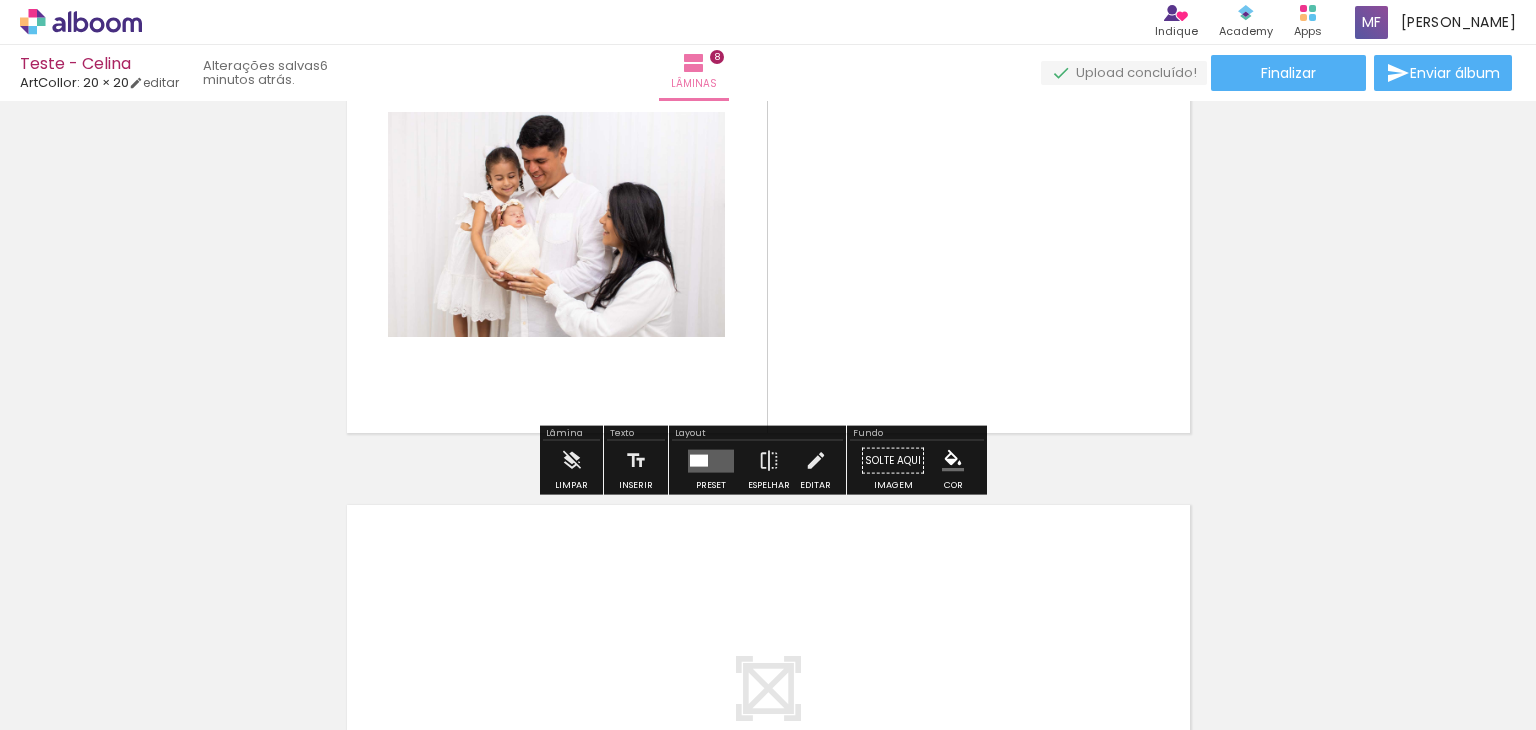scroll, scrollTop: 3648, scrollLeft: 0, axis: vertical 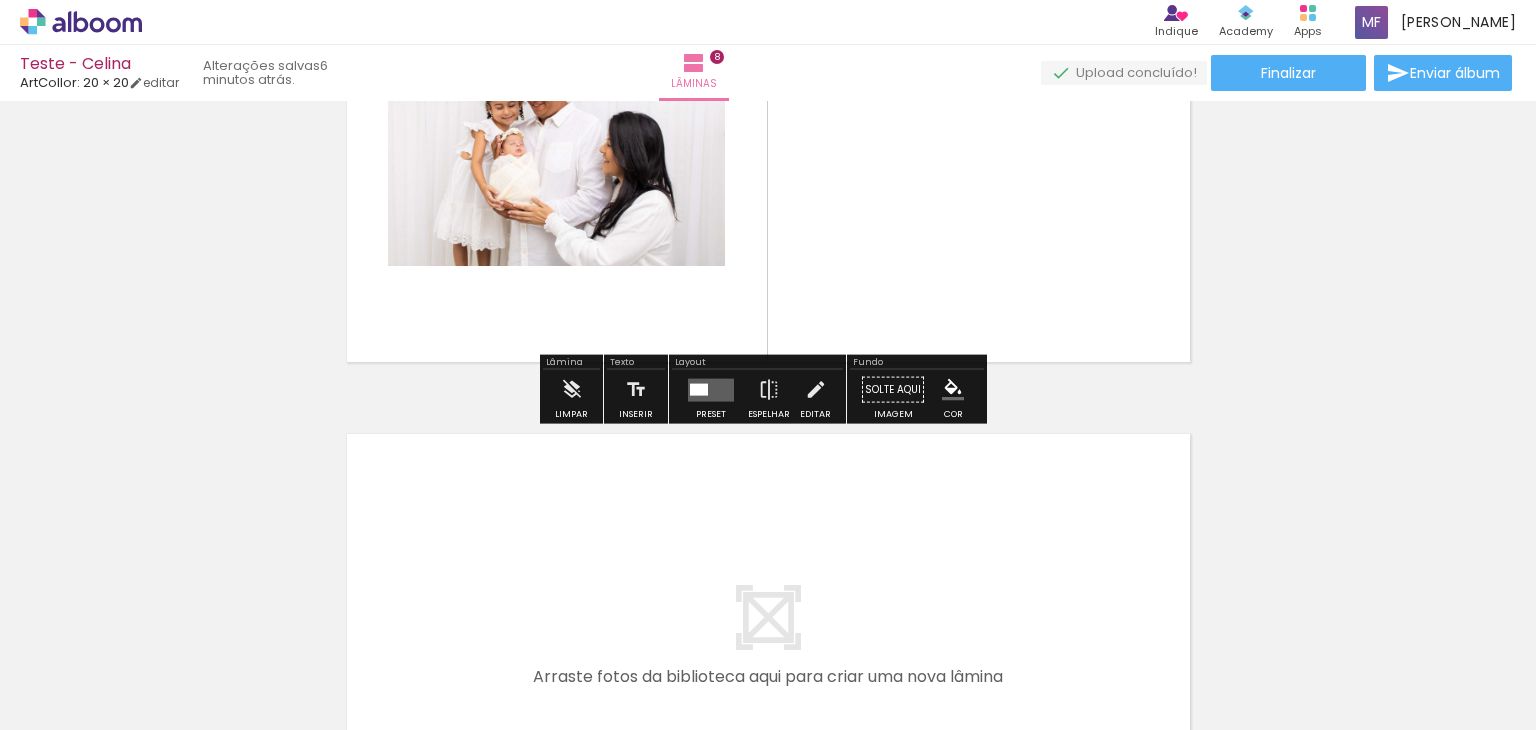 click at bounding box center (711, 390) 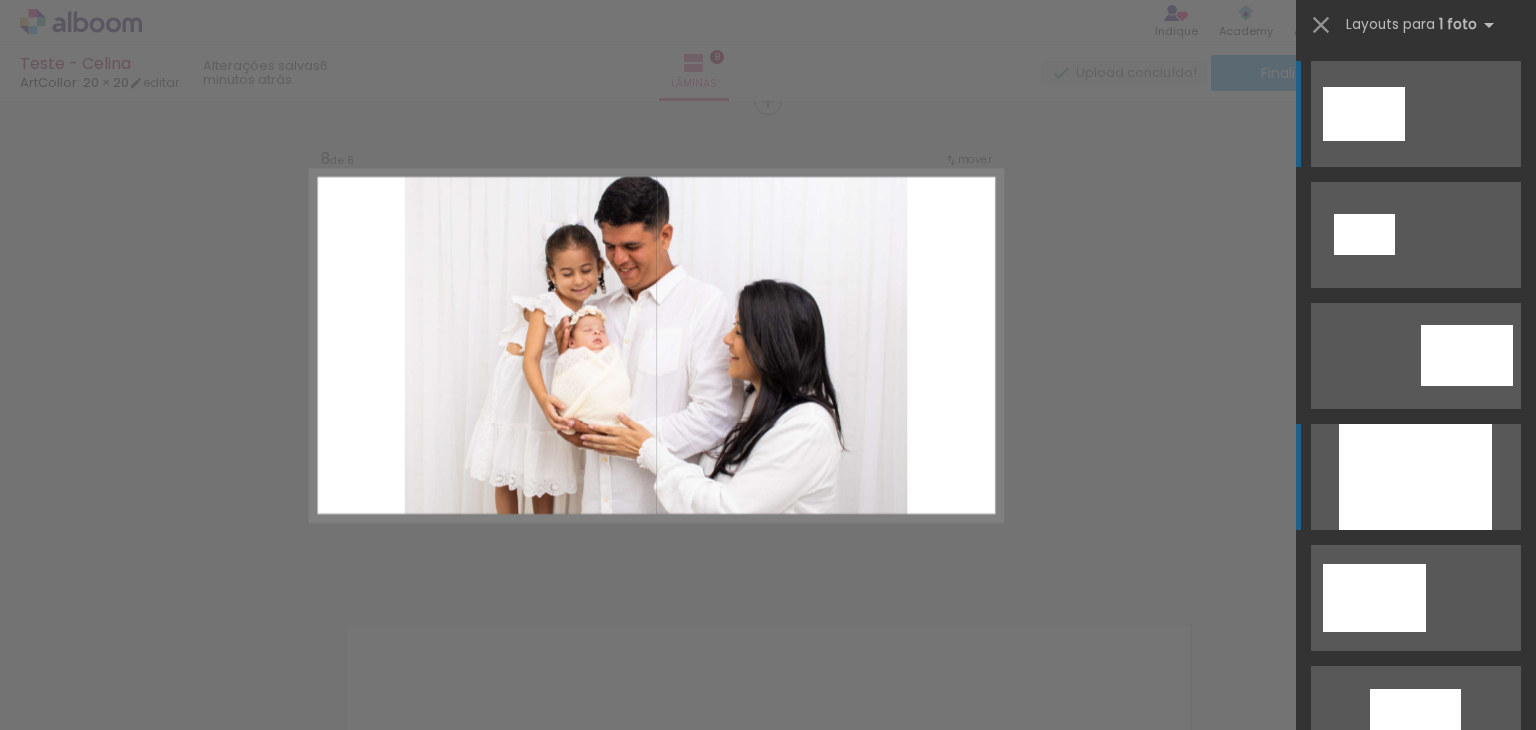 scroll, scrollTop: 3448, scrollLeft: 0, axis: vertical 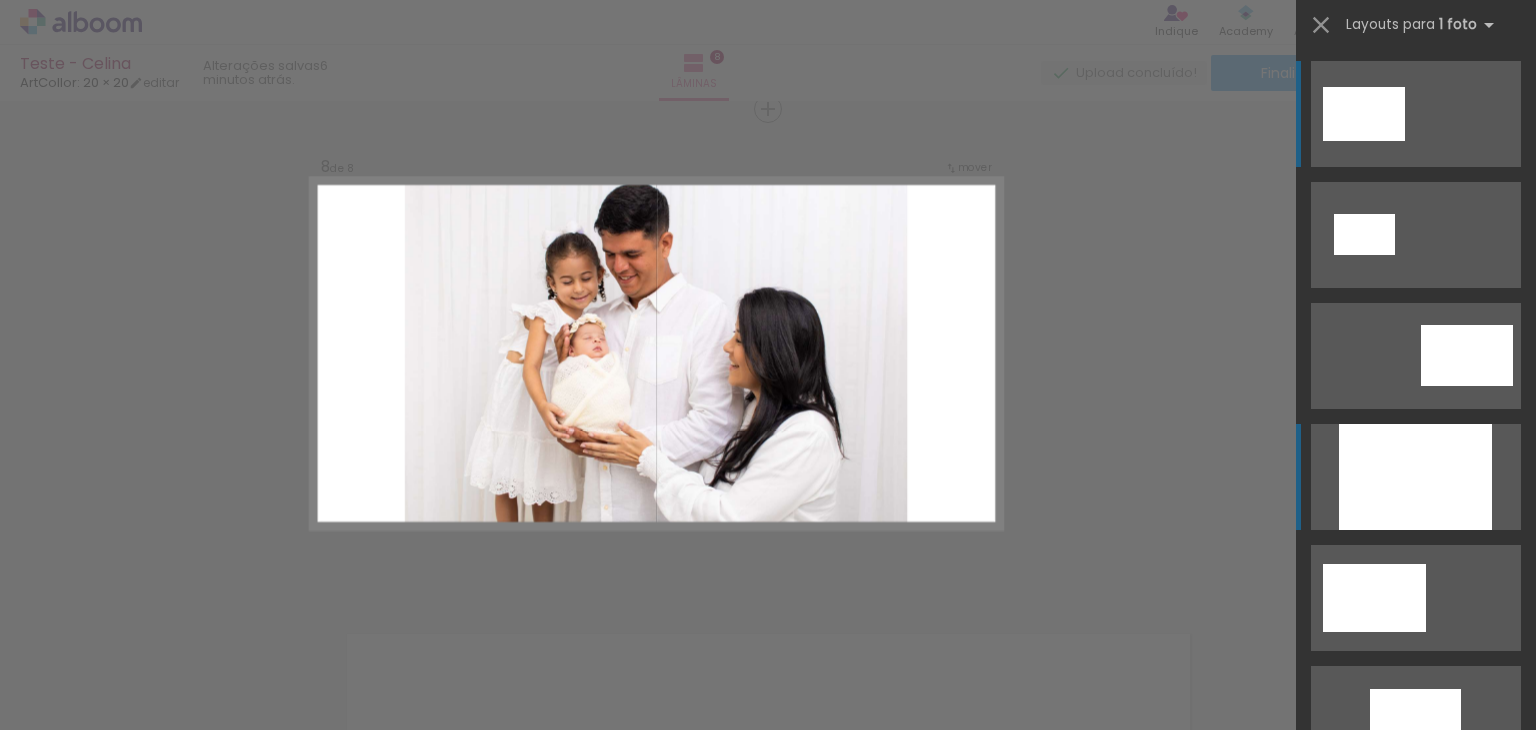 click at bounding box center [1415, 477] 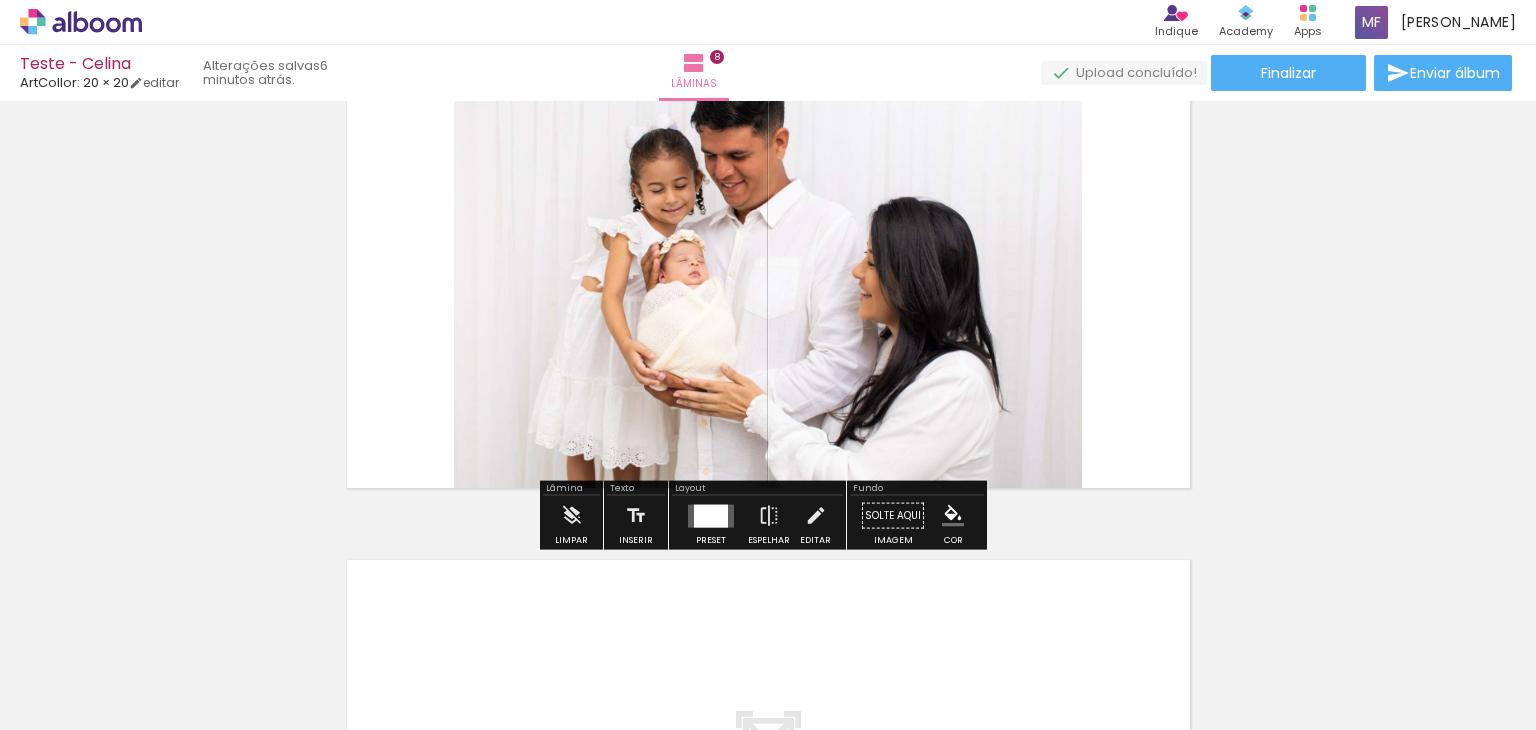 scroll, scrollTop: 3948, scrollLeft: 0, axis: vertical 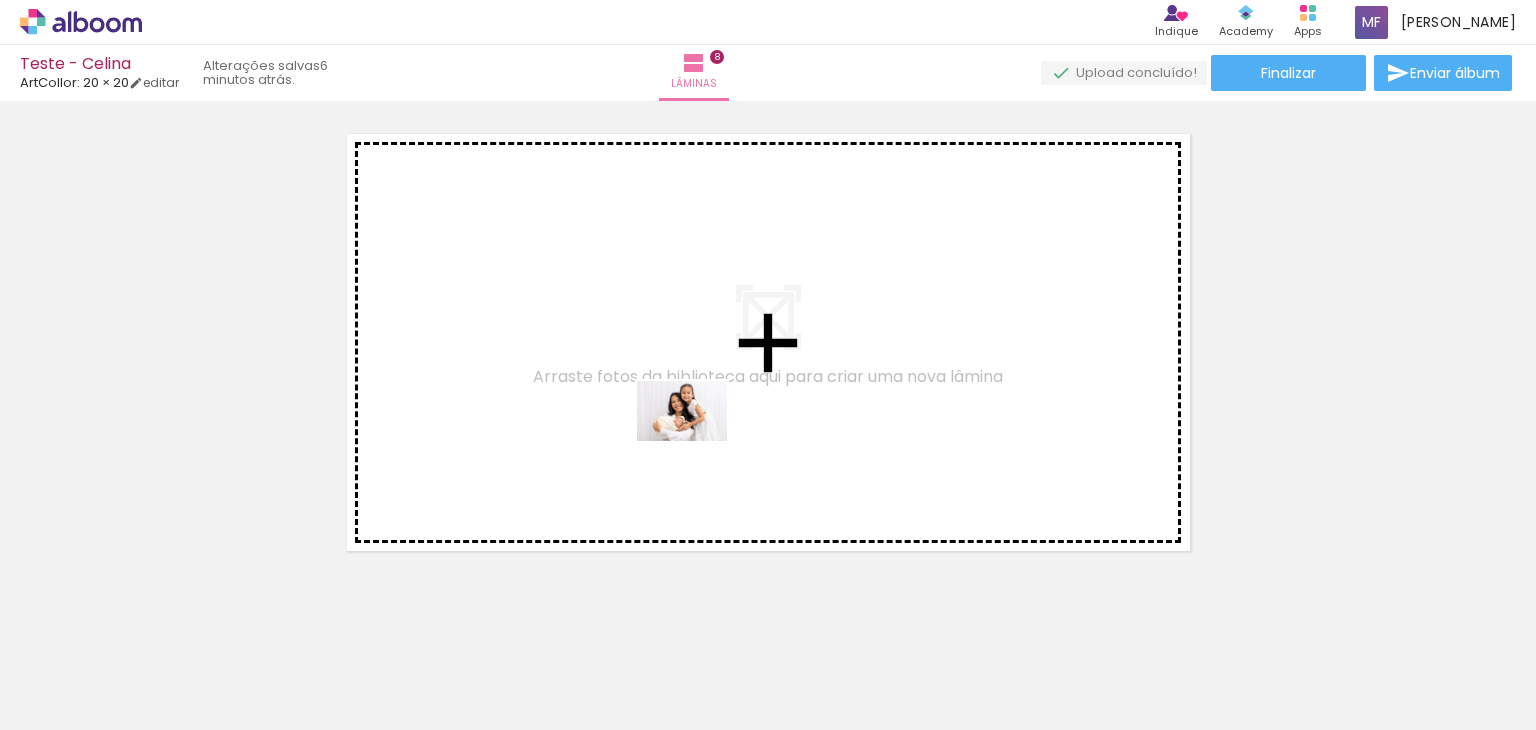 drag, startPoint x: 1243, startPoint y: 673, endPoint x: 696, endPoint y: 439, distance: 594.9496 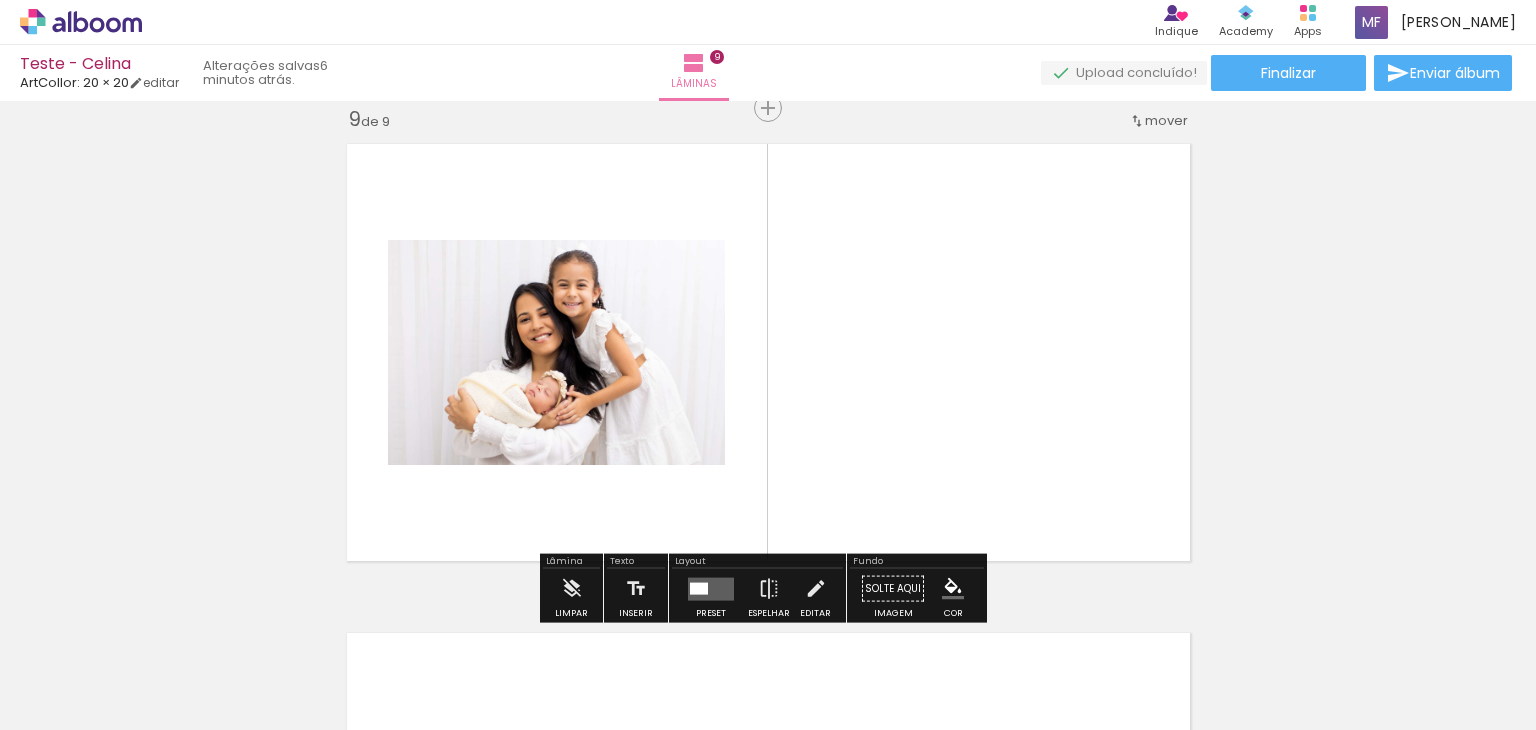 scroll, scrollTop: 3937, scrollLeft: 0, axis: vertical 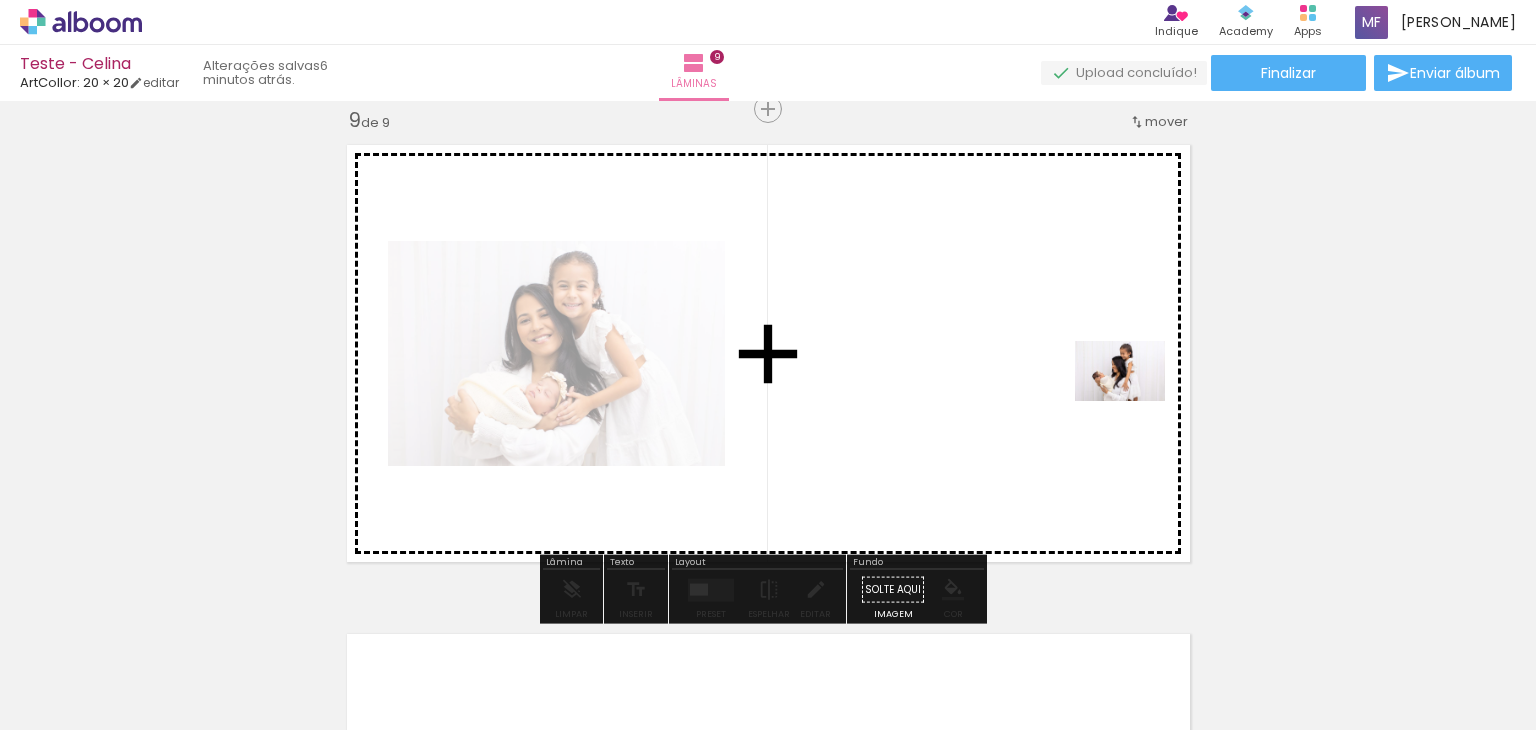 drag, startPoint x: 1355, startPoint y: 665, endPoint x: 1114, endPoint y: 383, distance: 370.95148 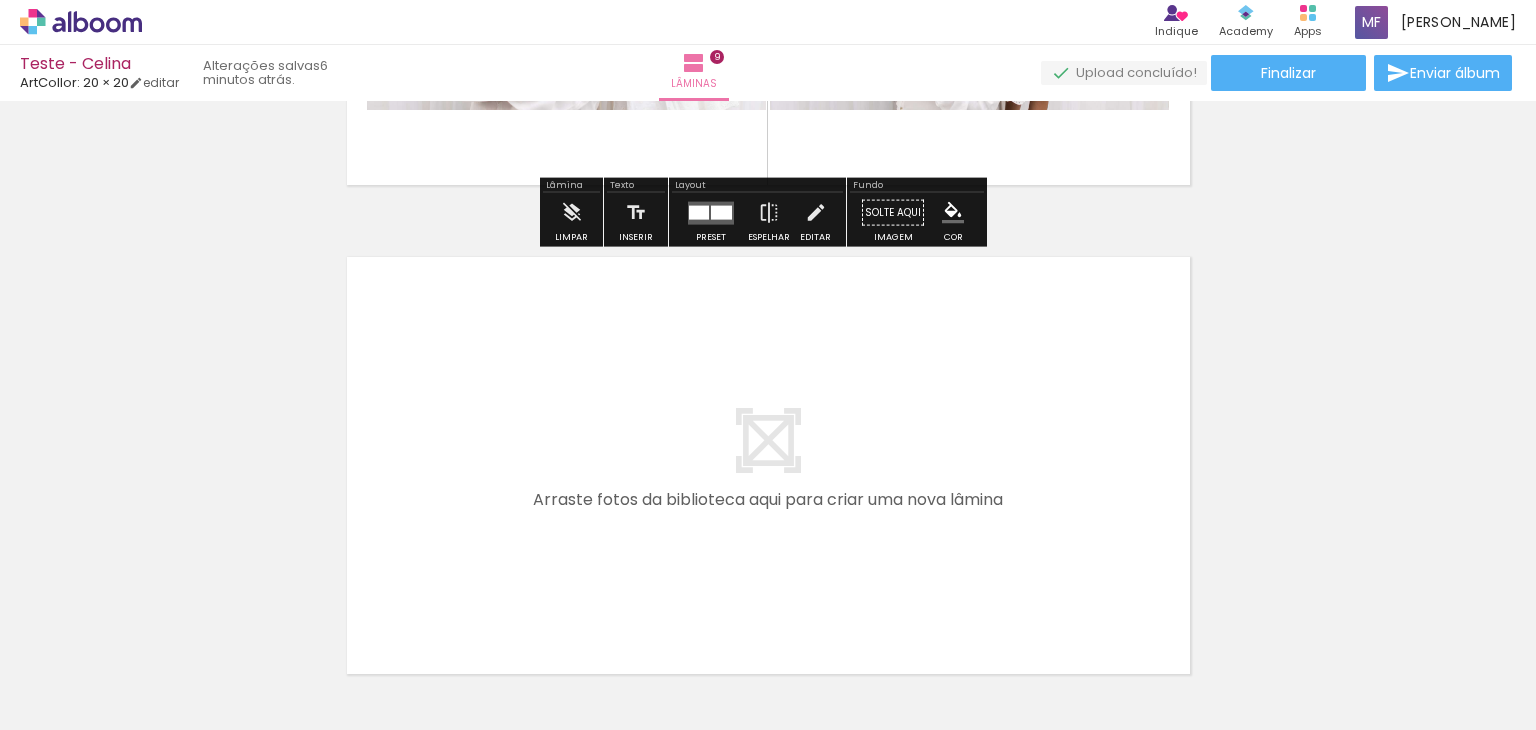 scroll, scrollTop: 4337, scrollLeft: 0, axis: vertical 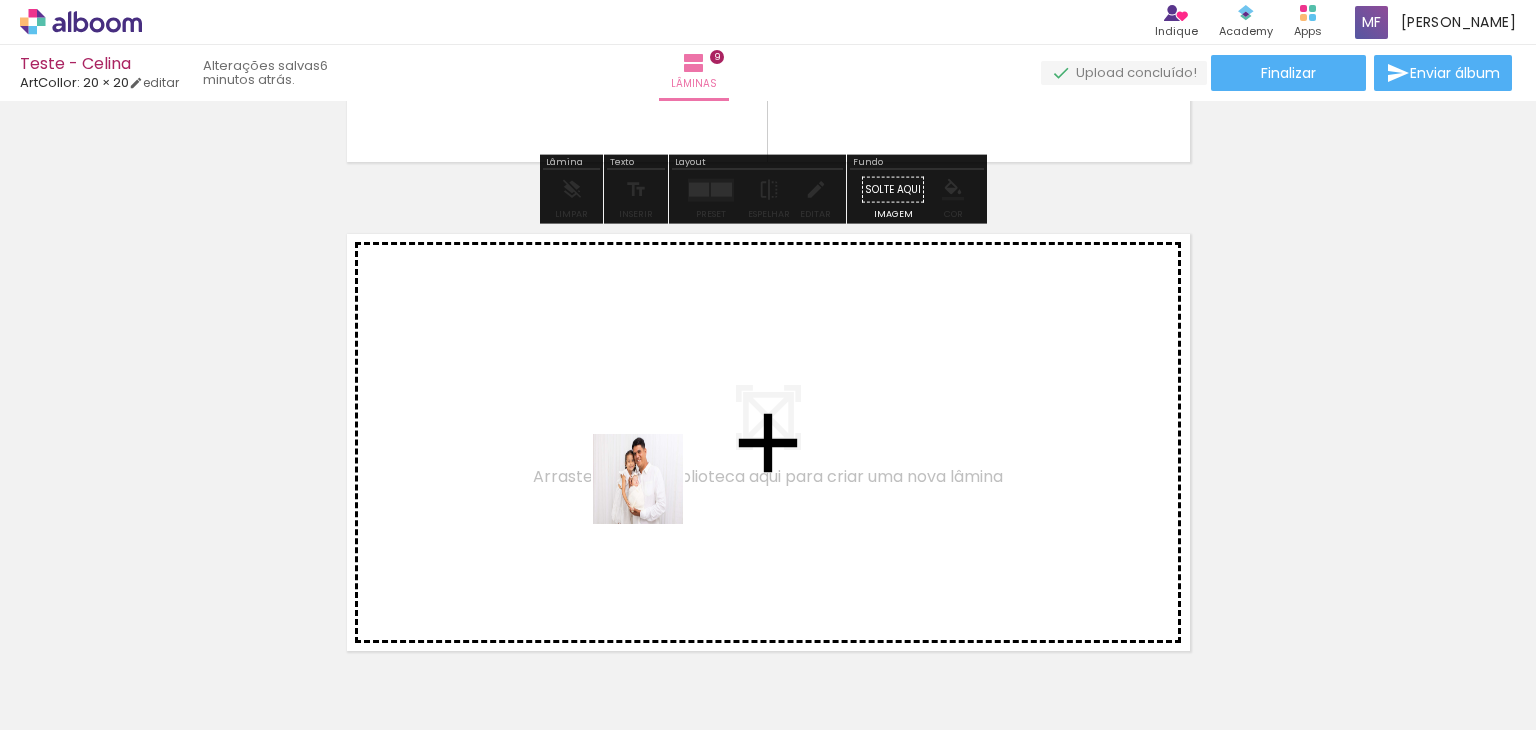 drag, startPoint x: 678, startPoint y: 689, endPoint x: 604, endPoint y: 446, distance: 254.01772 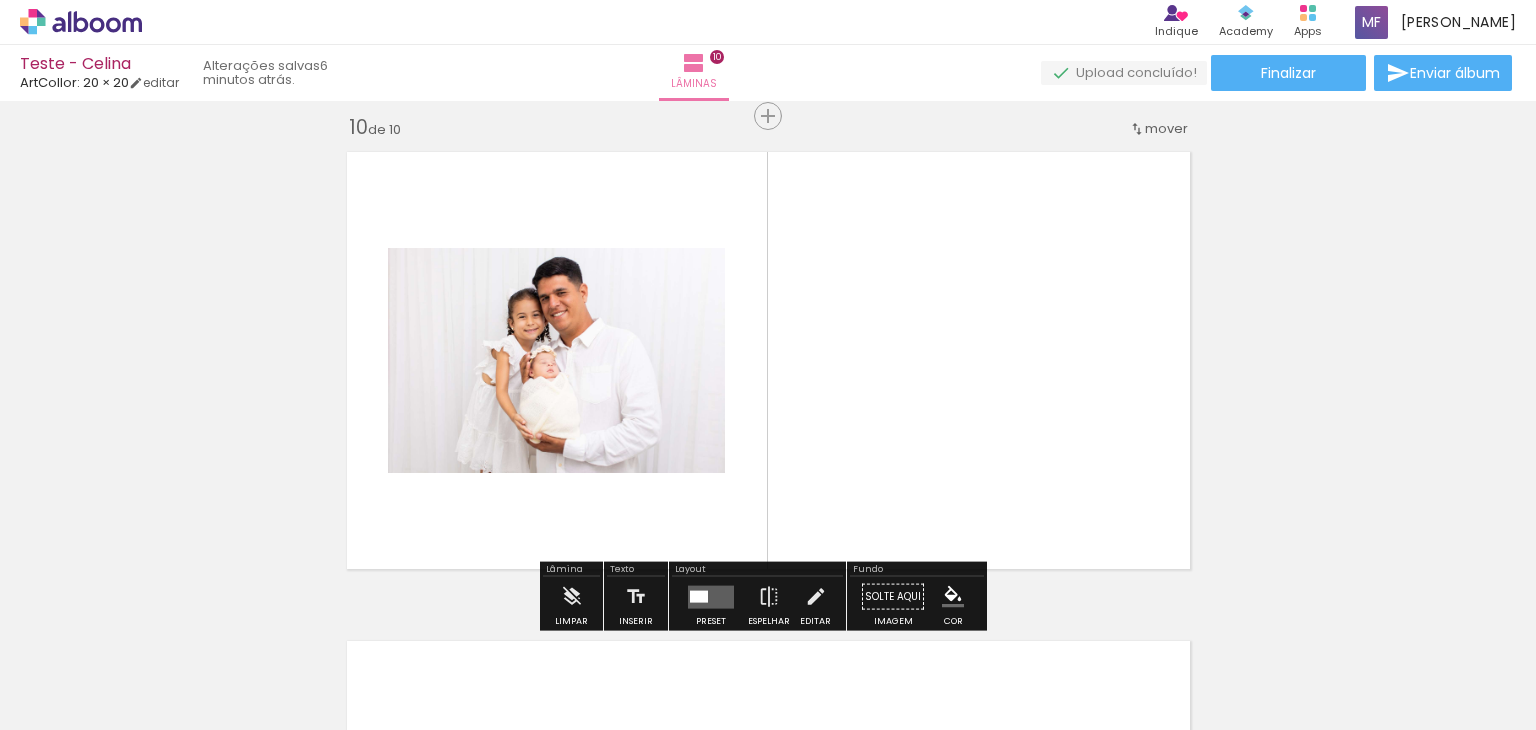 scroll, scrollTop: 4426, scrollLeft: 0, axis: vertical 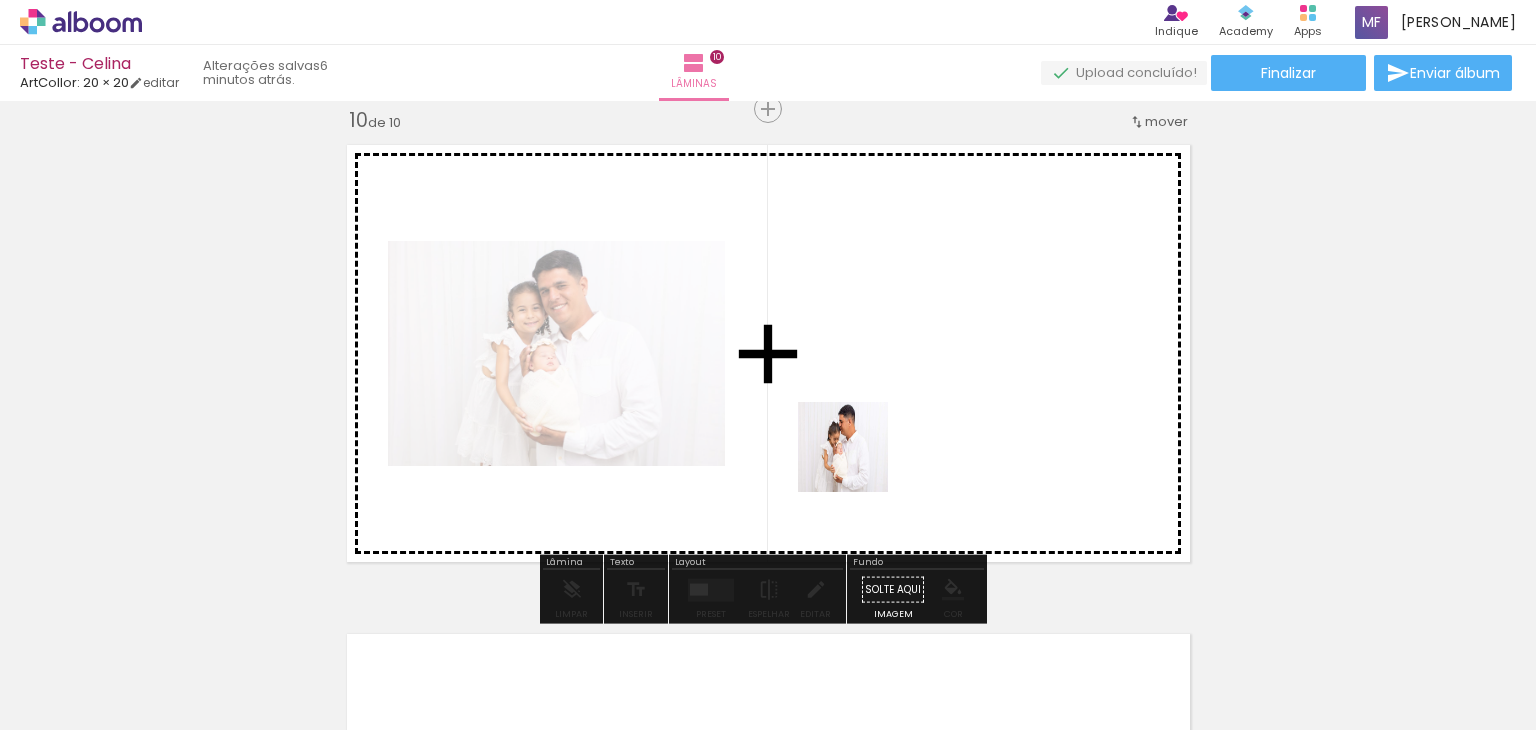 drag, startPoint x: 792, startPoint y: 673, endPoint x: 892, endPoint y: 381, distance: 308.64868 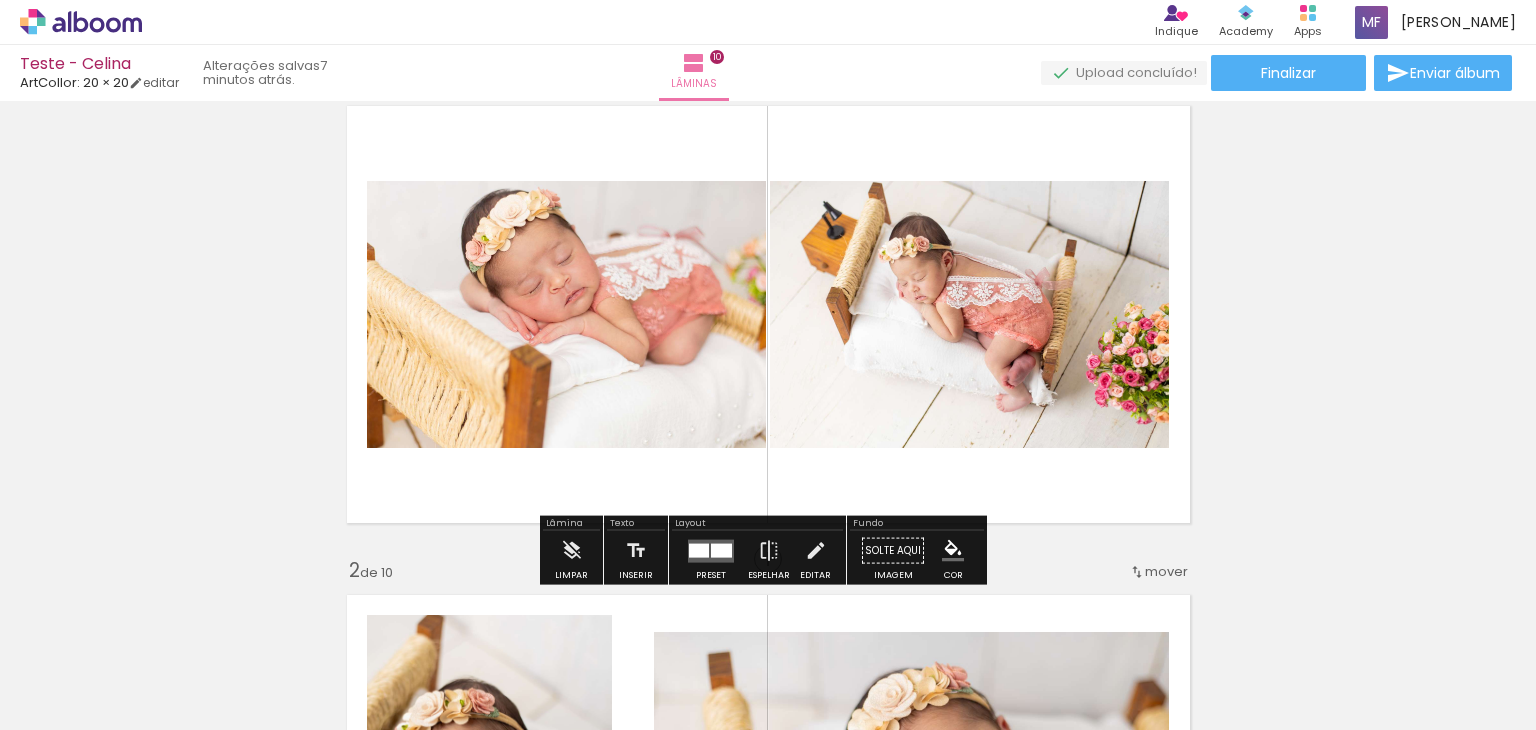 scroll, scrollTop: 100, scrollLeft: 0, axis: vertical 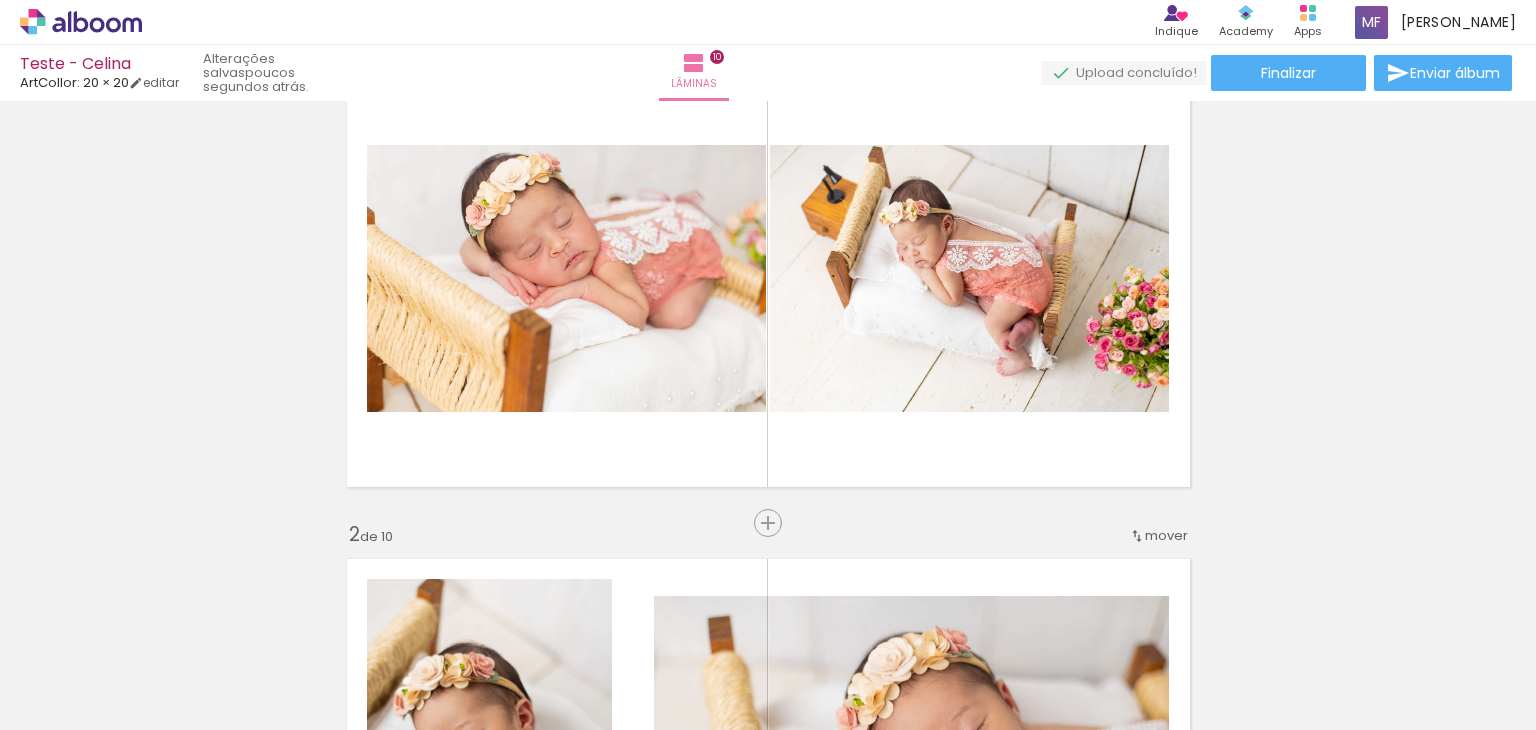 click on "Inserir lâmina 1  de 10  Inserir lâmina 2  de 10  Inserir lâmina 3  de 10  Inserir lâmina 4  de 10  Inserir lâmina 5  de 10  Inserir lâmina 6  de 10  Inserir lâmina 7  de 10  Inserir lâmina 8  de 10  Inserir lâmina 9  de 10  Inserir lâmina 10  de 10" at bounding box center [768, 2698] 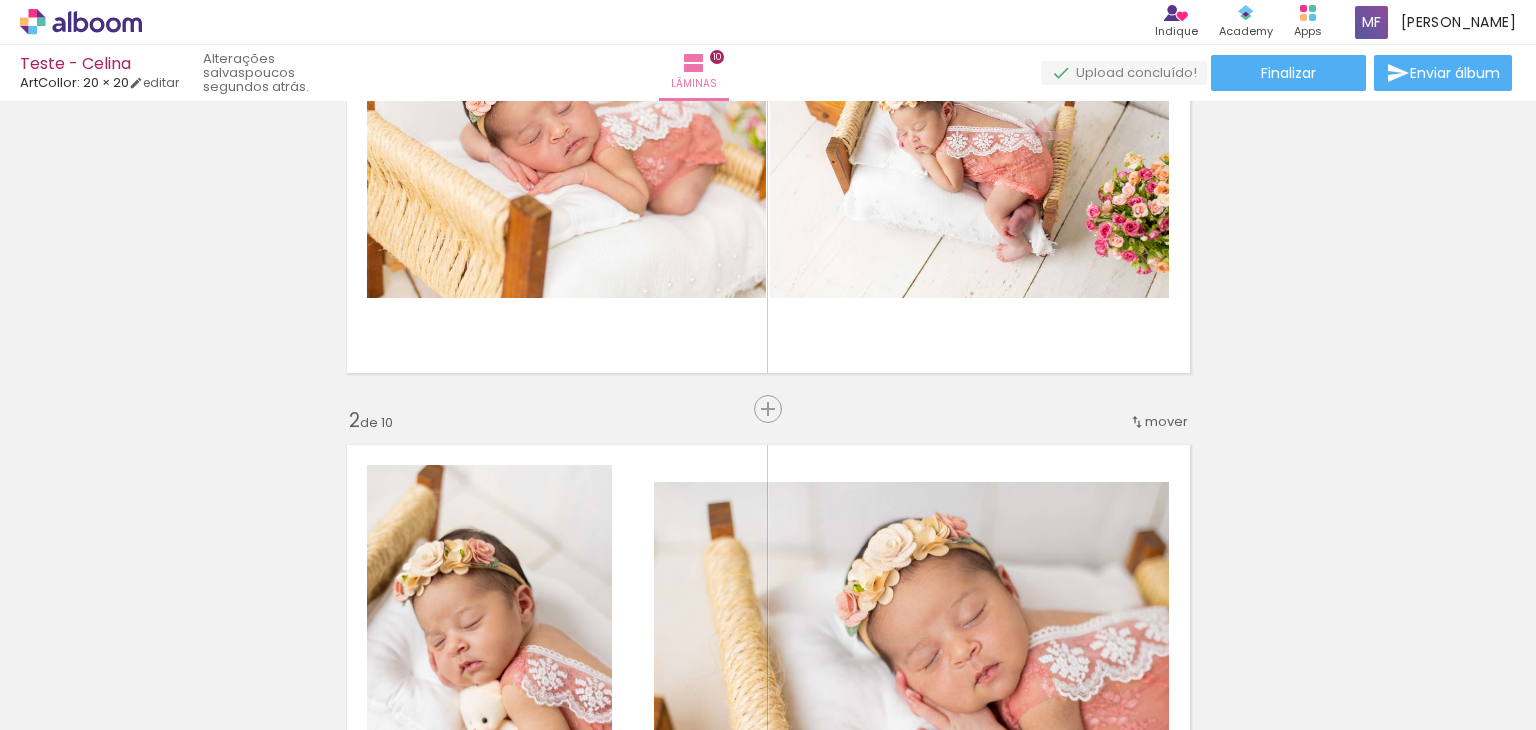 scroll, scrollTop: 100, scrollLeft: 0, axis: vertical 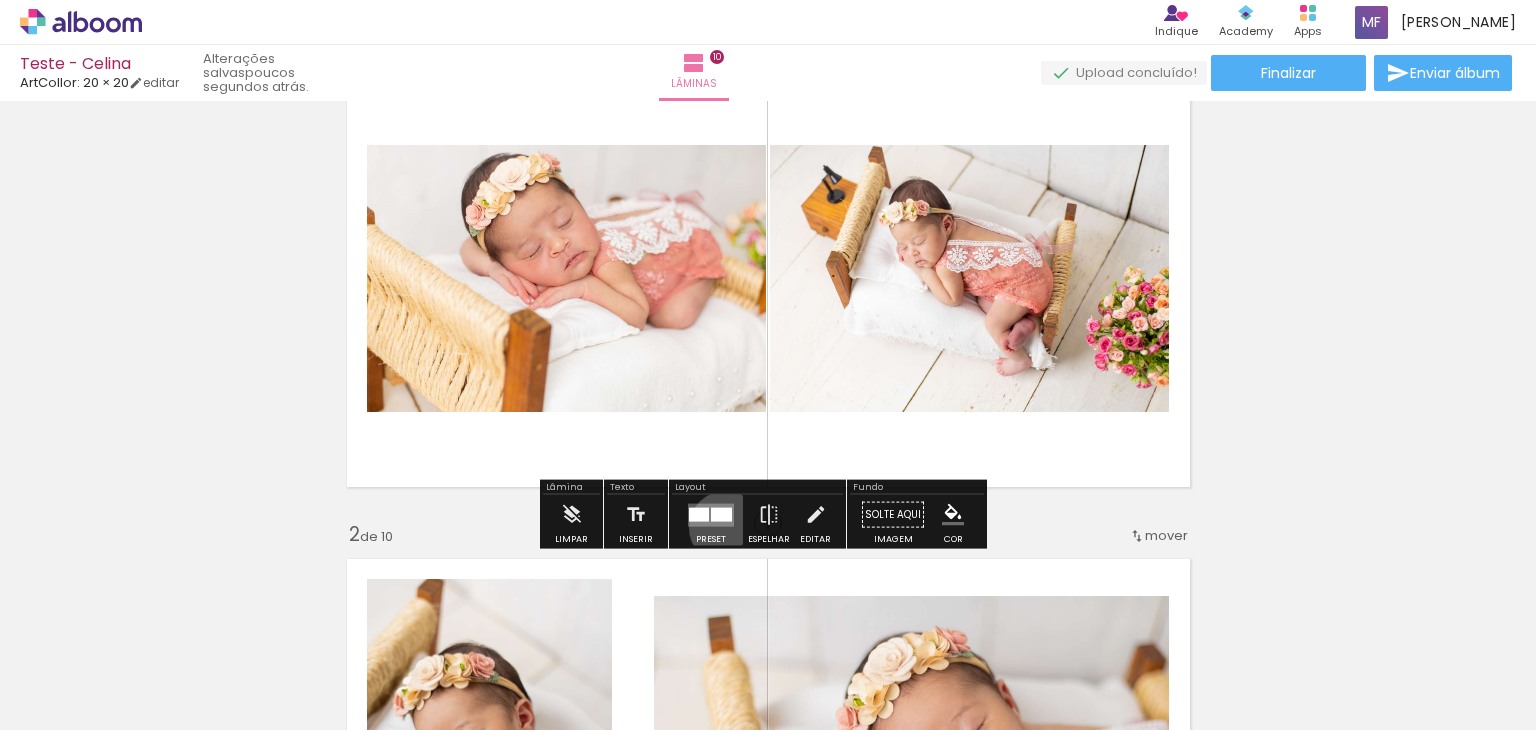 click at bounding box center (711, 515) 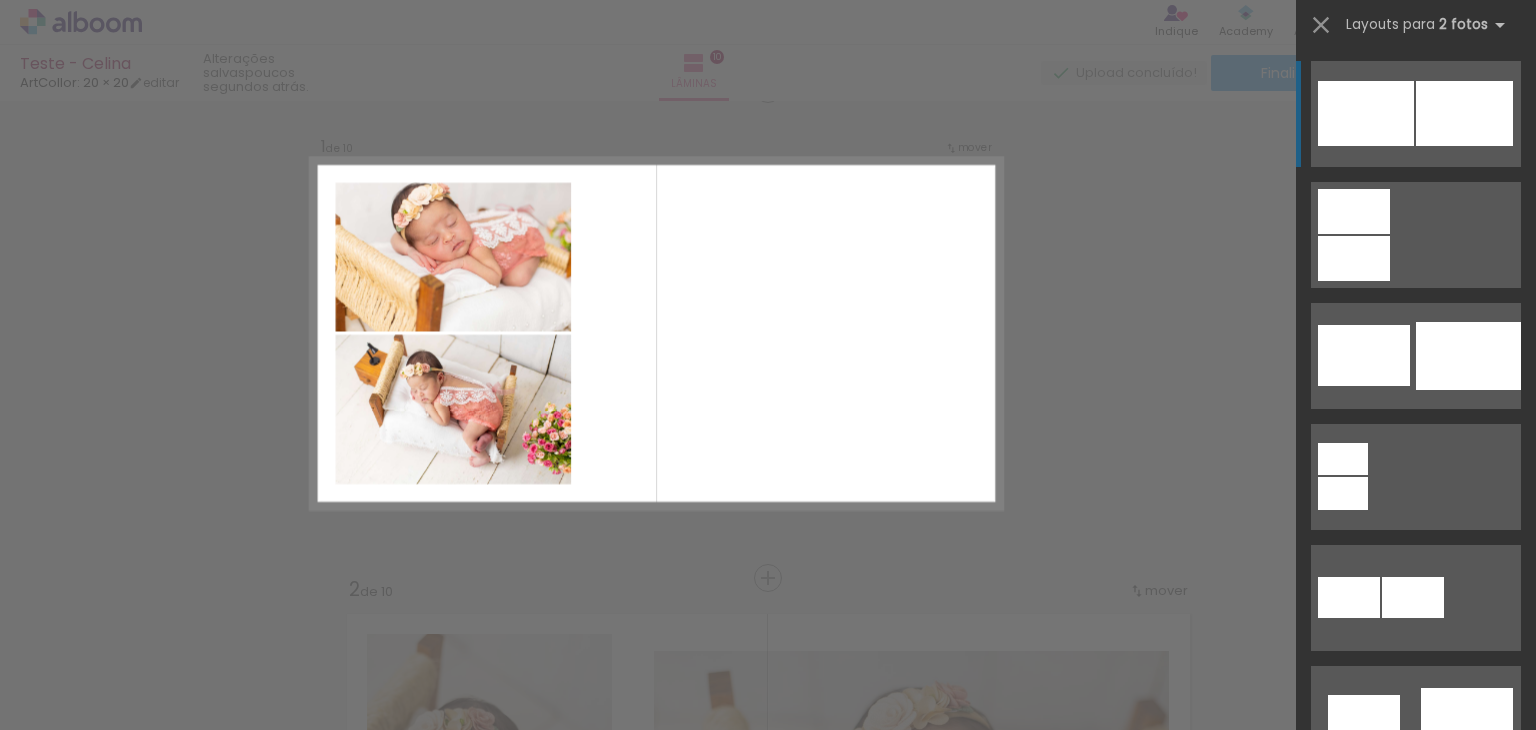 scroll, scrollTop: 25, scrollLeft: 0, axis: vertical 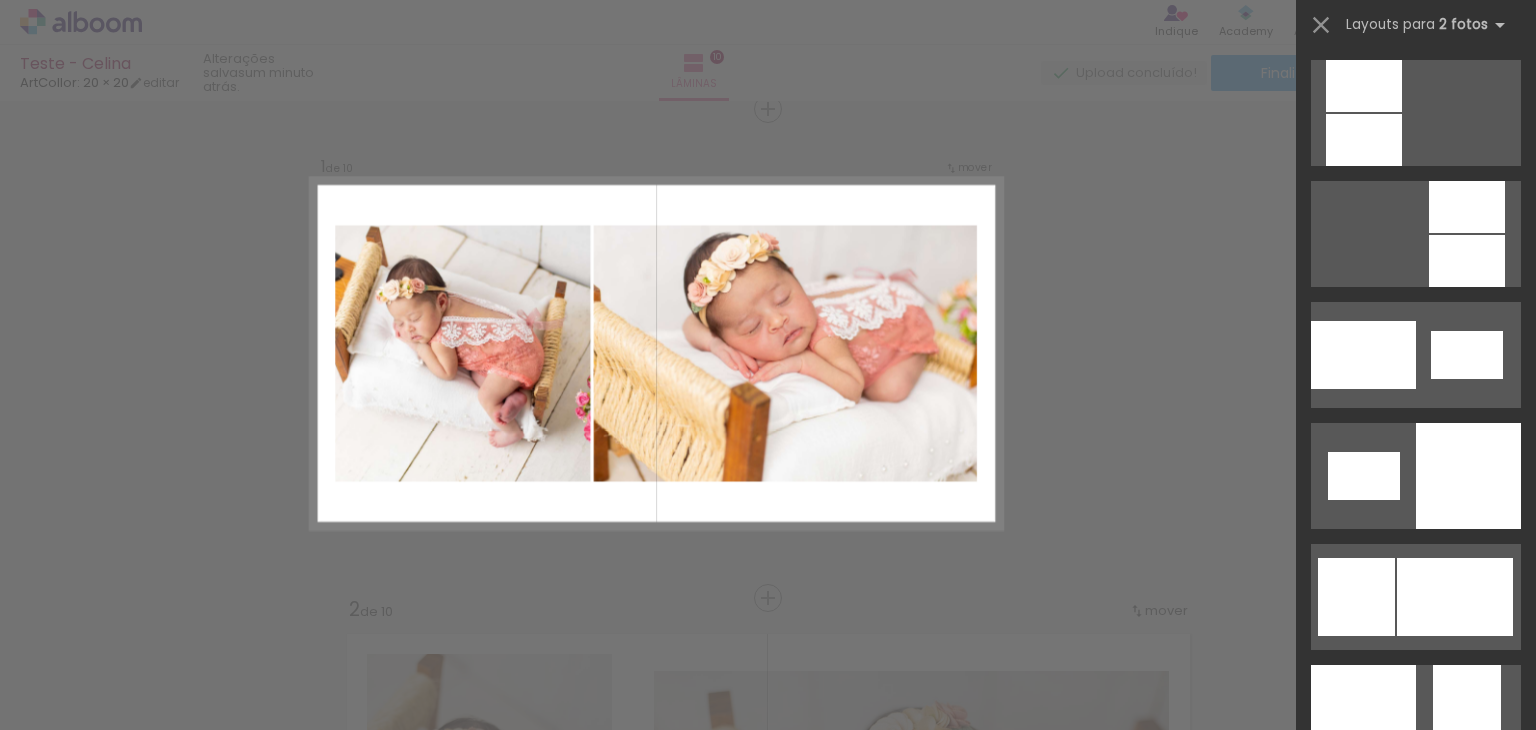 click at bounding box center (1451, 959) 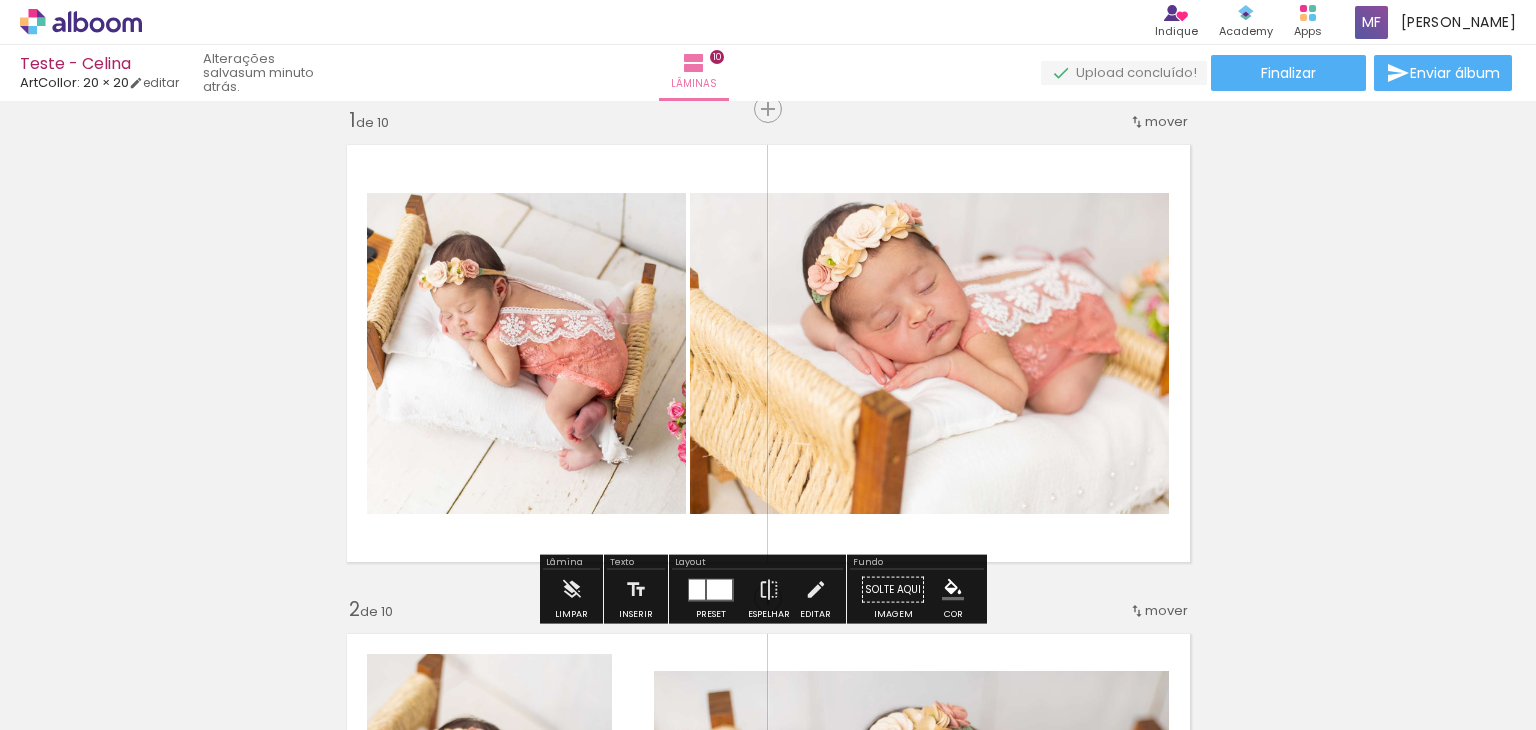 click on "Inserir lâmina 1  de 10  Inserir lâmina 2  de 10  Inserir lâmina 3  de 10  Inserir lâmina 4  de 10  Inserir lâmina 5  de 10  Inserir lâmina 6  de 10  Inserir lâmina 7  de 10  Inserir lâmina 8  de 10  Inserir lâmina 9  de 10  Inserir lâmina 10  de 10" at bounding box center (768, 2773) 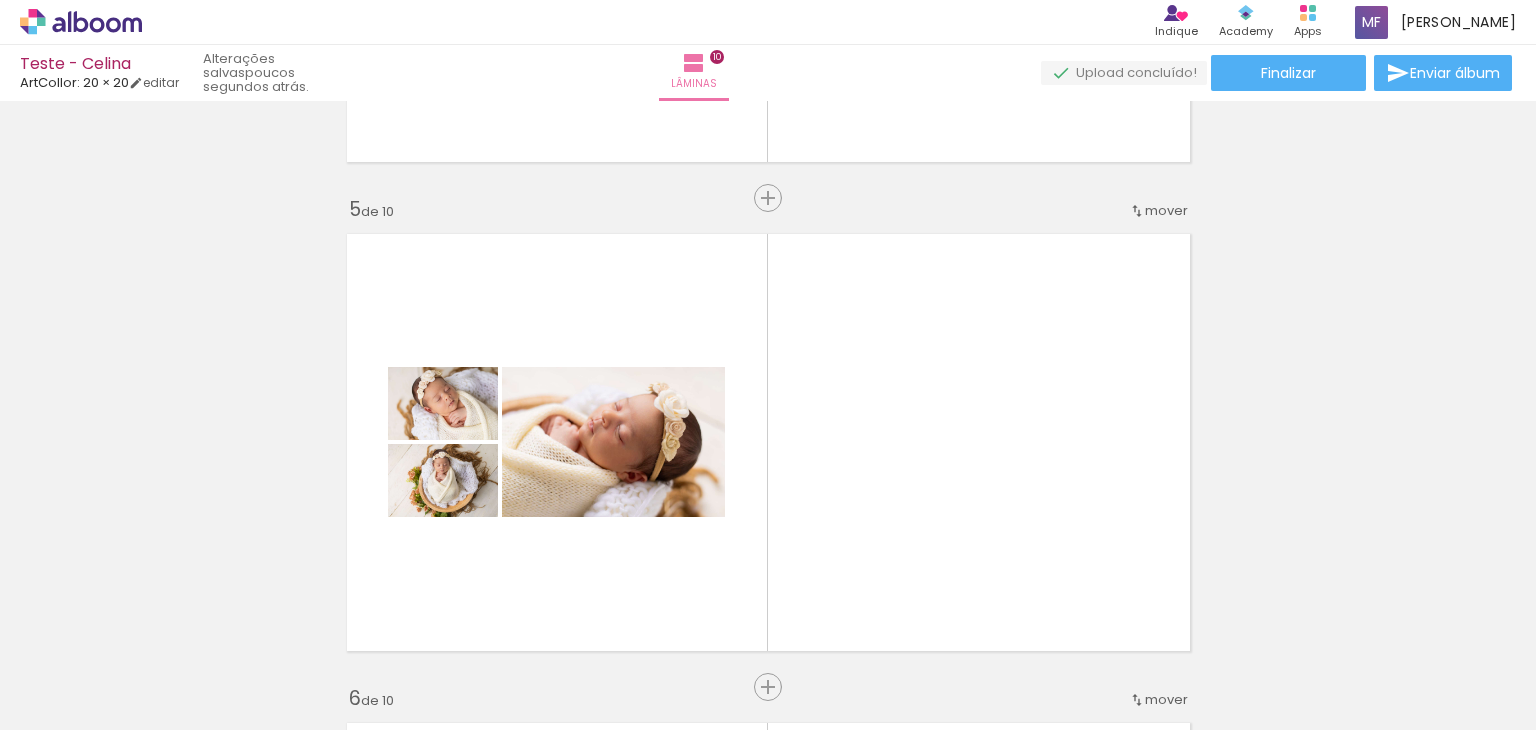 scroll, scrollTop: 2000, scrollLeft: 0, axis: vertical 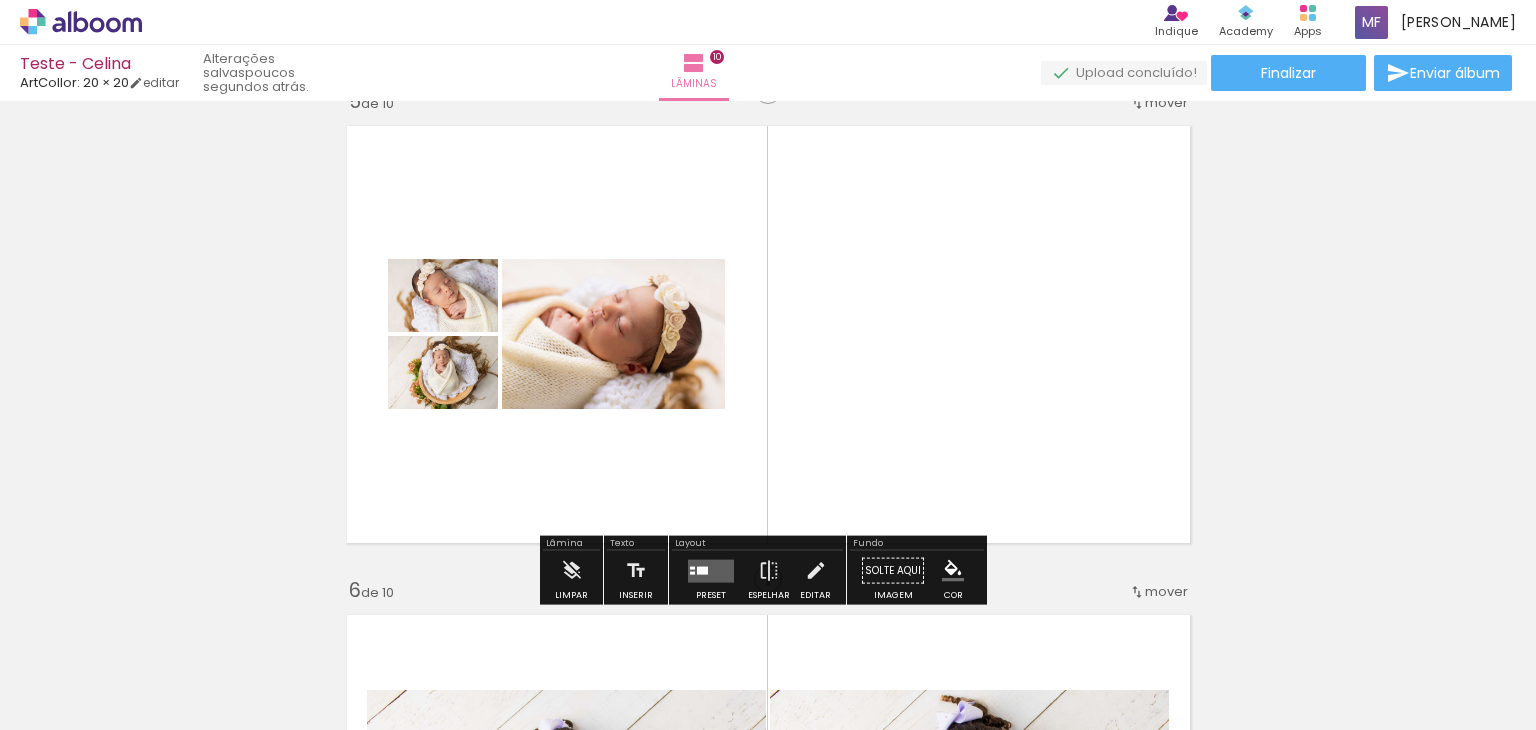 click at bounding box center [711, 571] 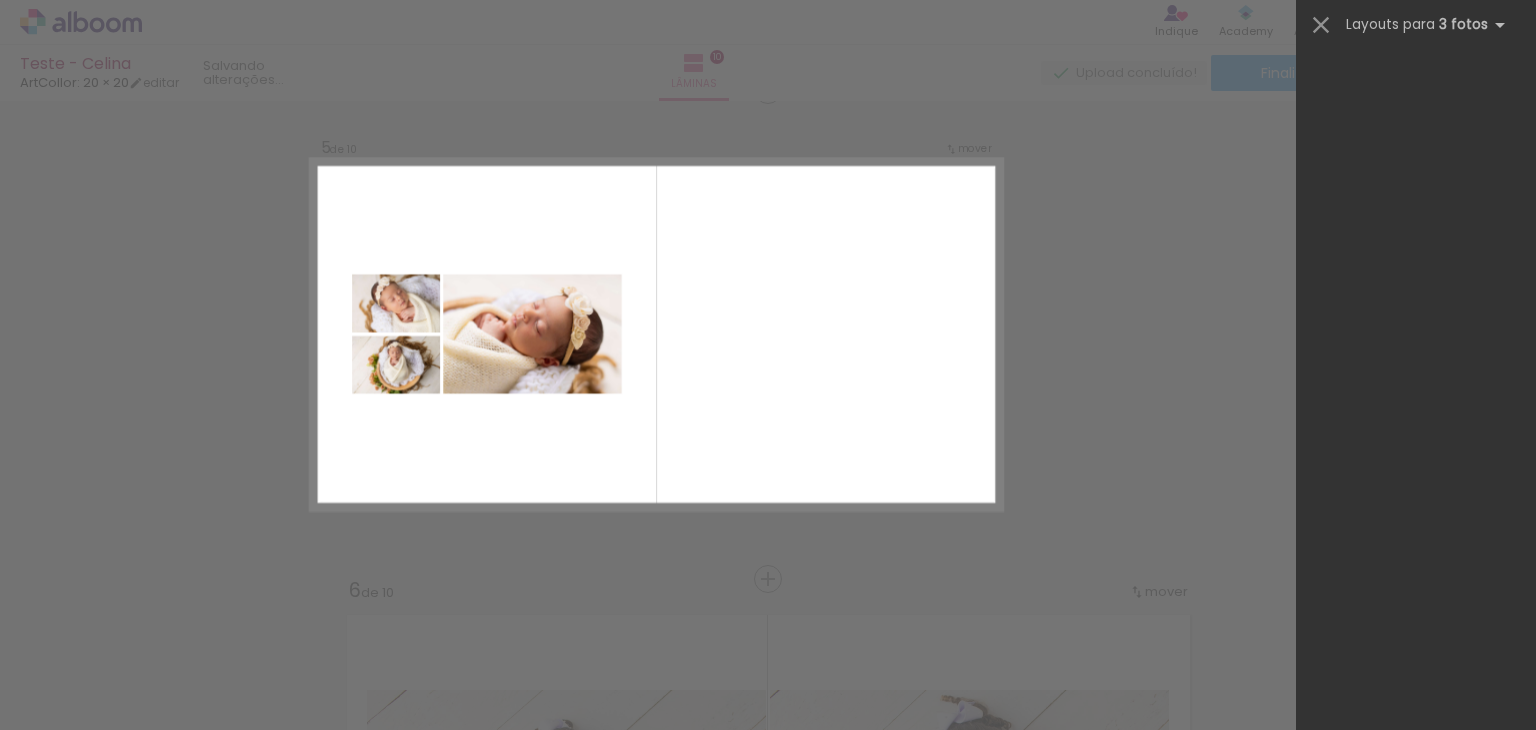scroll, scrollTop: 0, scrollLeft: 0, axis: both 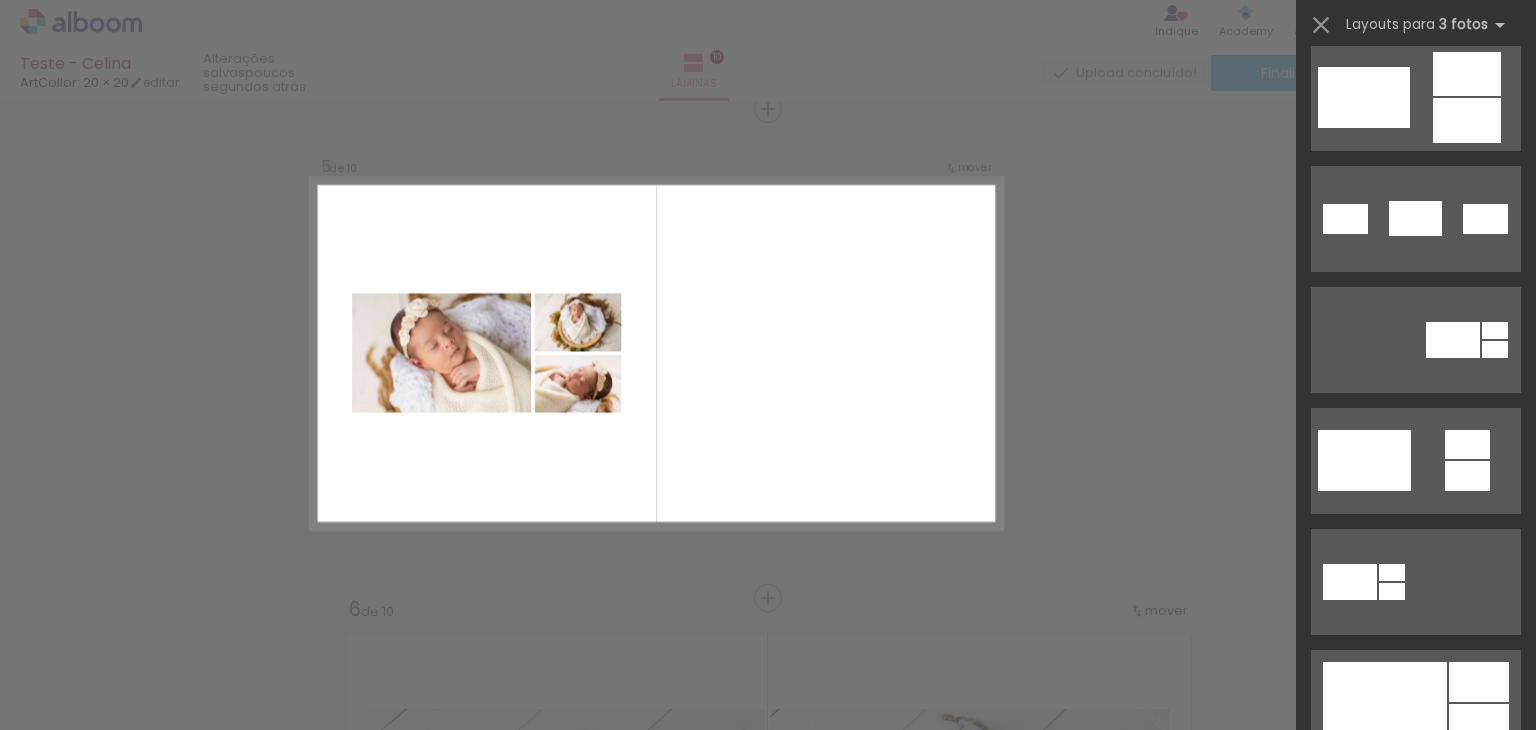 click at bounding box center (1416, -265) 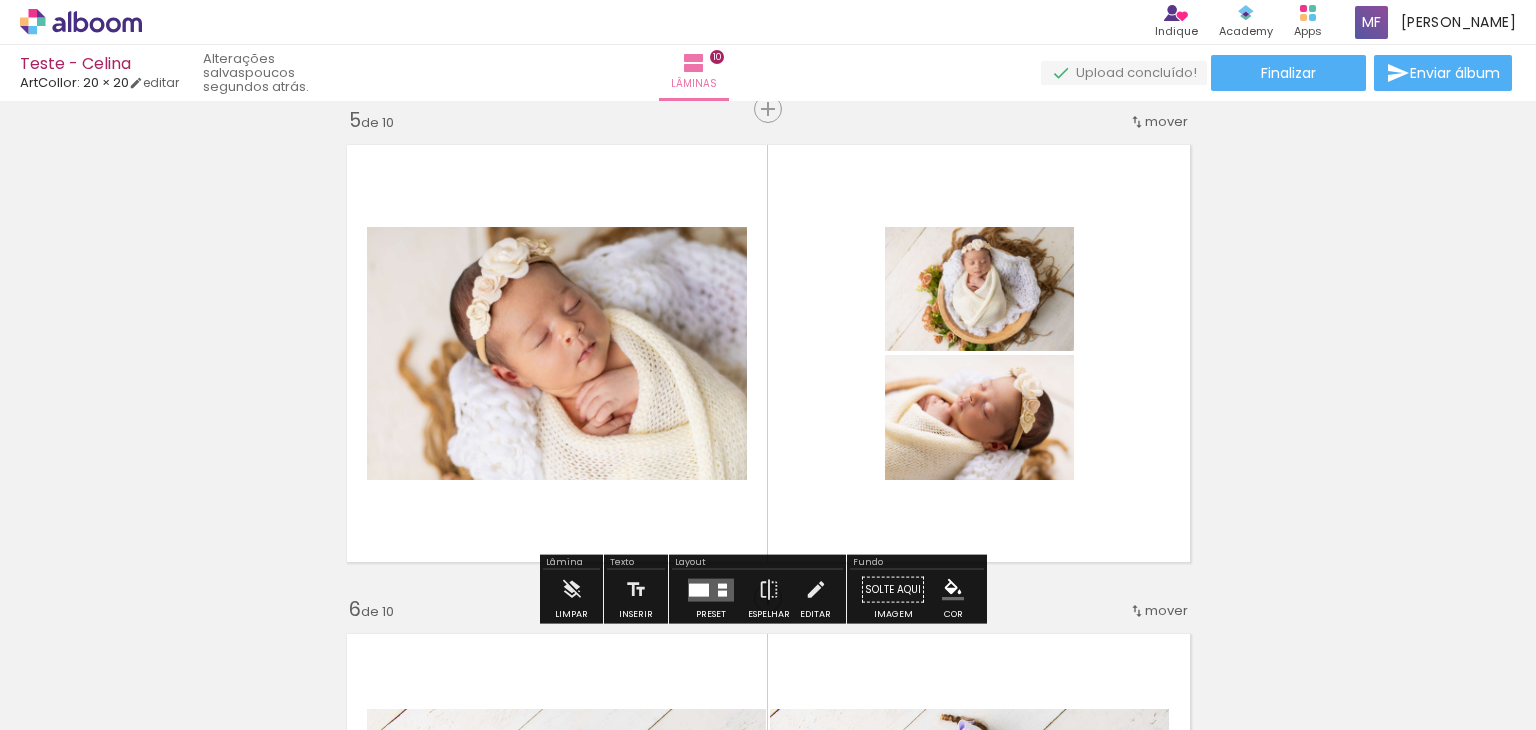 click at bounding box center [711, 589] 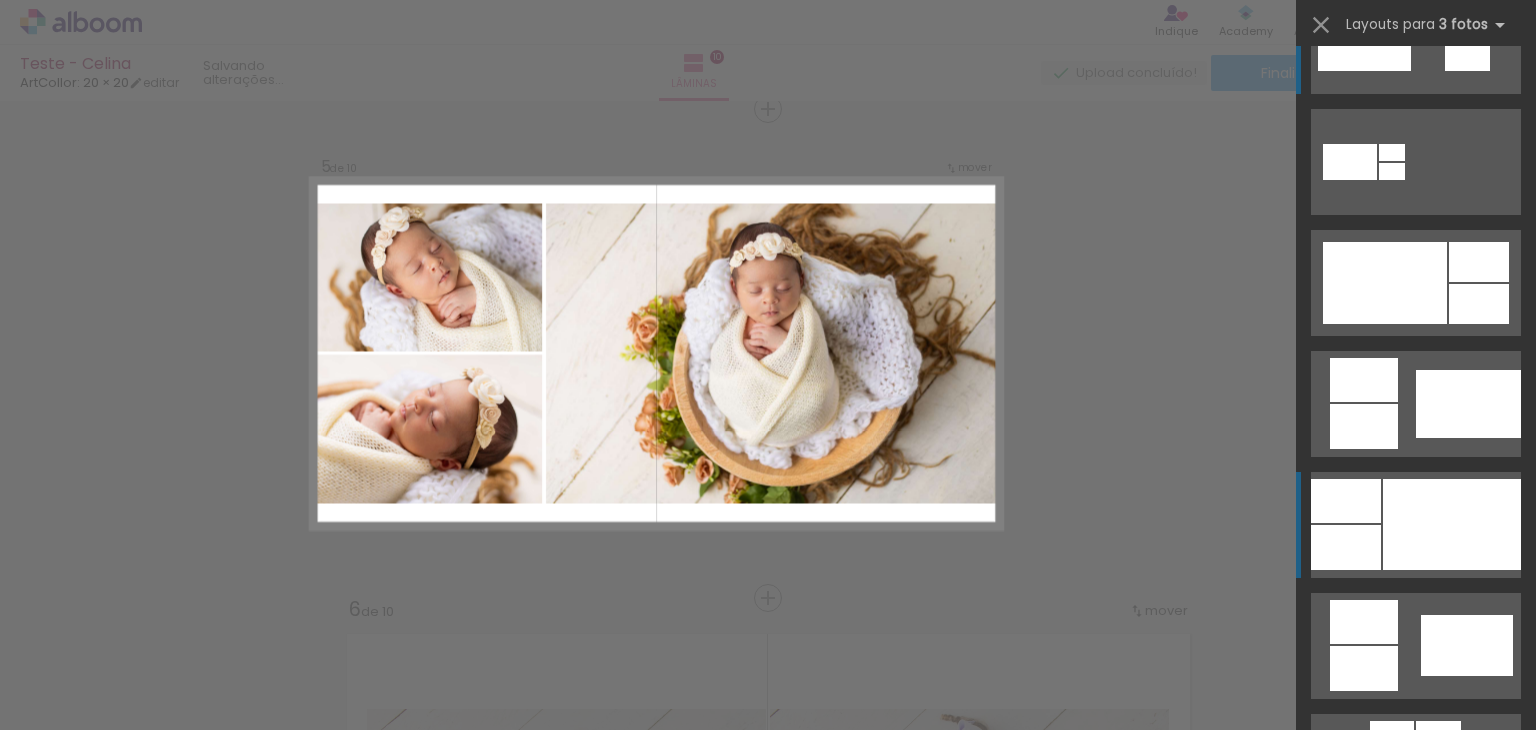 scroll, scrollTop: 947, scrollLeft: 0, axis: vertical 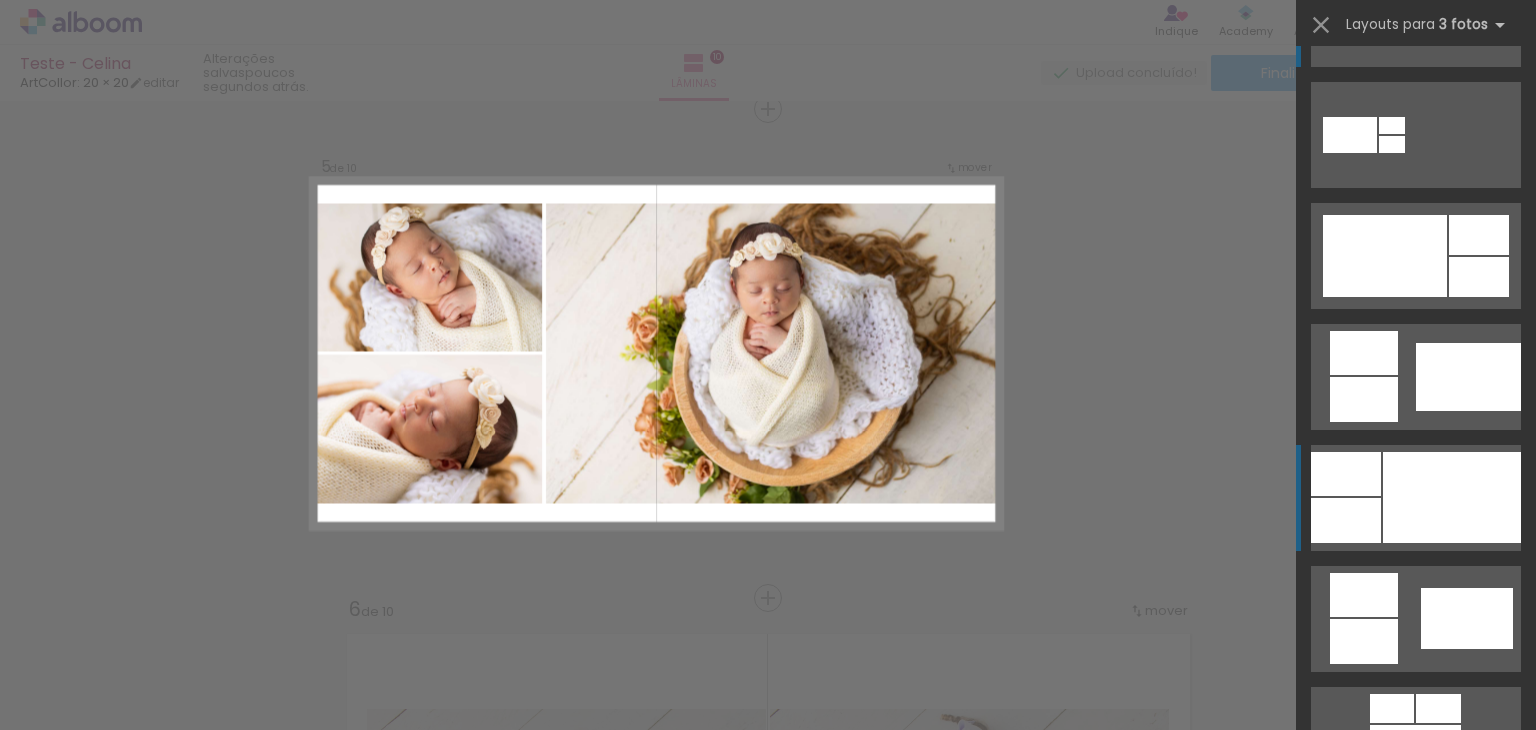 click at bounding box center (1452, 497) 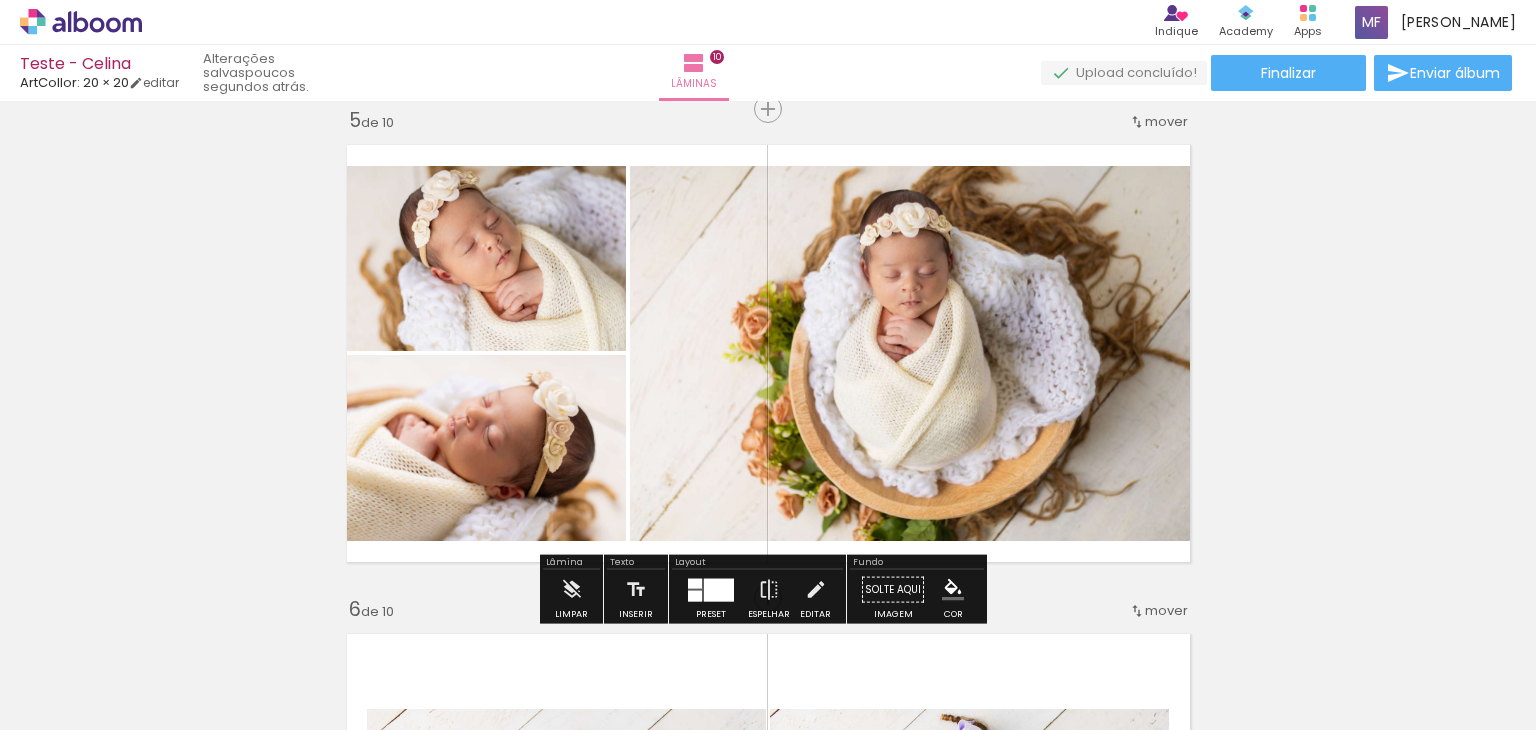 click on "Inserir lâmina 1  de 10  Inserir lâmina 2  de 10  Inserir lâmina 3  de 10  Inserir lâmina 4  de 10  Inserir lâmina 5  de 10  Inserir lâmina 6  de 10  Inserir lâmina 7  de 10  Inserir lâmina 8  de 10  Inserir lâmina 9  de 10  Inserir lâmina 10  de 10" at bounding box center [768, 817] 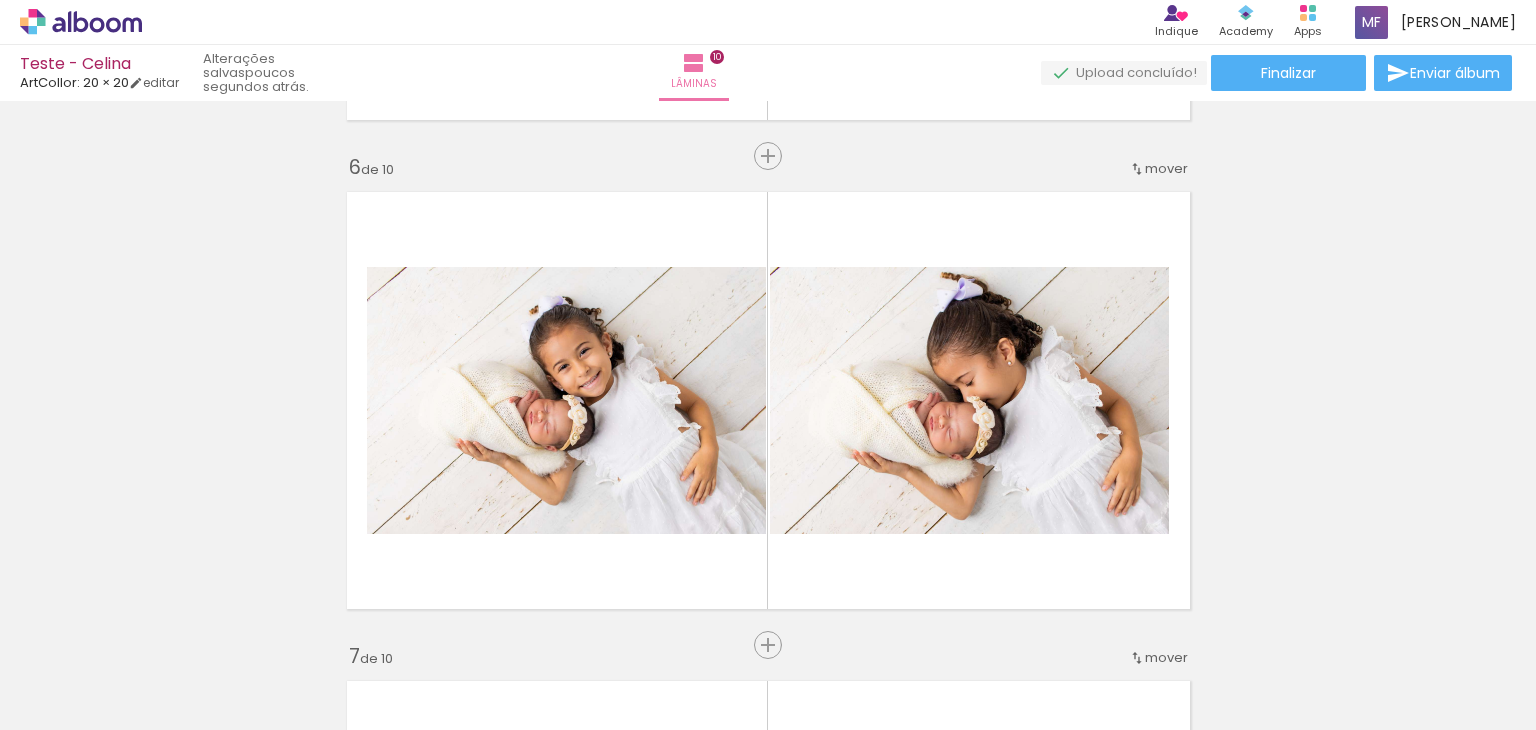 scroll, scrollTop: 2481, scrollLeft: 0, axis: vertical 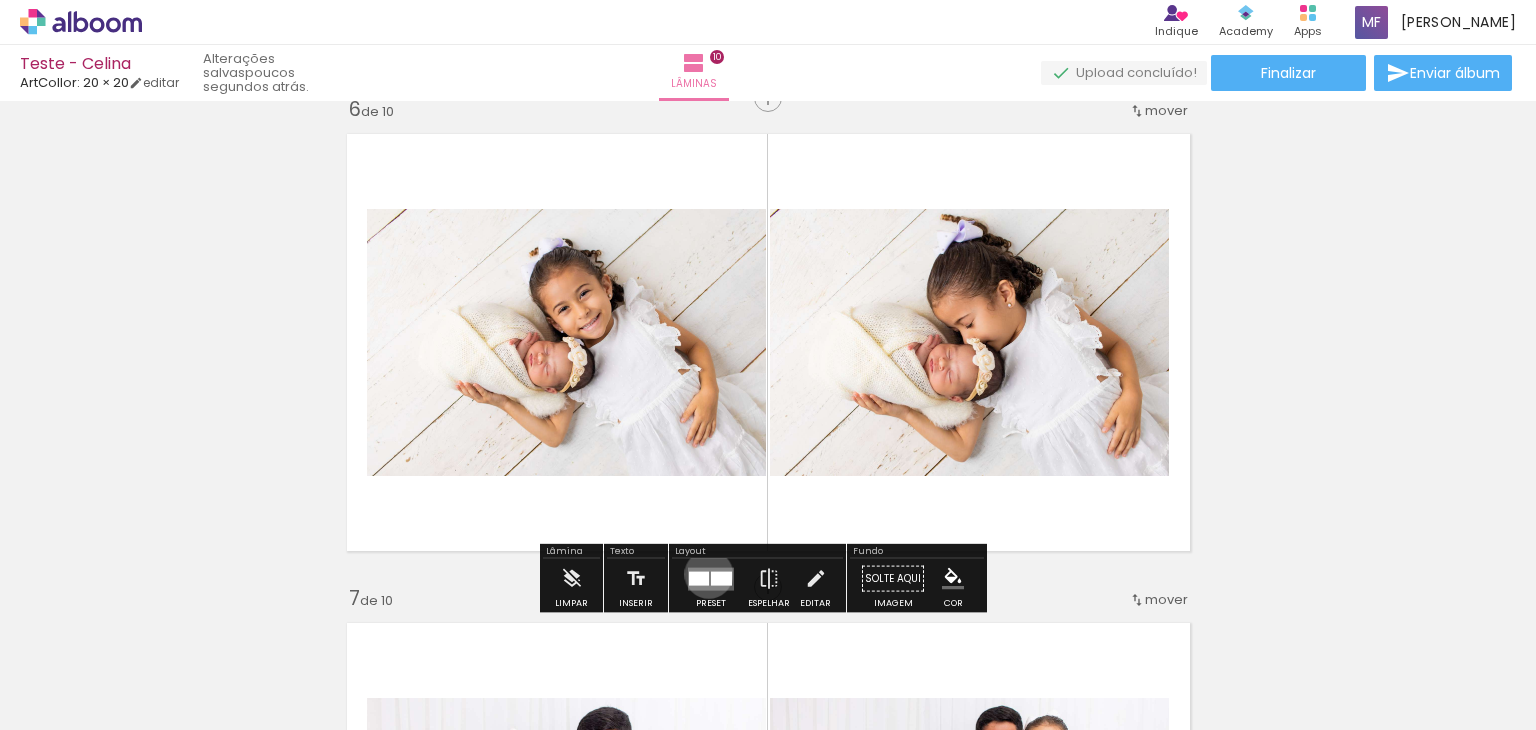 click at bounding box center [711, 578] 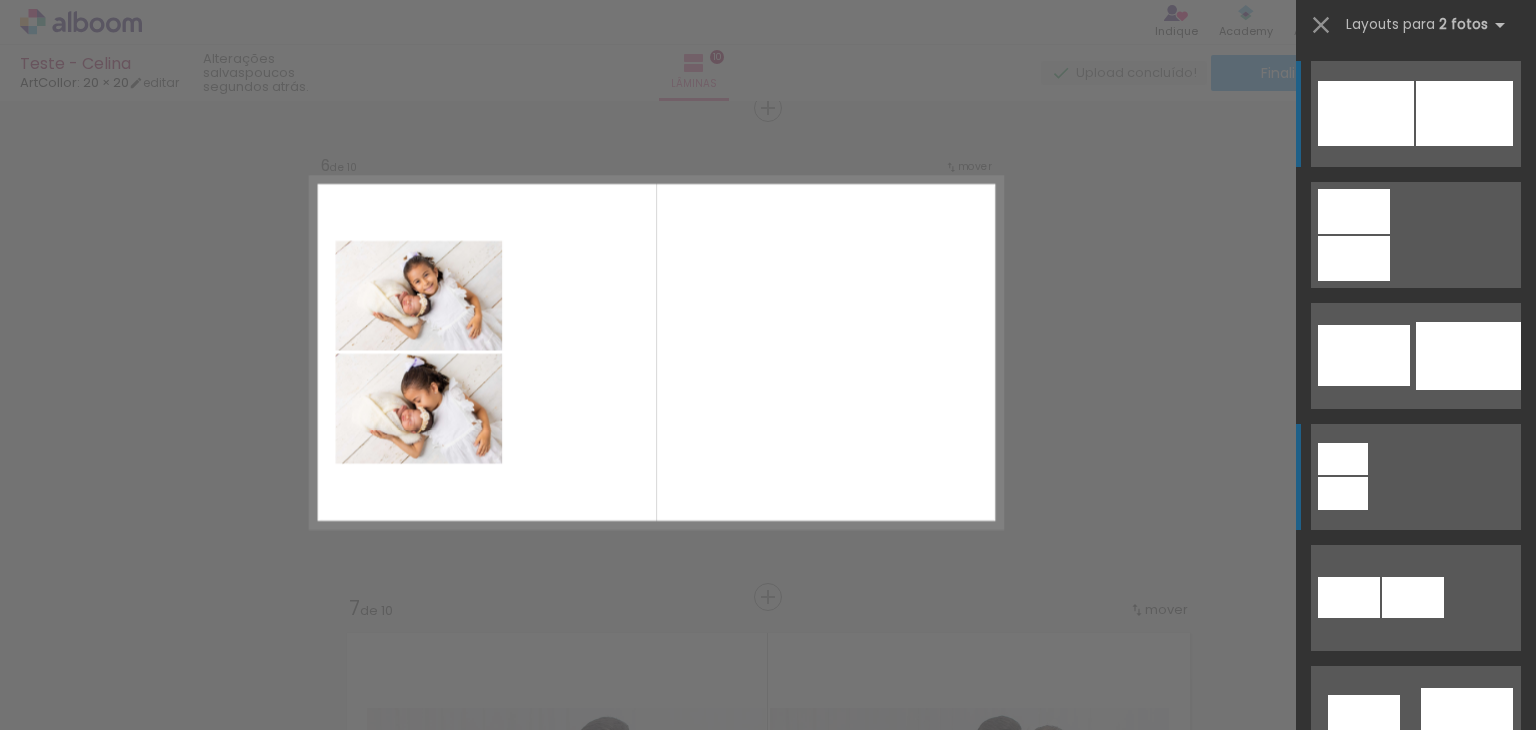 scroll, scrollTop: 2470, scrollLeft: 0, axis: vertical 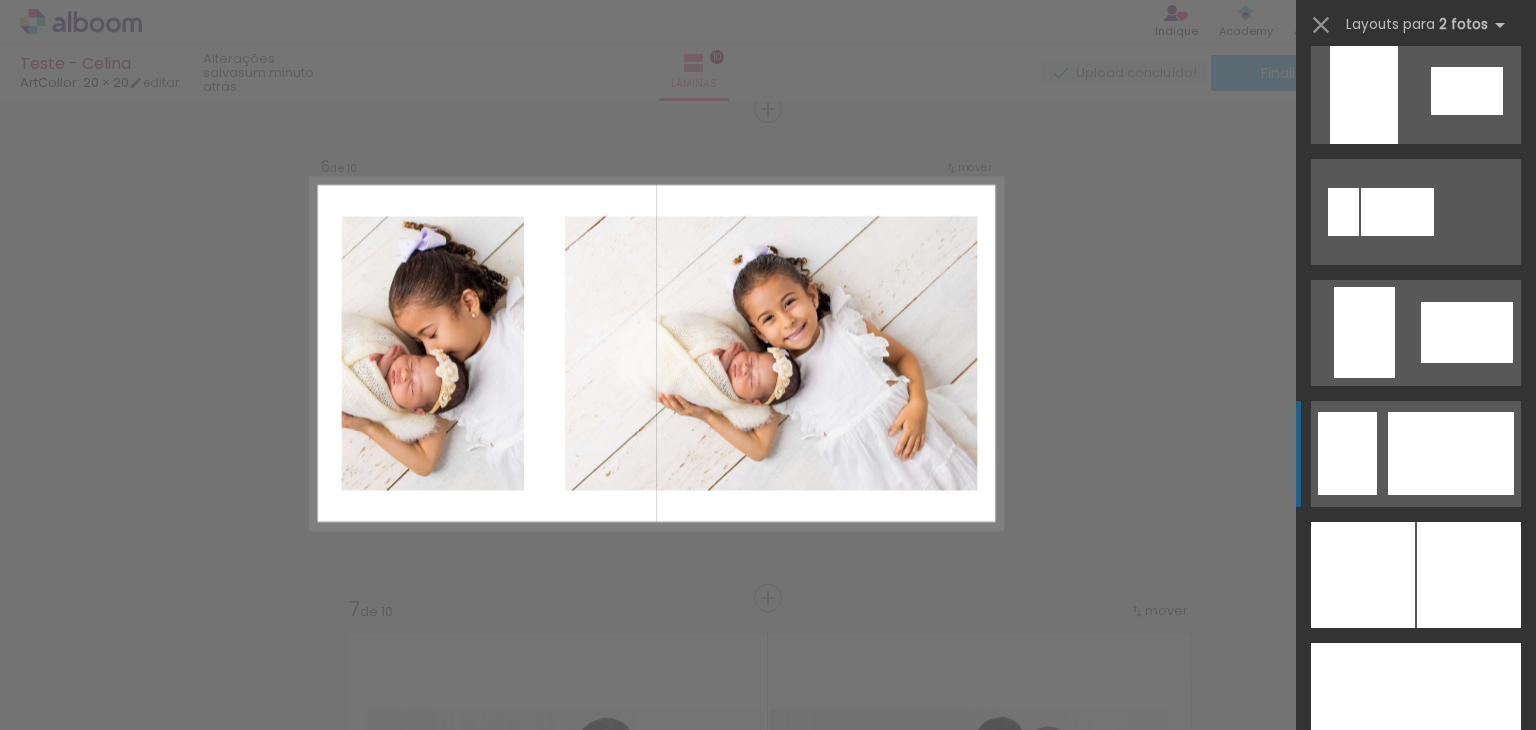 click at bounding box center (1397, 212) 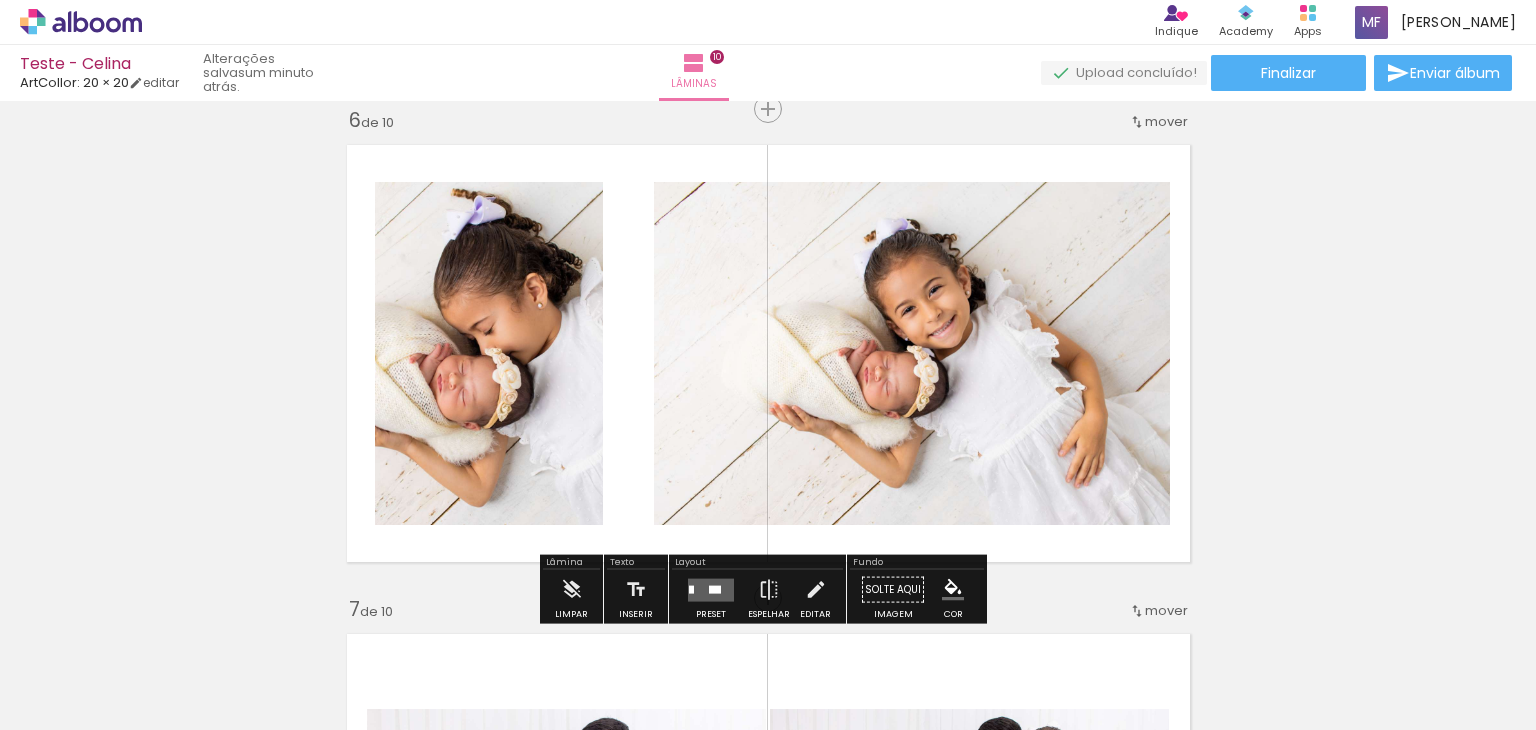 click on "Inserir lâmina 1  de 10  Inserir lâmina 2  de 10  Inserir lâmina 3  de 10  Inserir lâmina 4  de 10  Inserir lâmina 5  de 10  Inserir lâmina 6  de 10  Inserir lâmina 7  de 10  Inserir lâmina 8  de 10  Inserir lâmina 9  de 10  Inserir lâmina 10  de 10" at bounding box center [768, 328] 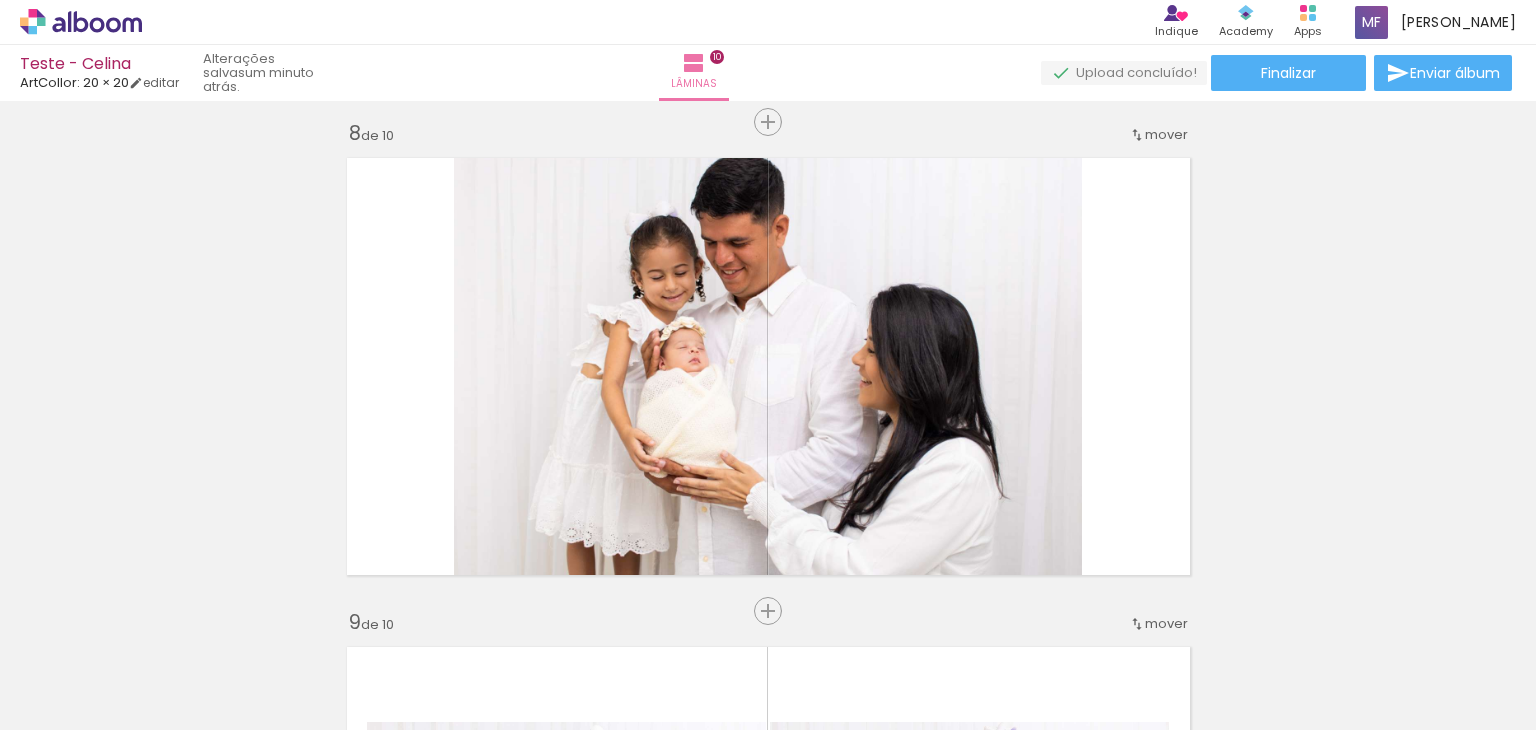 scroll, scrollTop: 3470, scrollLeft: 0, axis: vertical 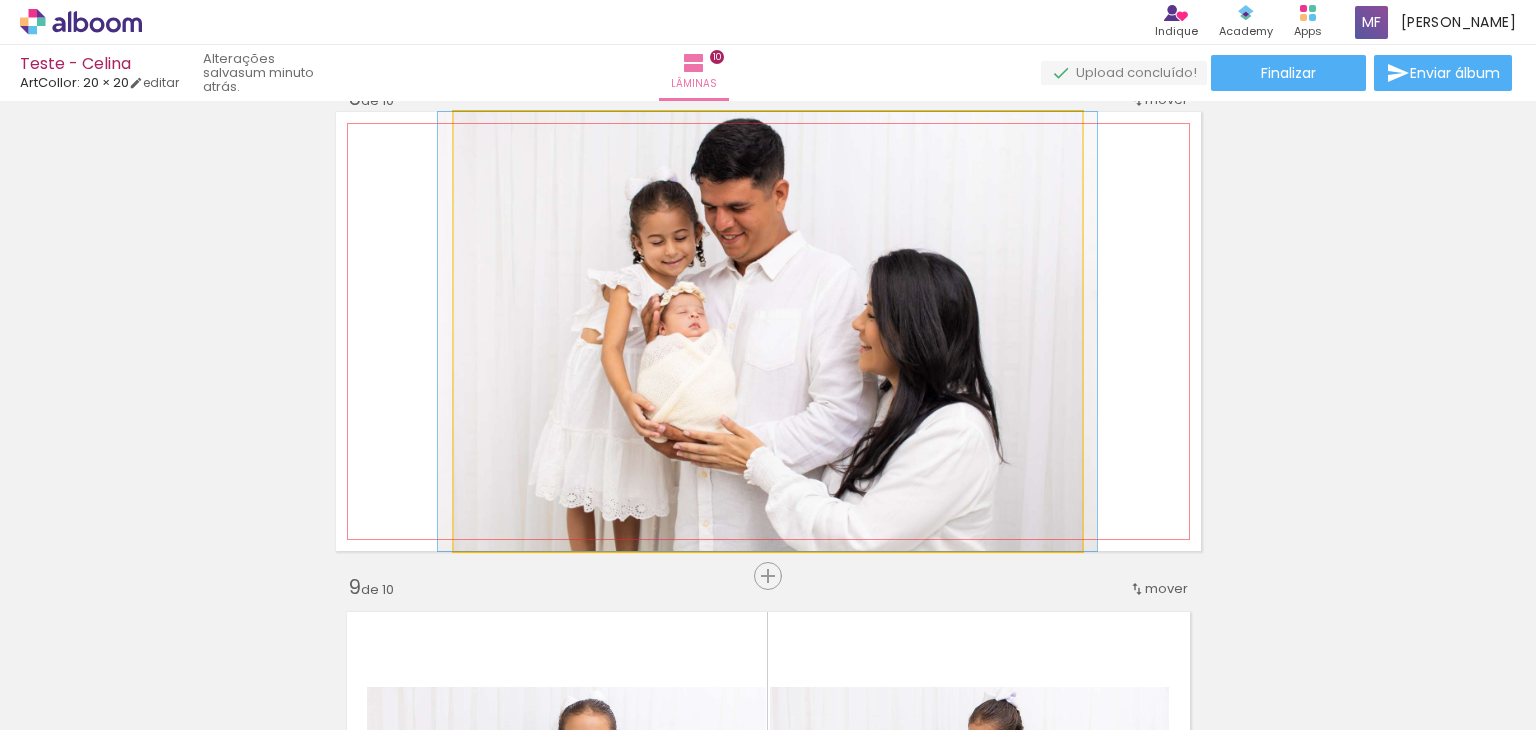 click 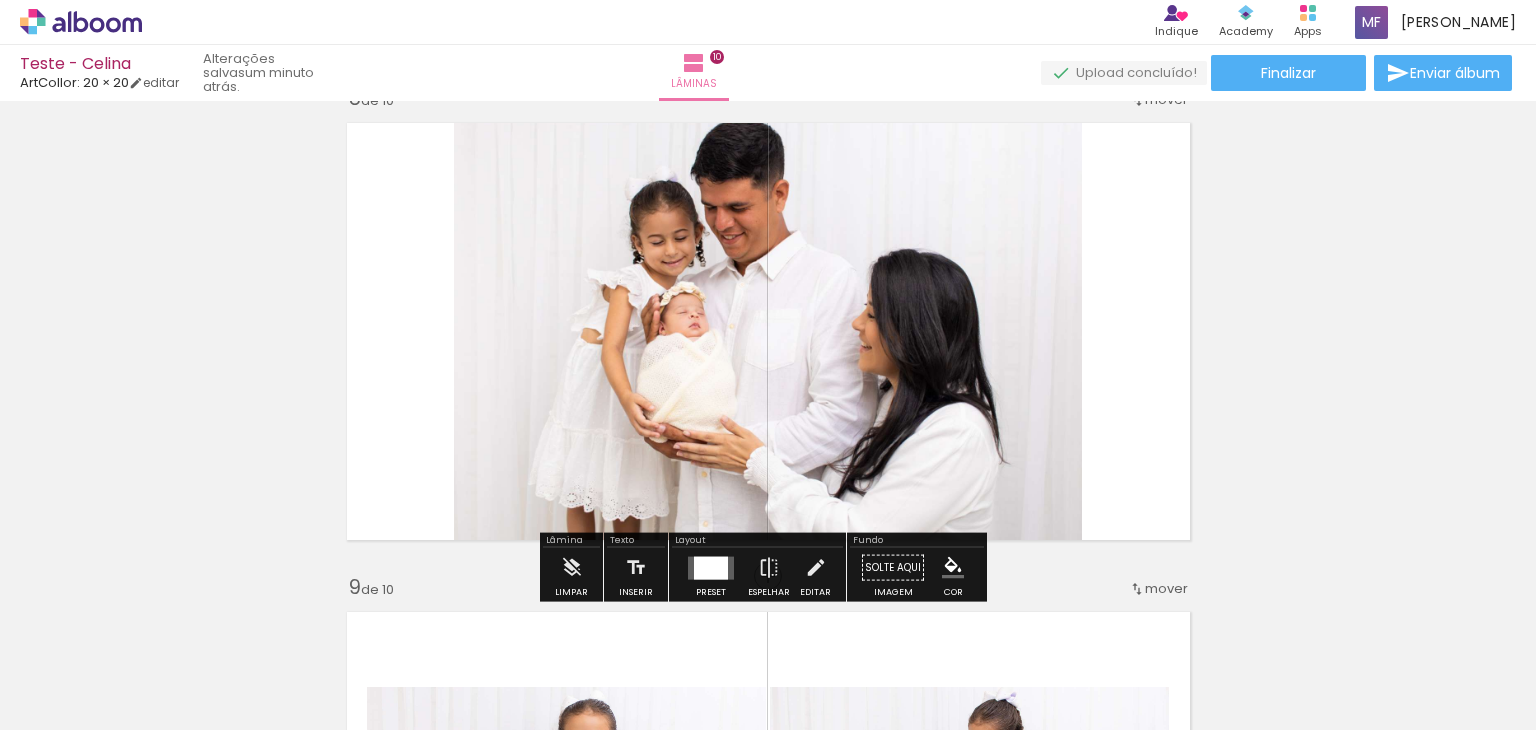click 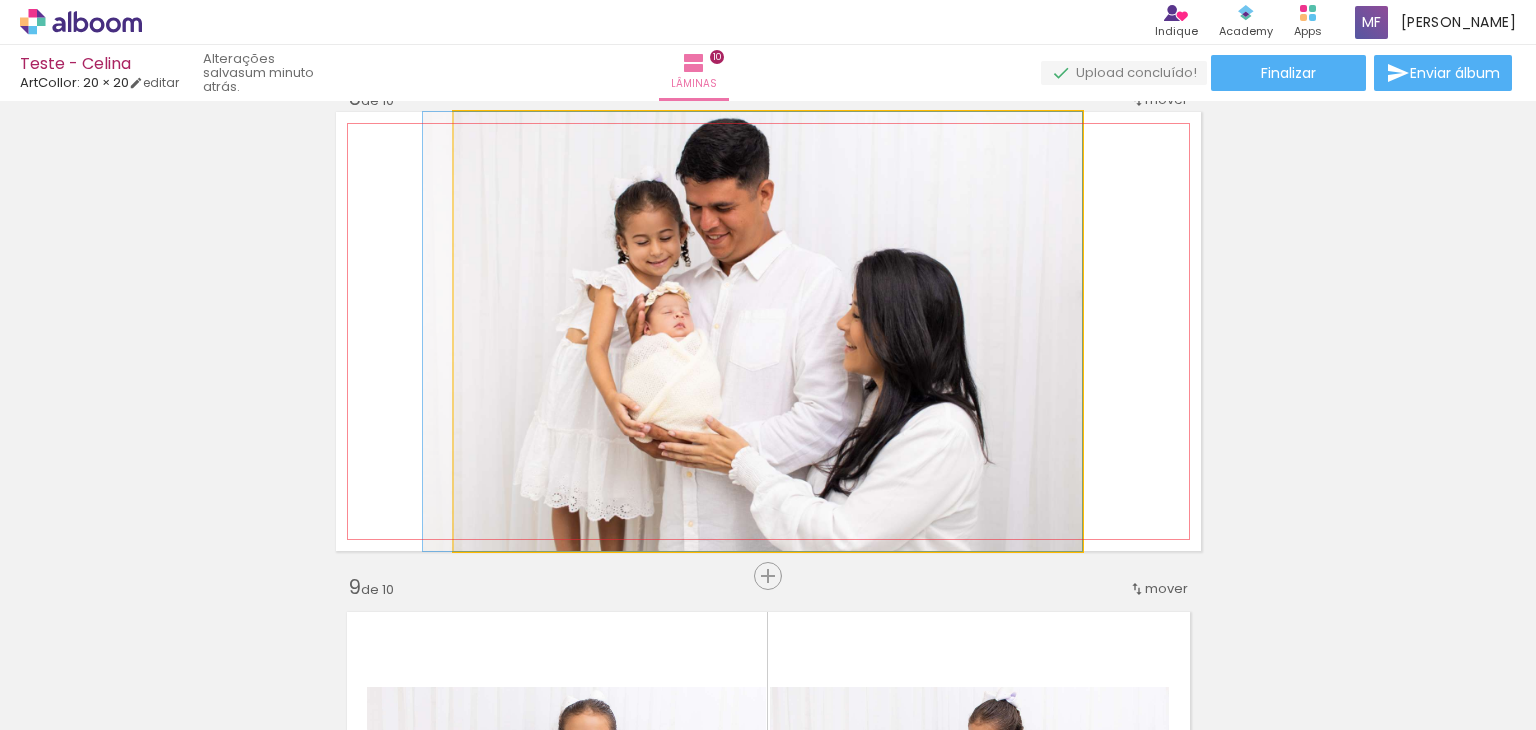 drag, startPoint x: 1034, startPoint y: 341, endPoint x: 1000, endPoint y: 333, distance: 34.928497 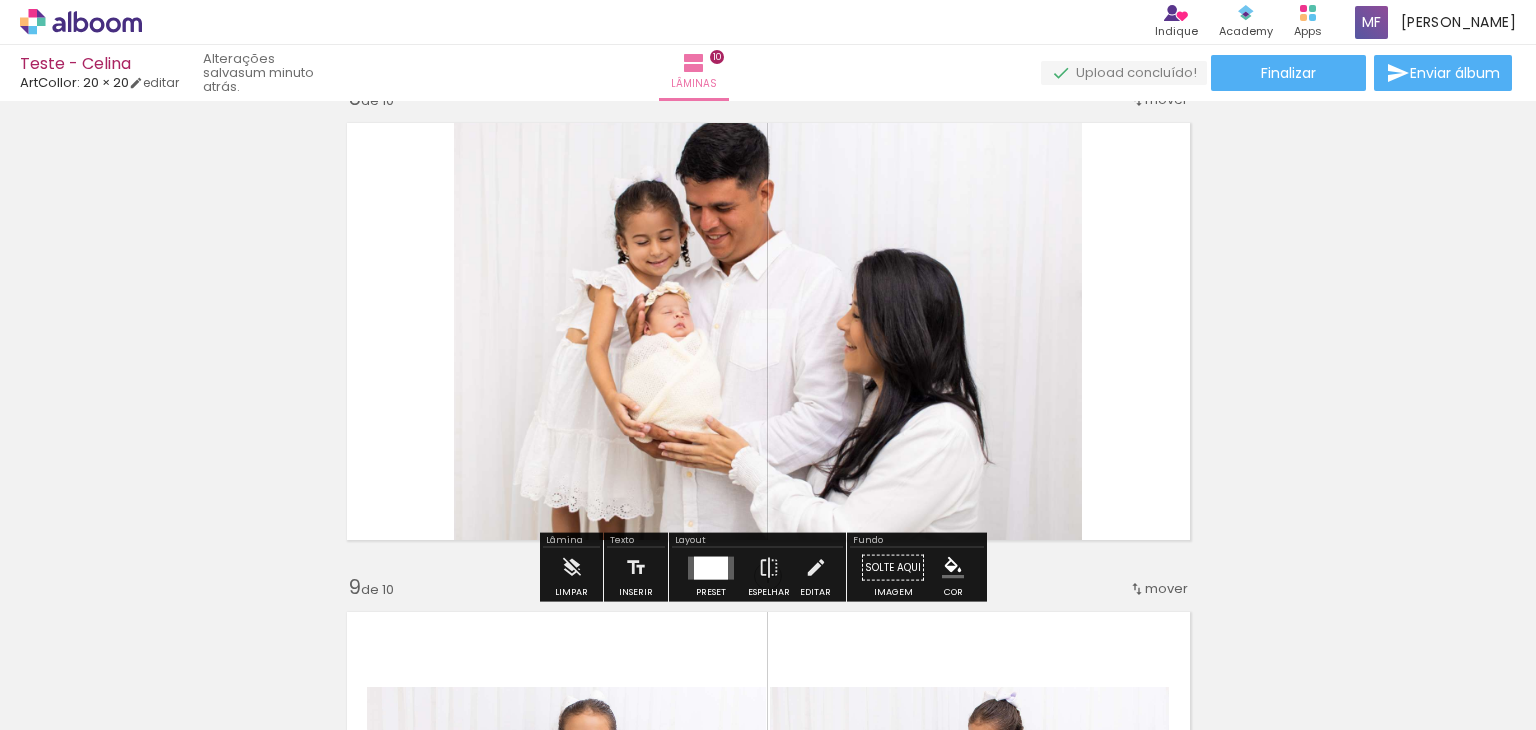click 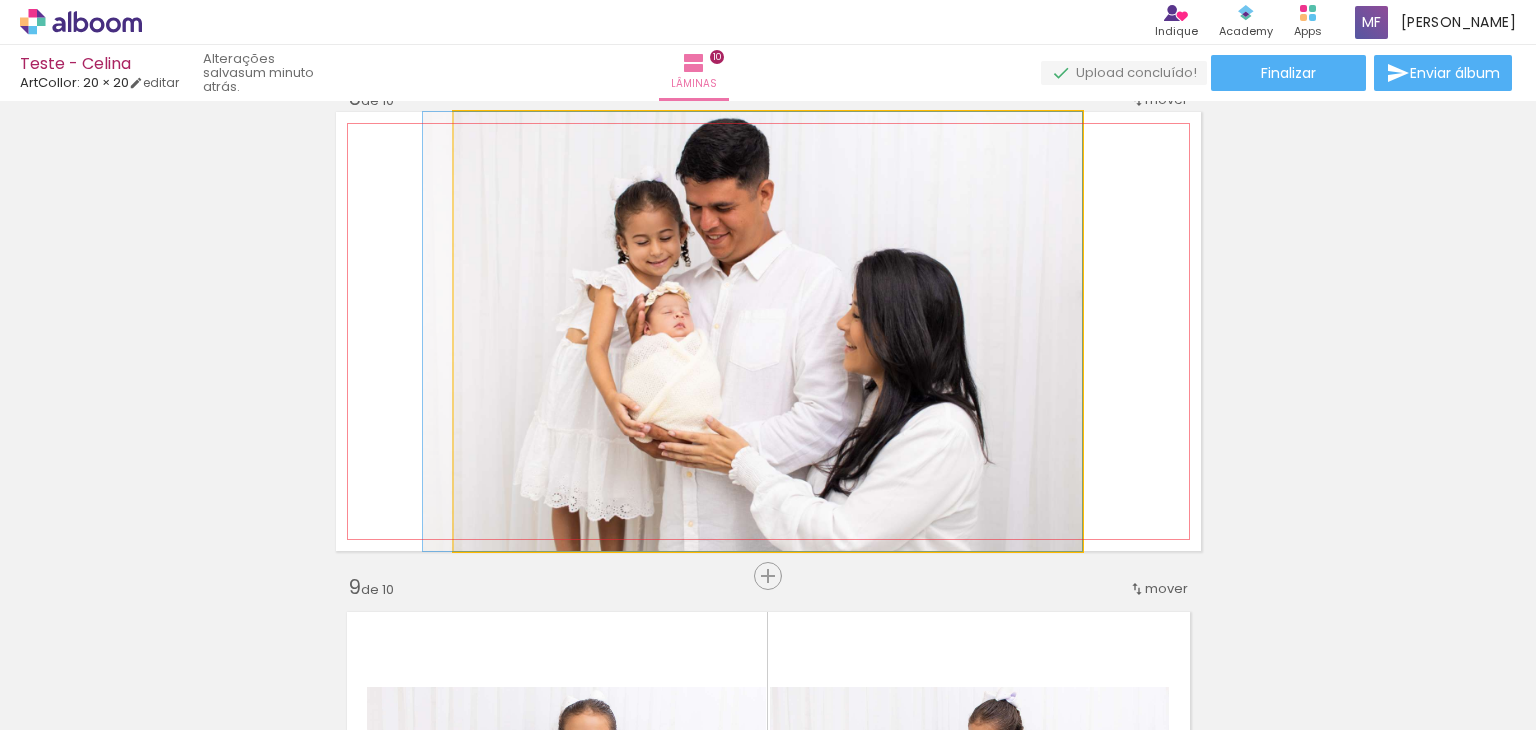 drag, startPoint x: 1016, startPoint y: 327, endPoint x: 956, endPoint y: 327, distance: 60 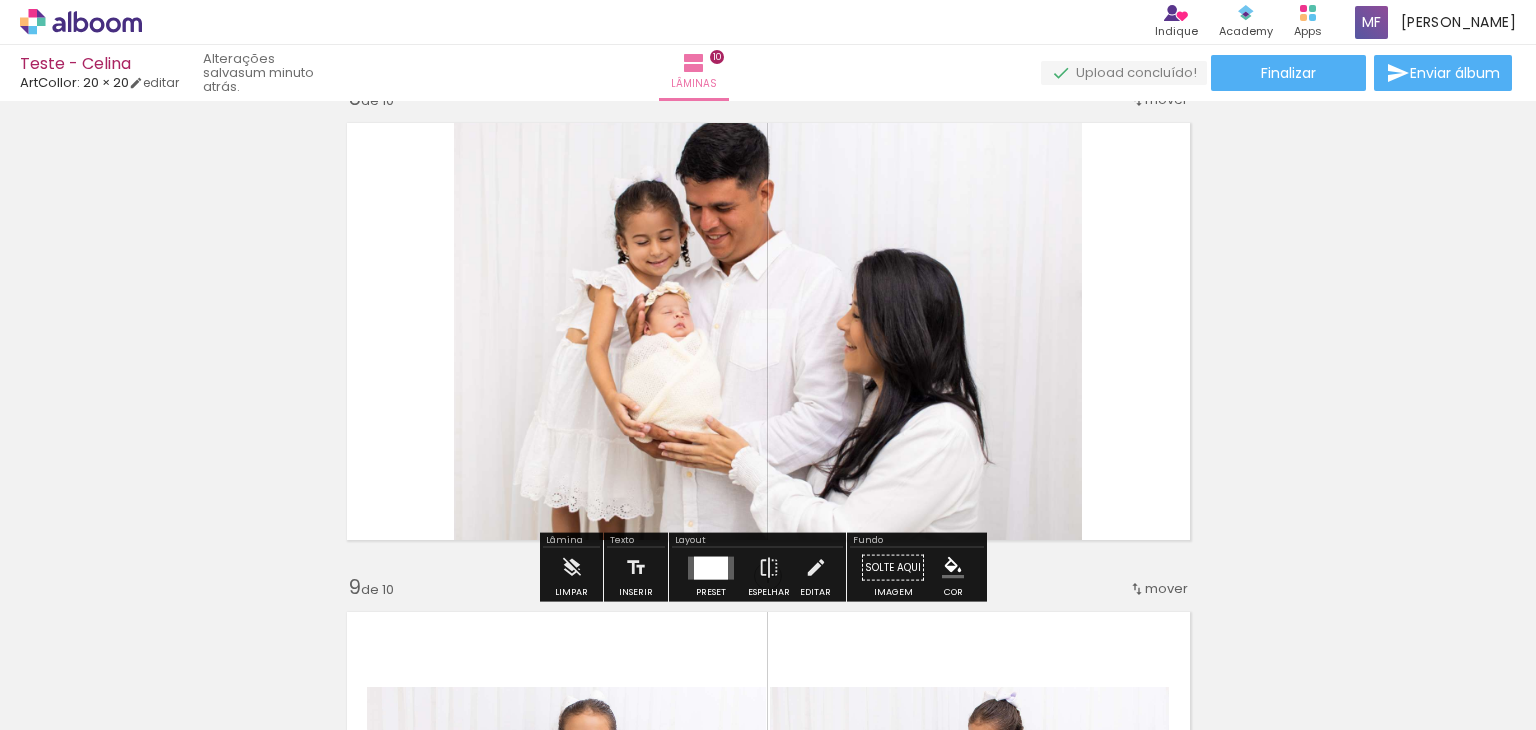 click on "Inserir lâmina 1  de 10  Inserir lâmina 2  de 10  Inserir lâmina 3  de 10  Inserir lâmina 4  de 10  Inserir lâmina 5  de 10  Inserir lâmina 6  de 10  Inserir lâmina 7  de 10  Inserir lâmina 8  de 10  Inserir lâmina 9  de 10  Inserir lâmina 10  de 10" at bounding box center (768, -672) 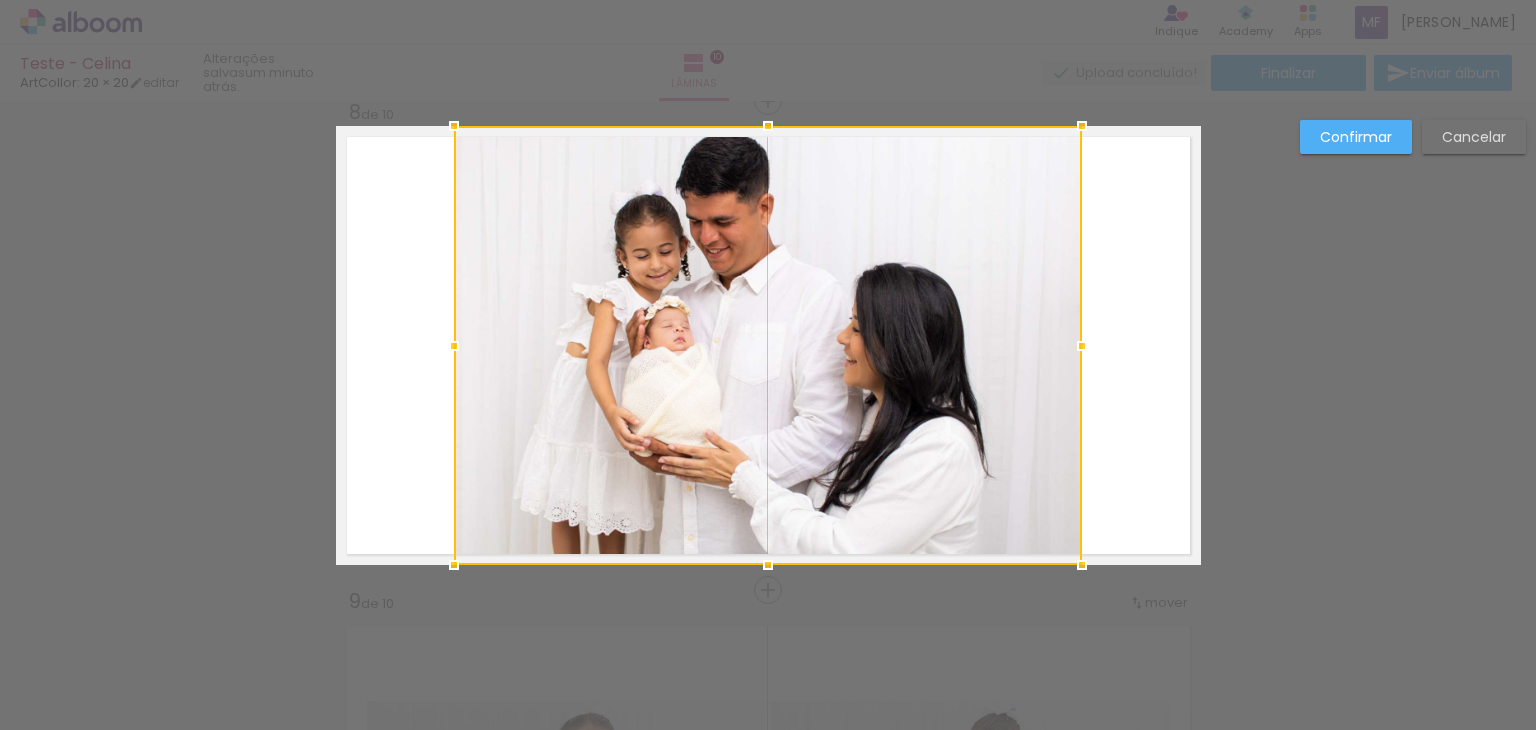 scroll, scrollTop: 3448, scrollLeft: 0, axis: vertical 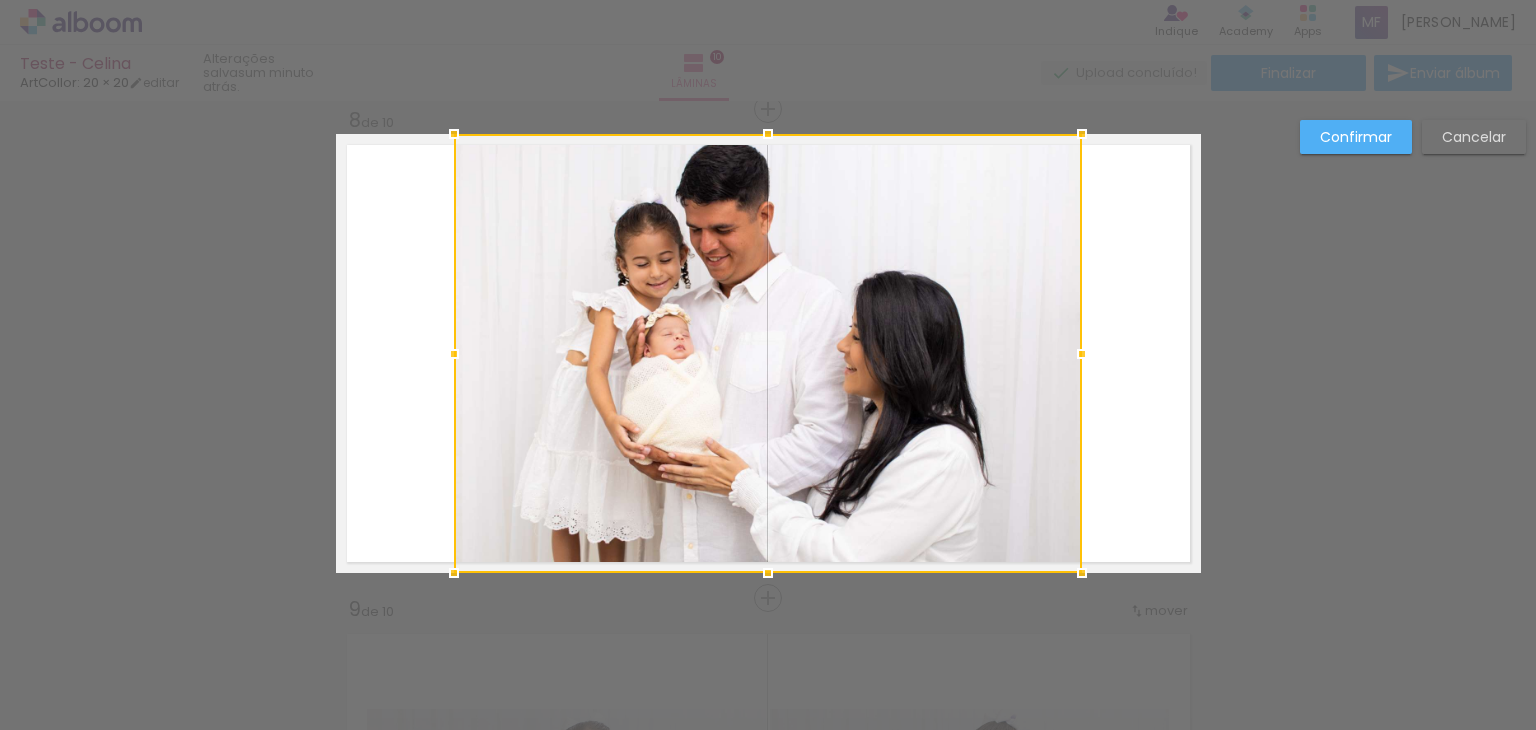 click at bounding box center (768, 353) 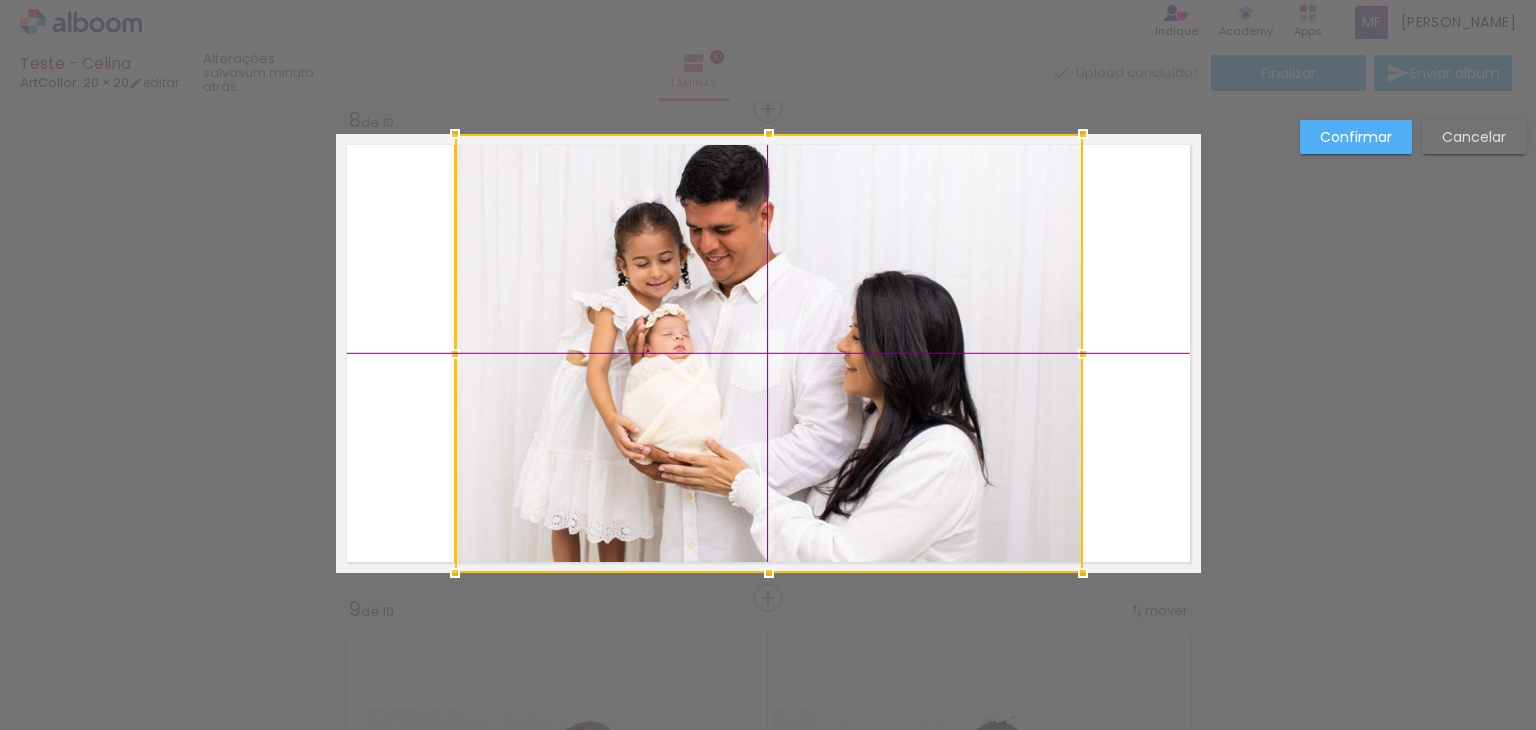 drag, startPoint x: 984, startPoint y: 334, endPoint x: 980, endPoint y: 354, distance: 20.396078 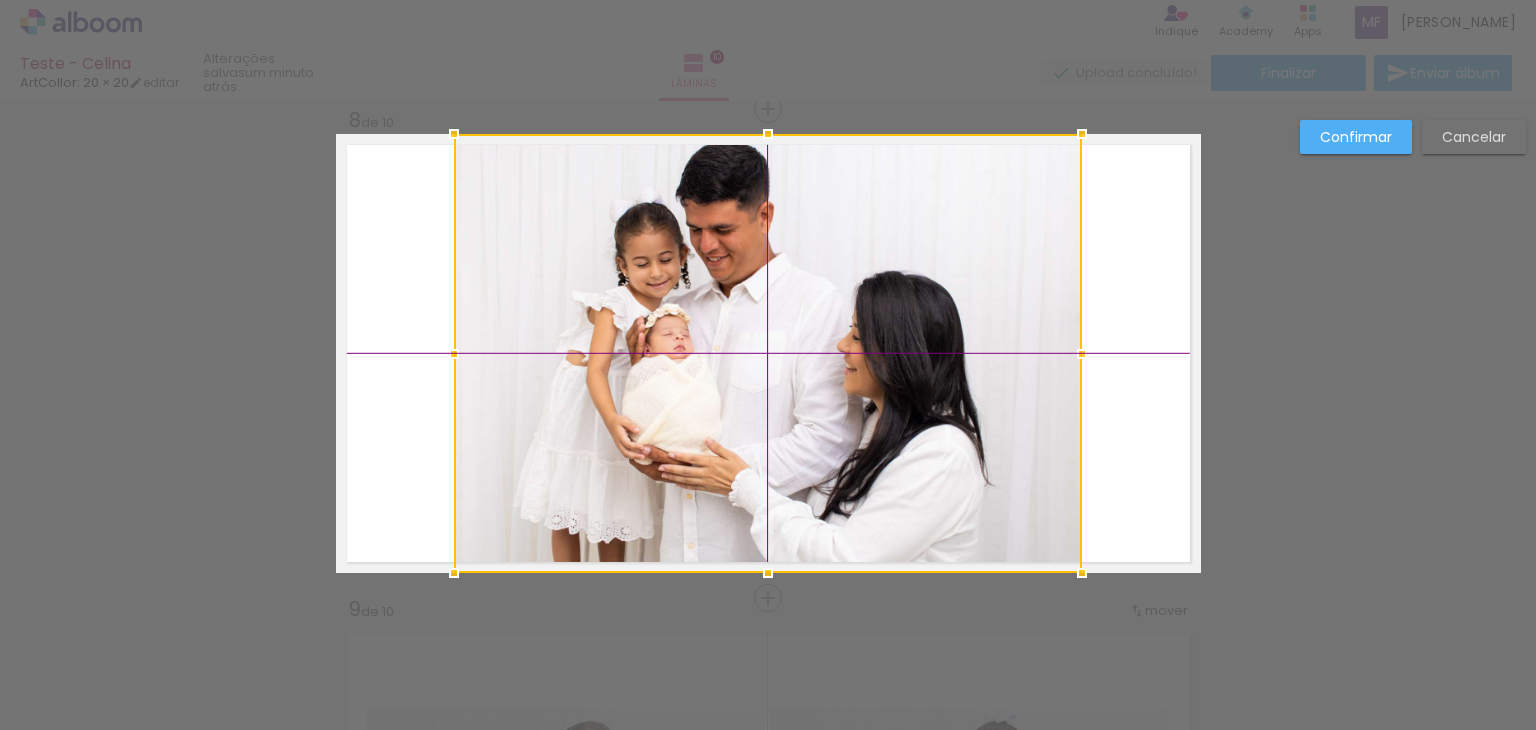 drag, startPoint x: 979, startPoint y: 354, endPoint x: 943, endPoint y: 377, distance: 42.72002 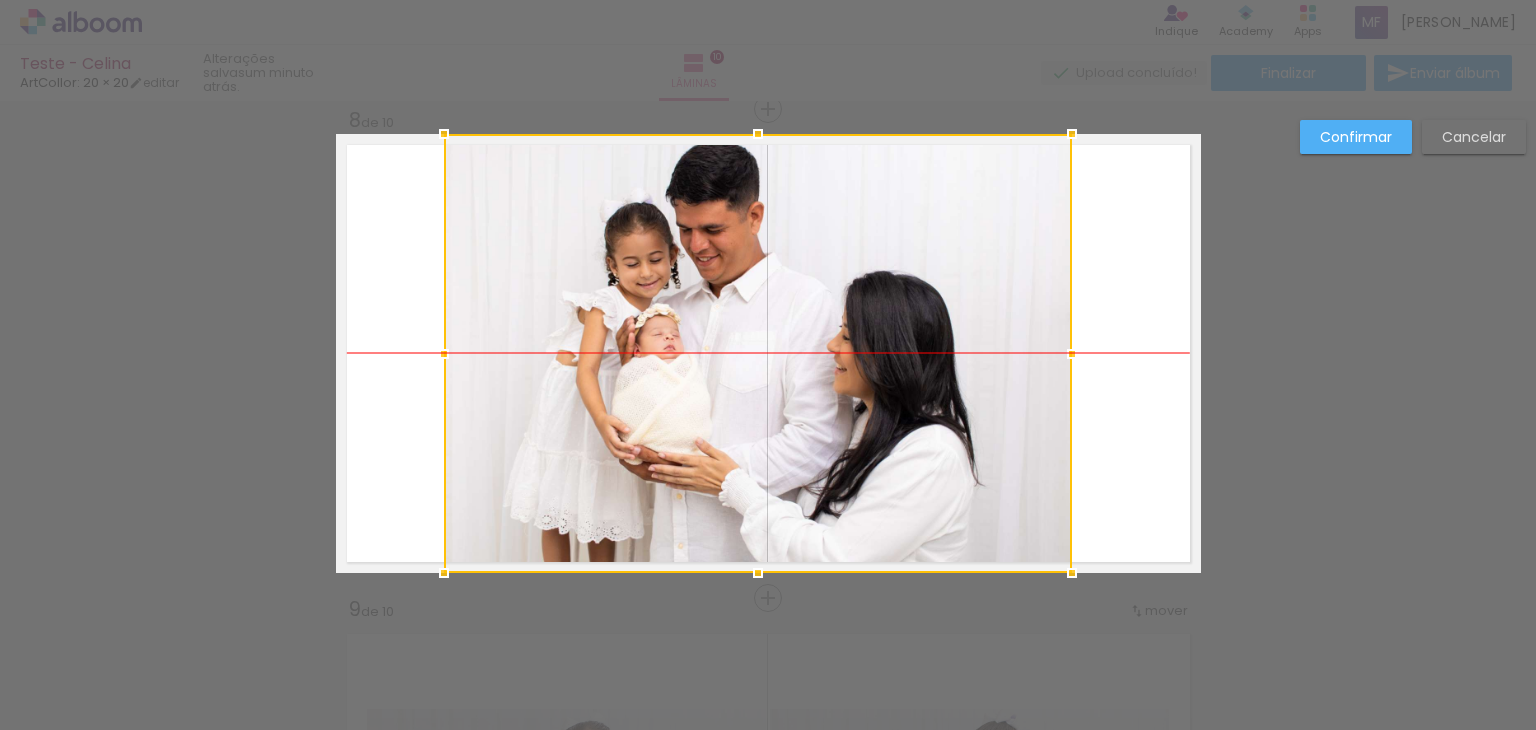 click at bounding box center [758, 353] 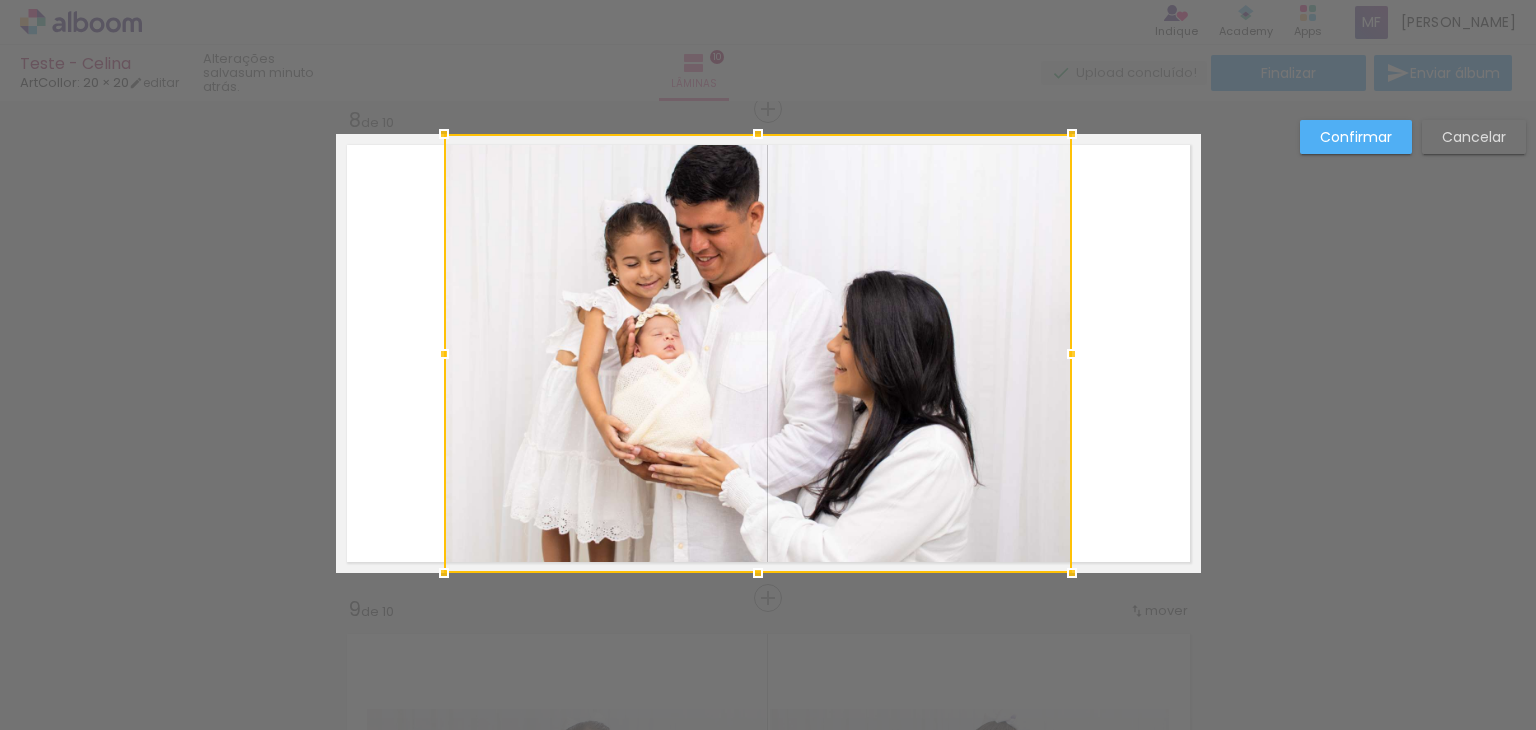 click on "Confirmar Cancelar" at bounding box center [768, -634] 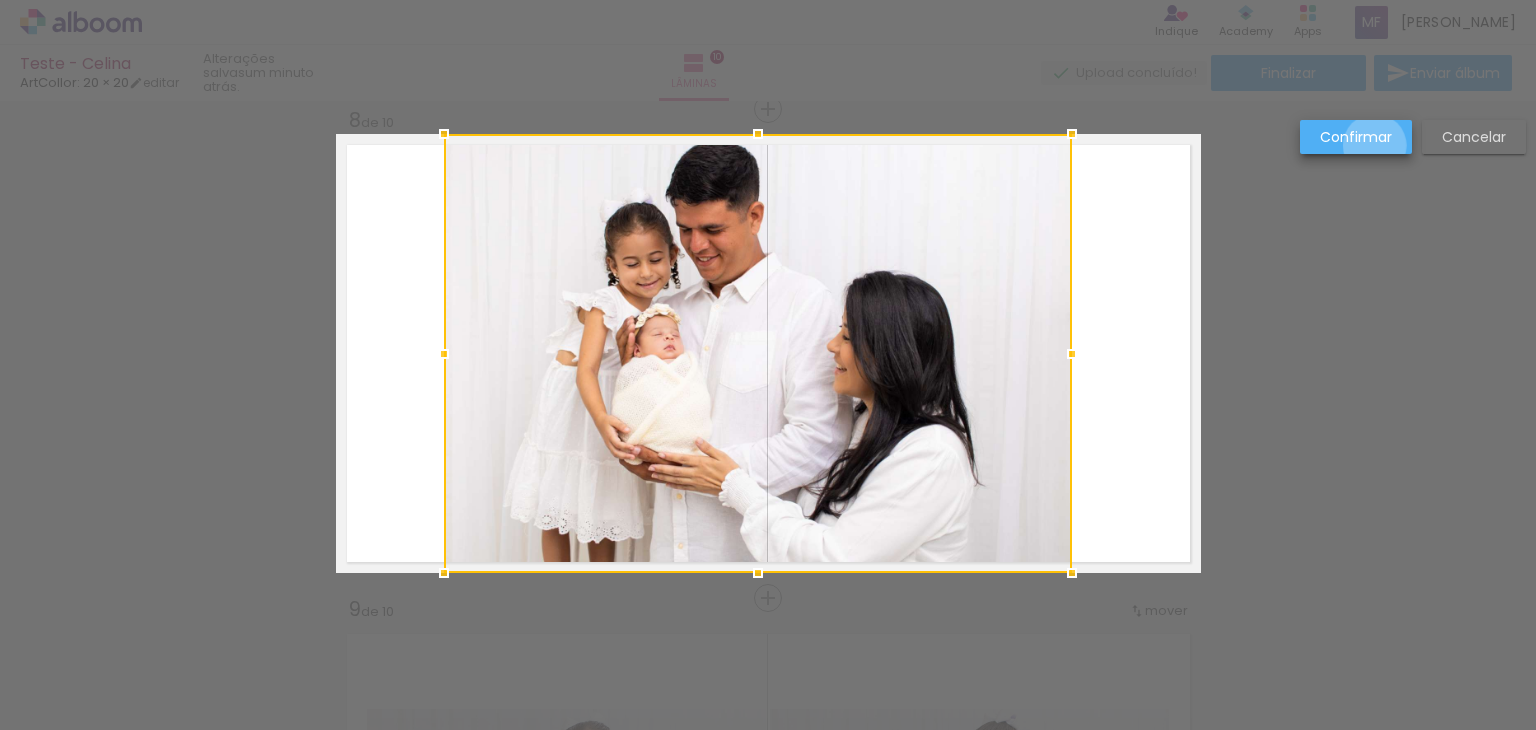 click on "Confirmar" at bounding box center [1356, 137] 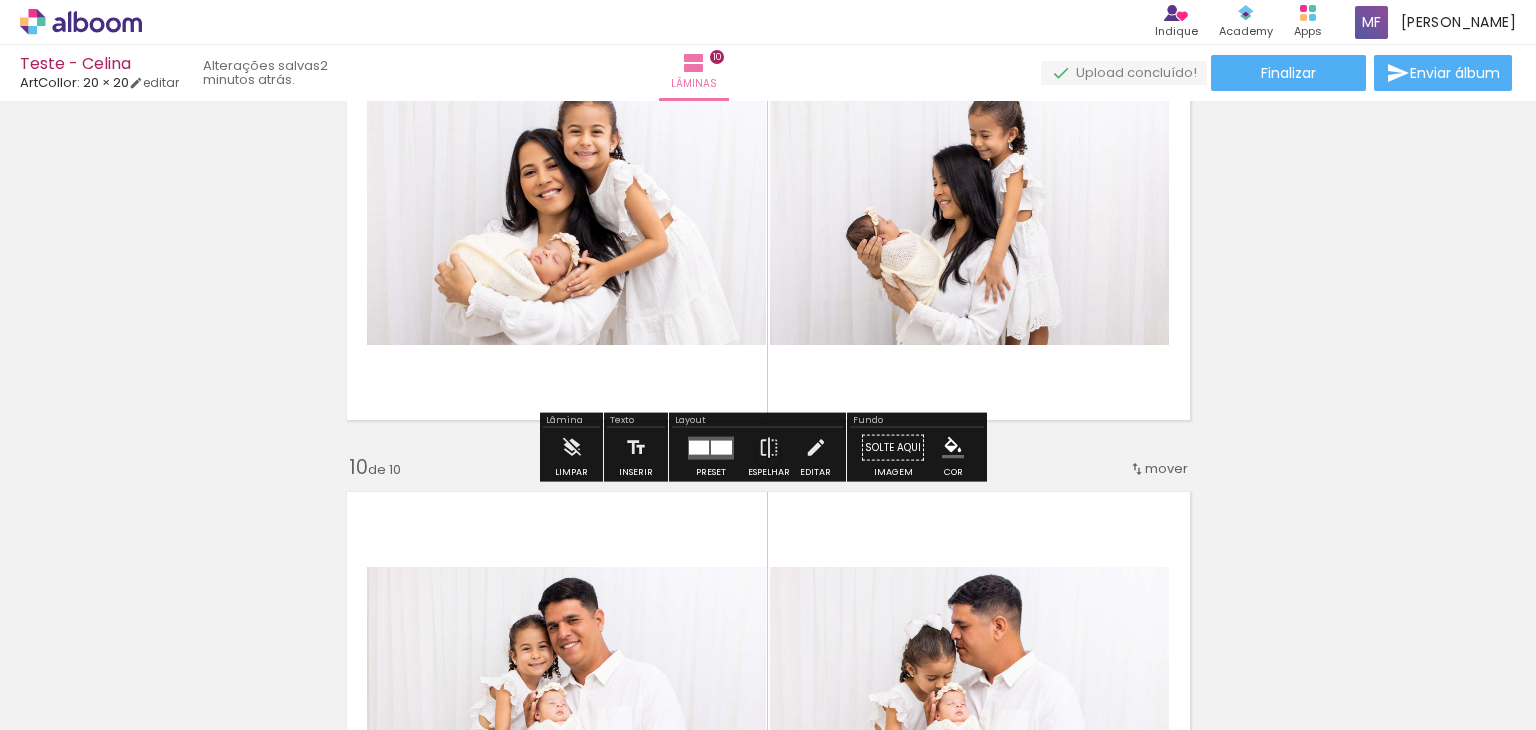 scroll, scrollTop: 4048, scrollLeft: 0, axis: vertical 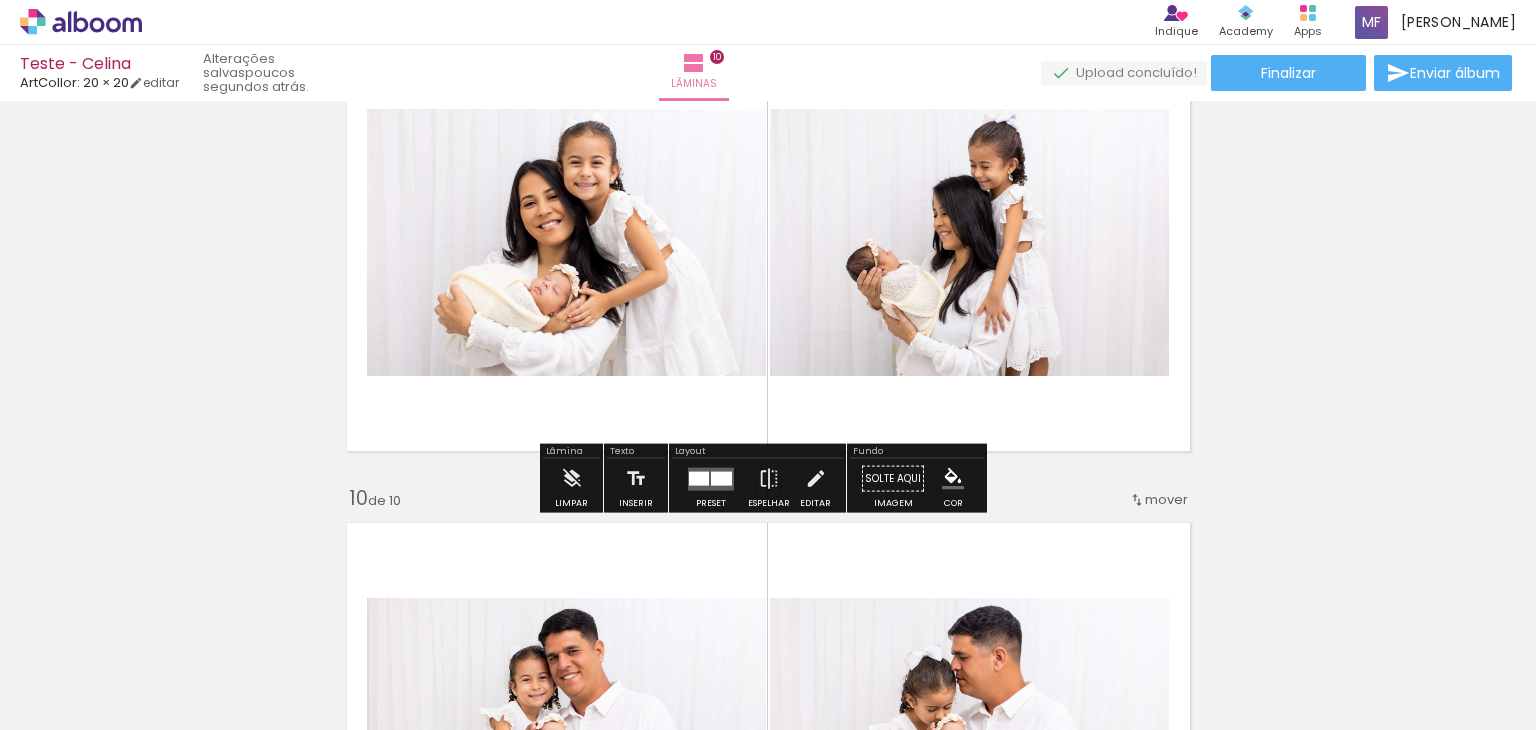 click at bounding box center (699, 478) 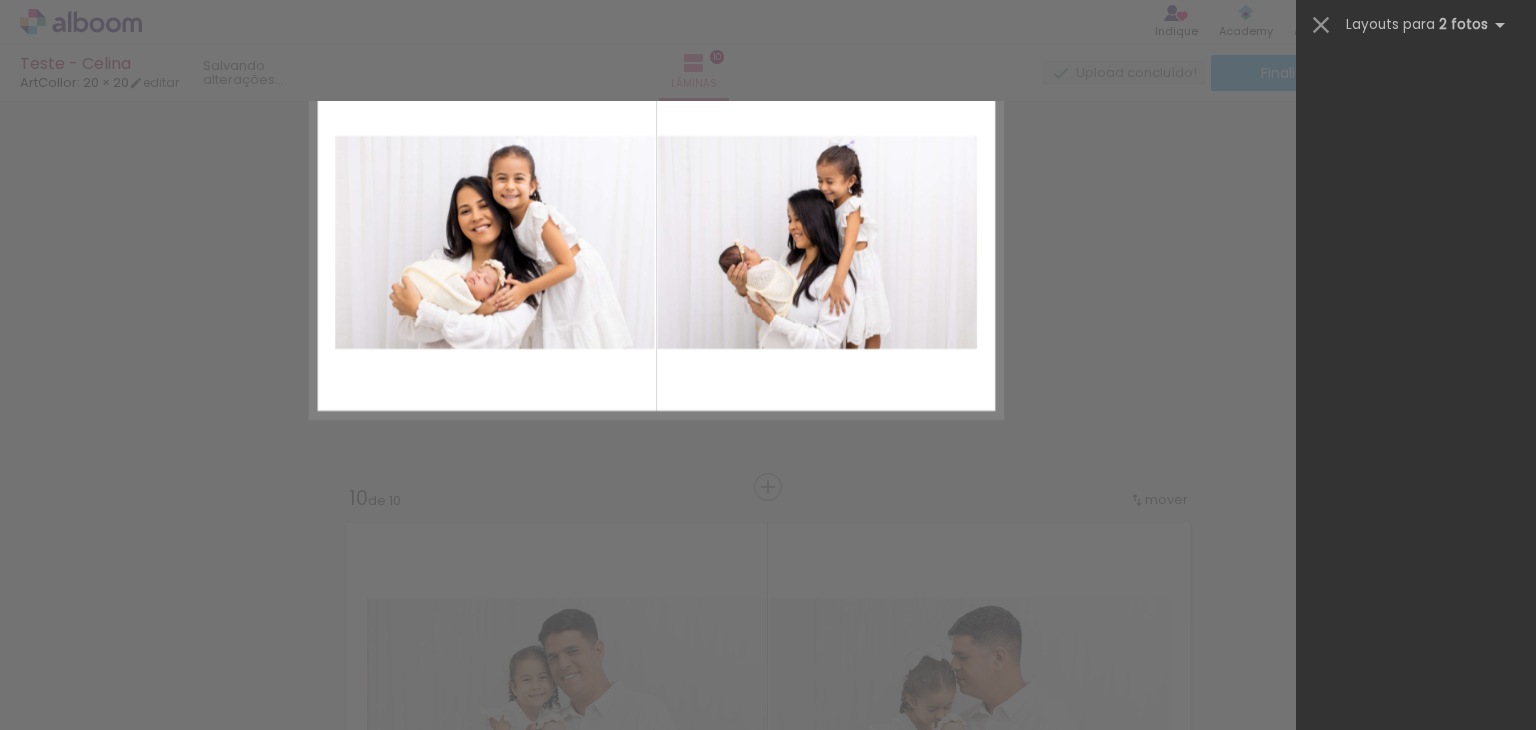 scroll, scrollTop: 0, scrollLeft: 0, axis: both 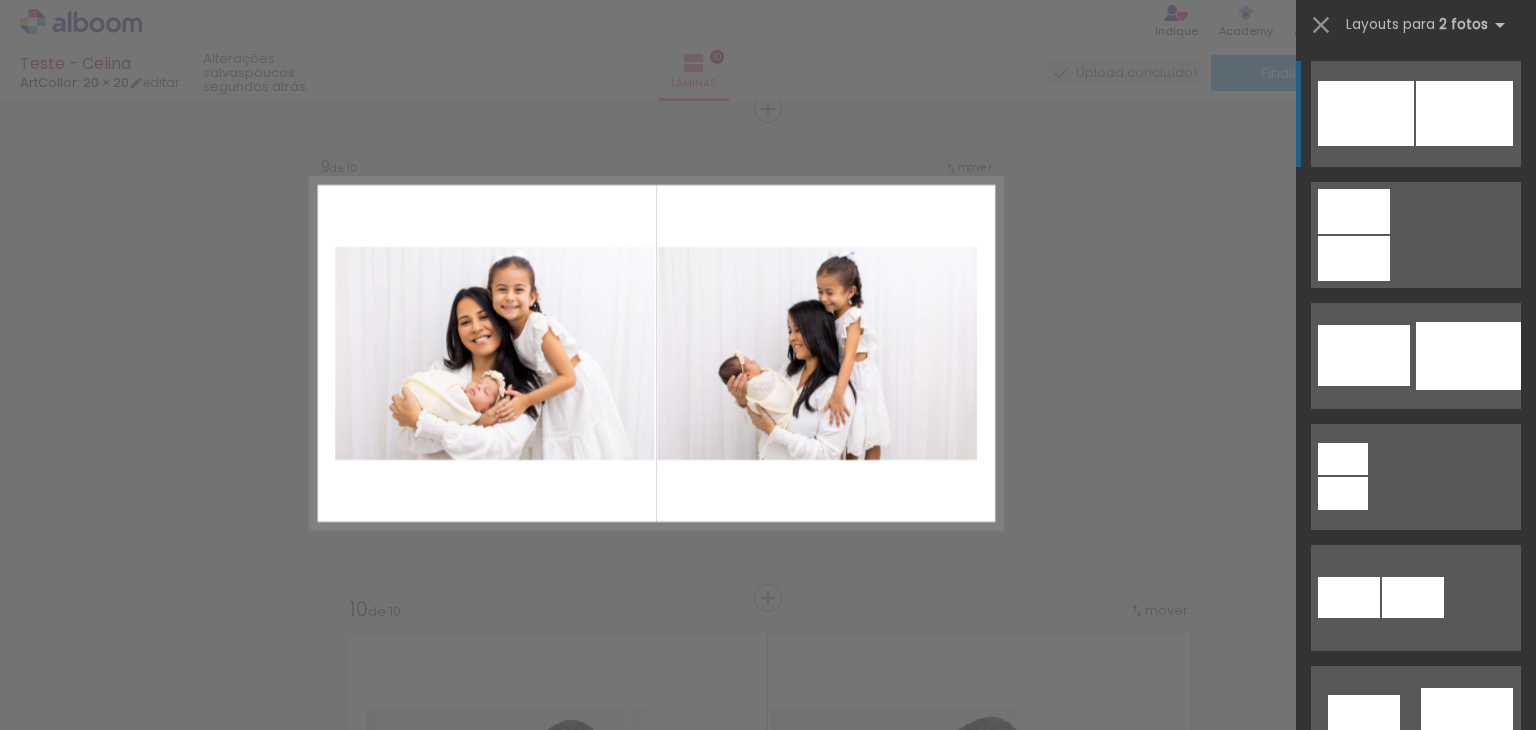 click at bounding box center (1416, 235) 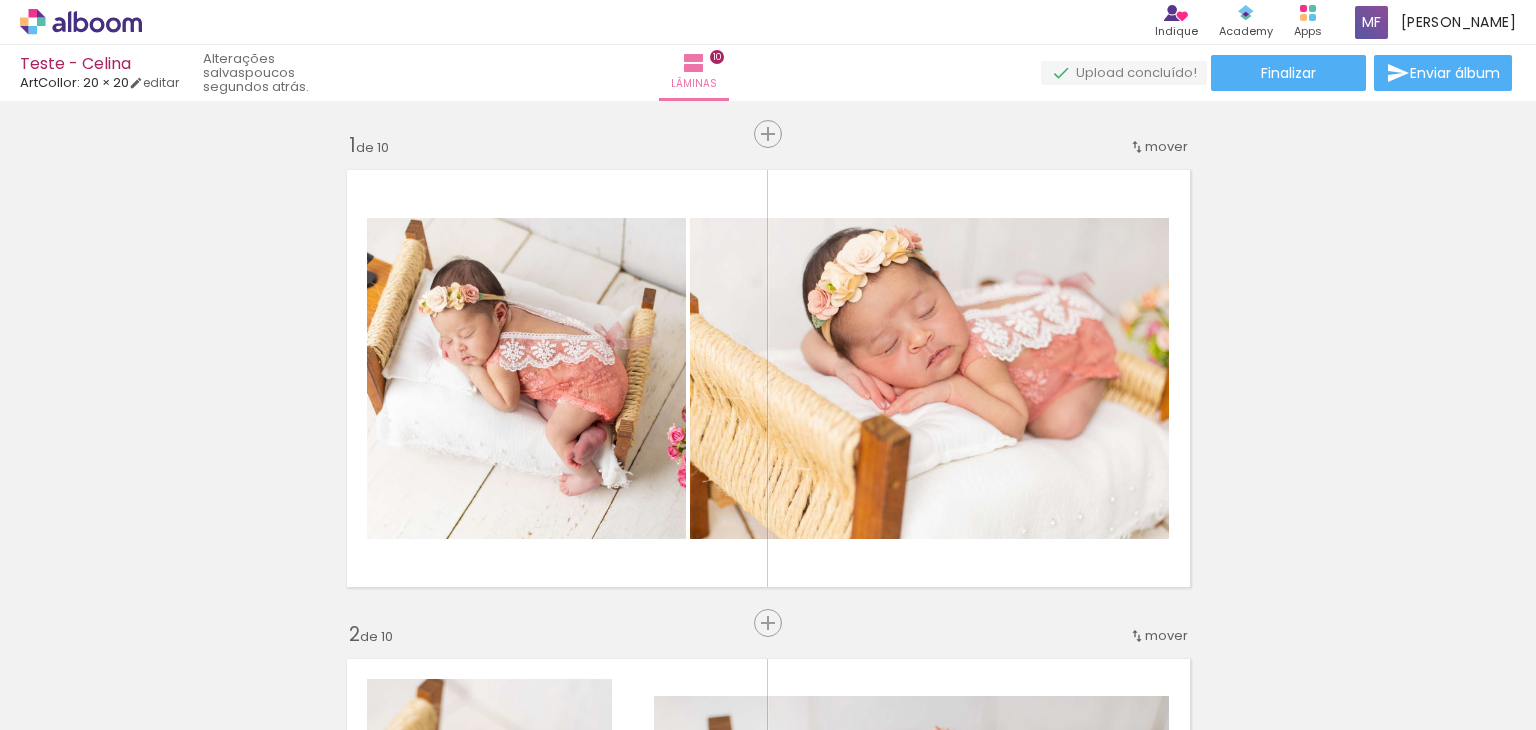 scroll, scrollTop: 0, scrollLeft: 0, axis: both 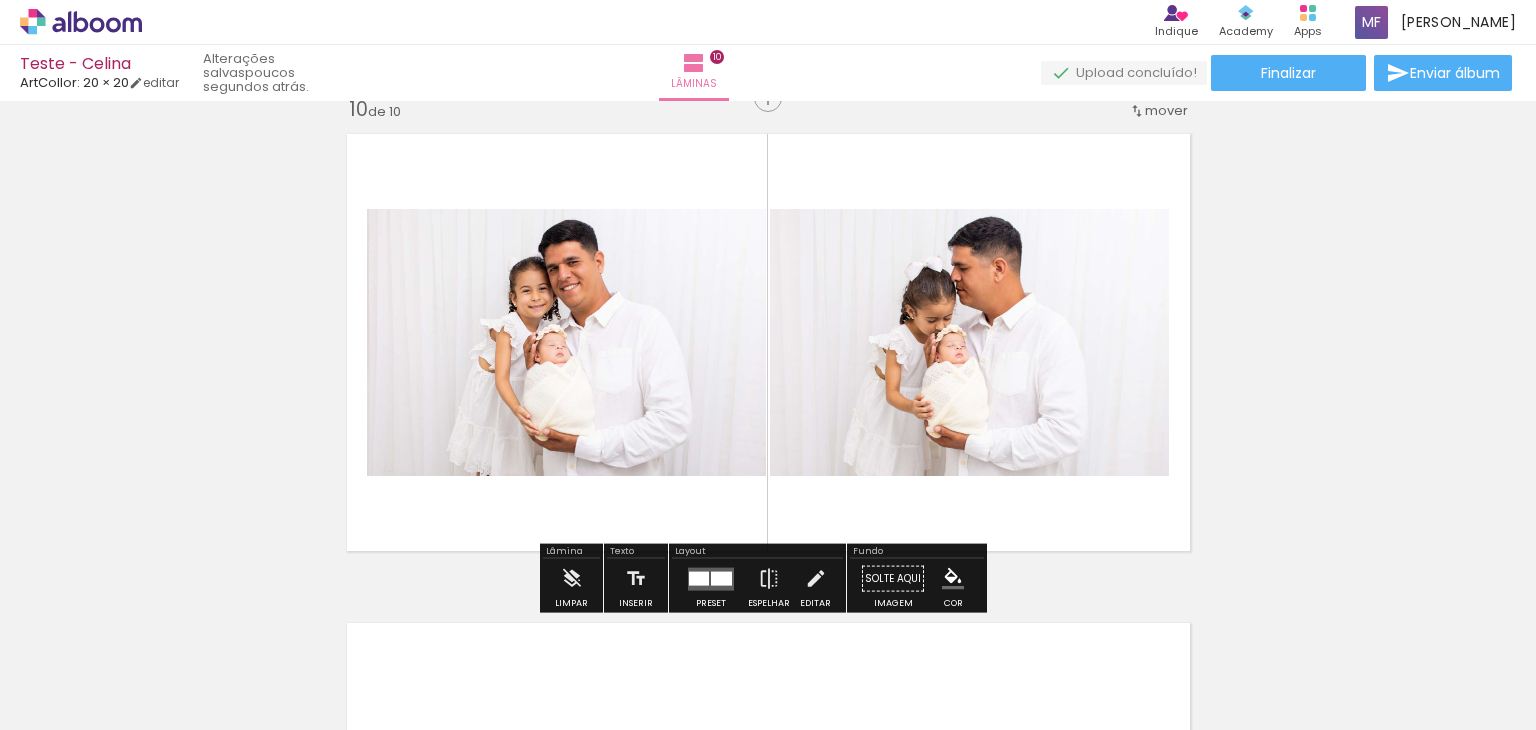 click at bounding box center (721, 578) 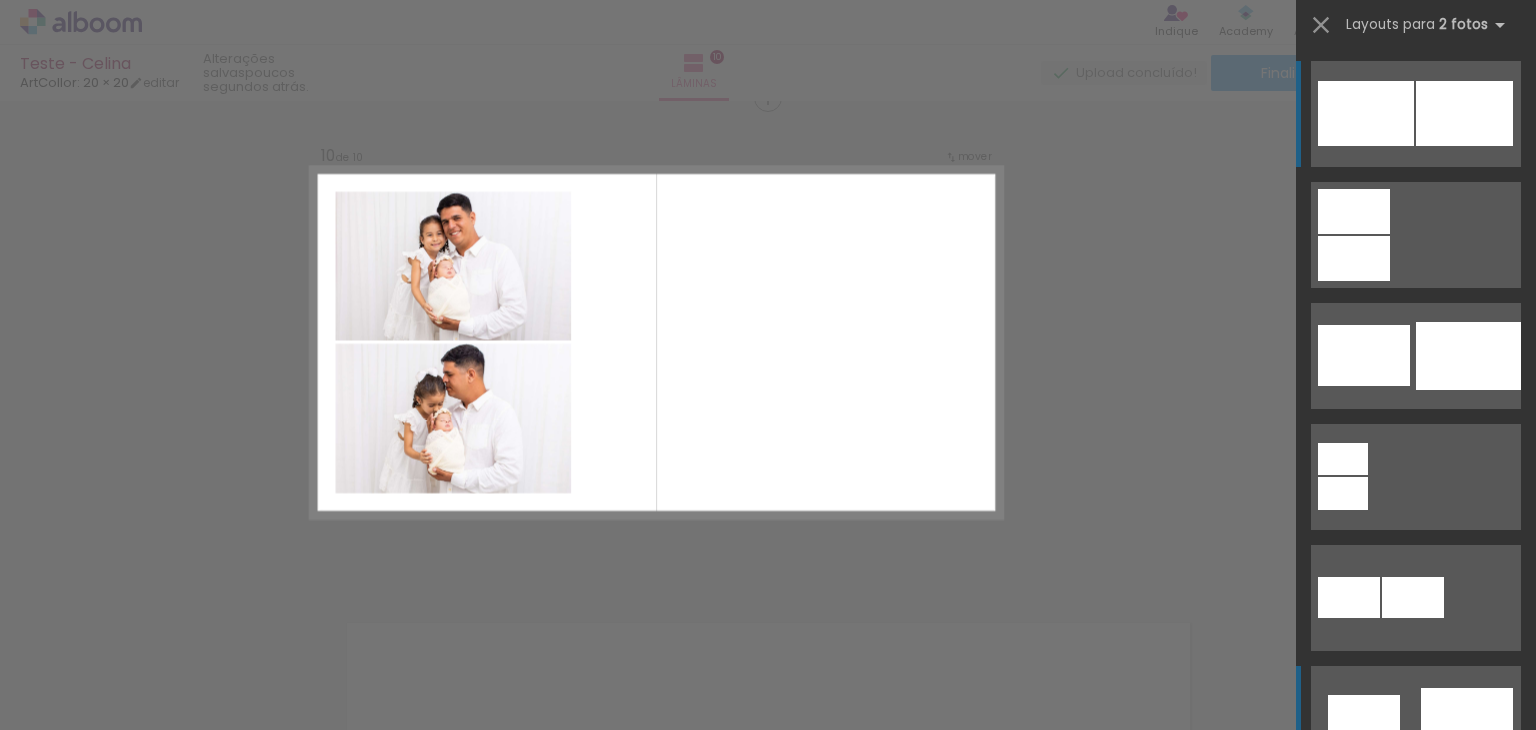 scroll, scrollTop: 308, scrollLeft: 0, axis: vertical 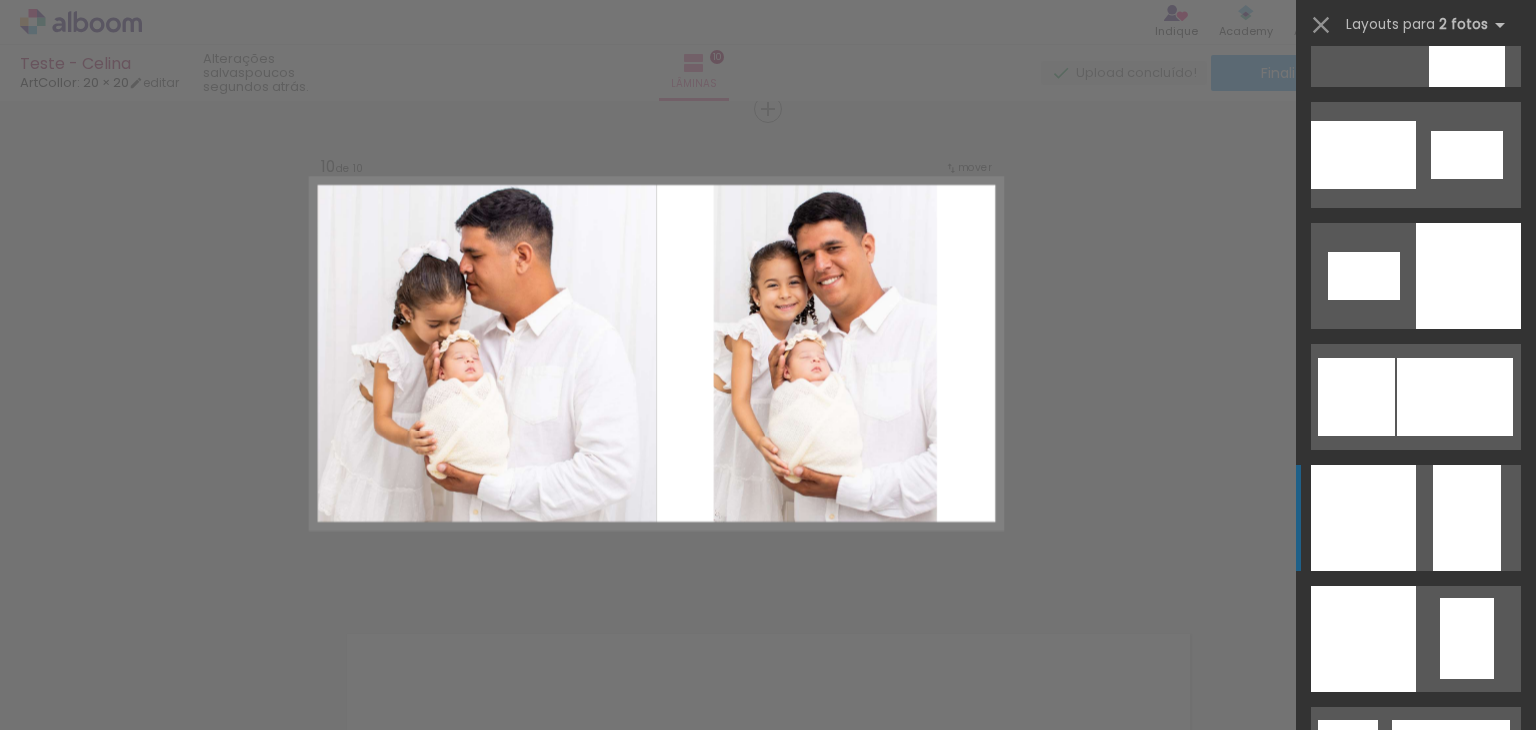 click at bounding box center (1364, -60) 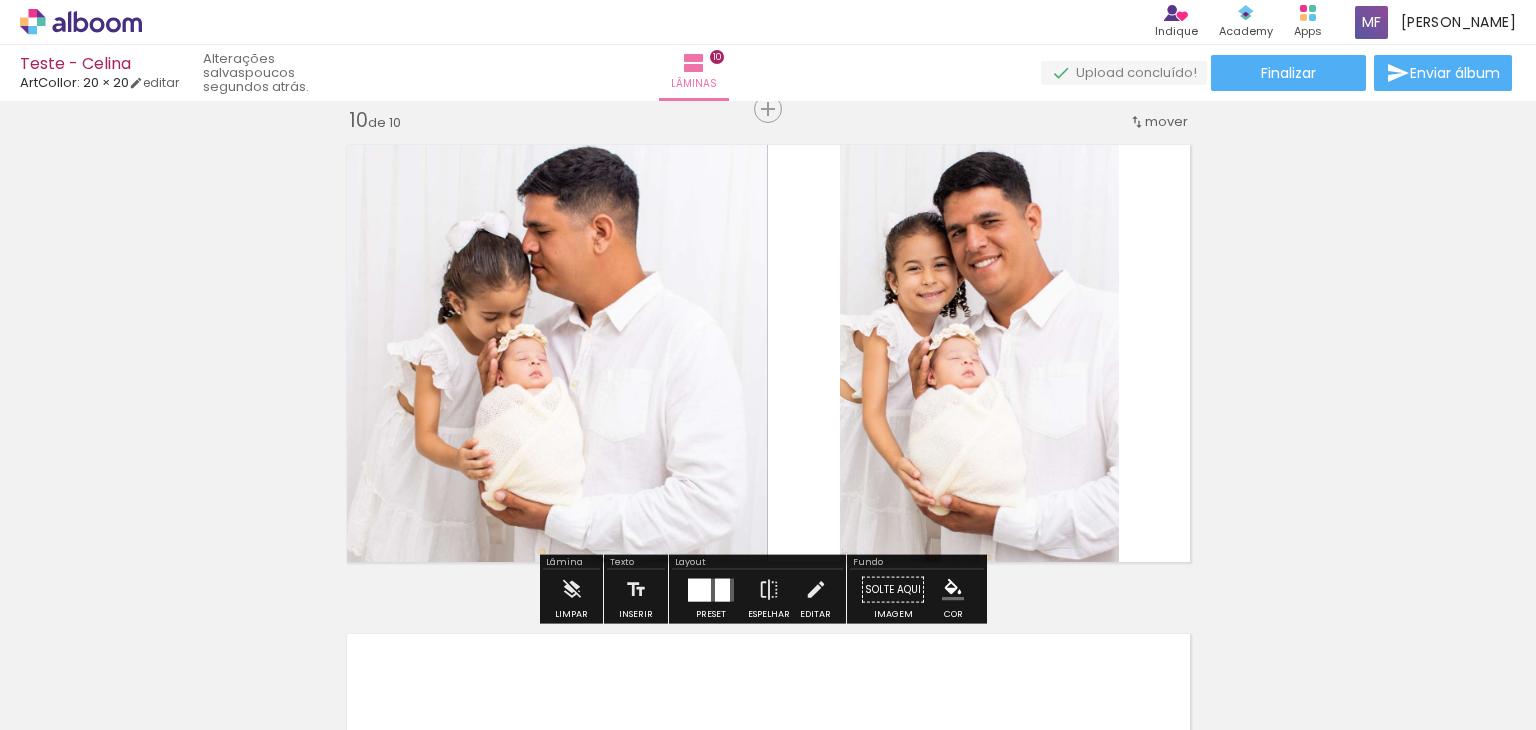 click on "Inserir lâmina 1  de 10  Inserir lâmina 2  de 10  Inserir lâmina 3  de 10  Inserir lâmina 4  de 10  Inserir lâmina 5  de 10  Inserir lâmina 6  de 10  Inserir lâmina 7  de 10  Inserir lâmina 8  de 10  Inserir lâmina 9  de 10  Inserir lâmina 10  de 10" at bounding box center [768, -1628] 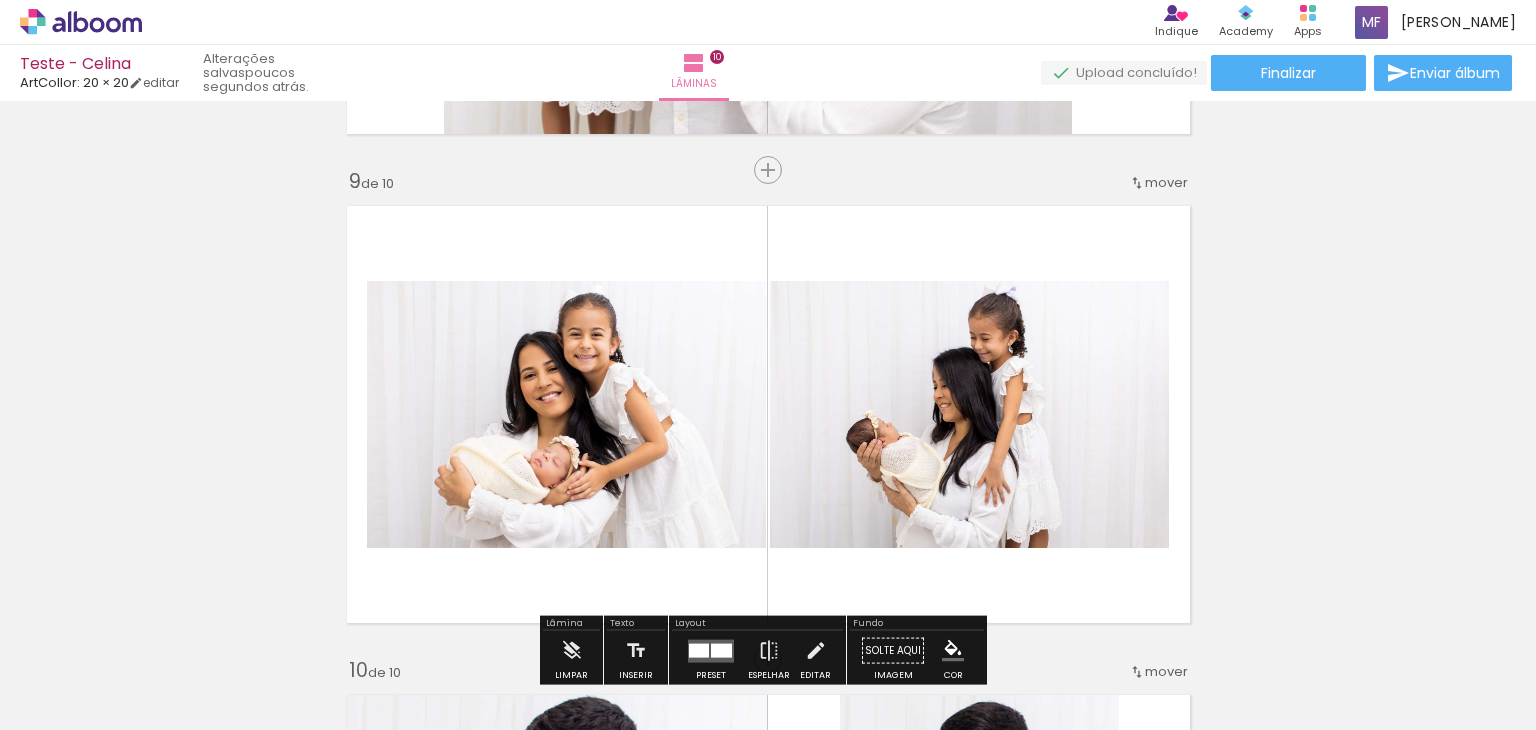 scroll, scrollTop: 3926, scrollLeft: 0, axis: vertical 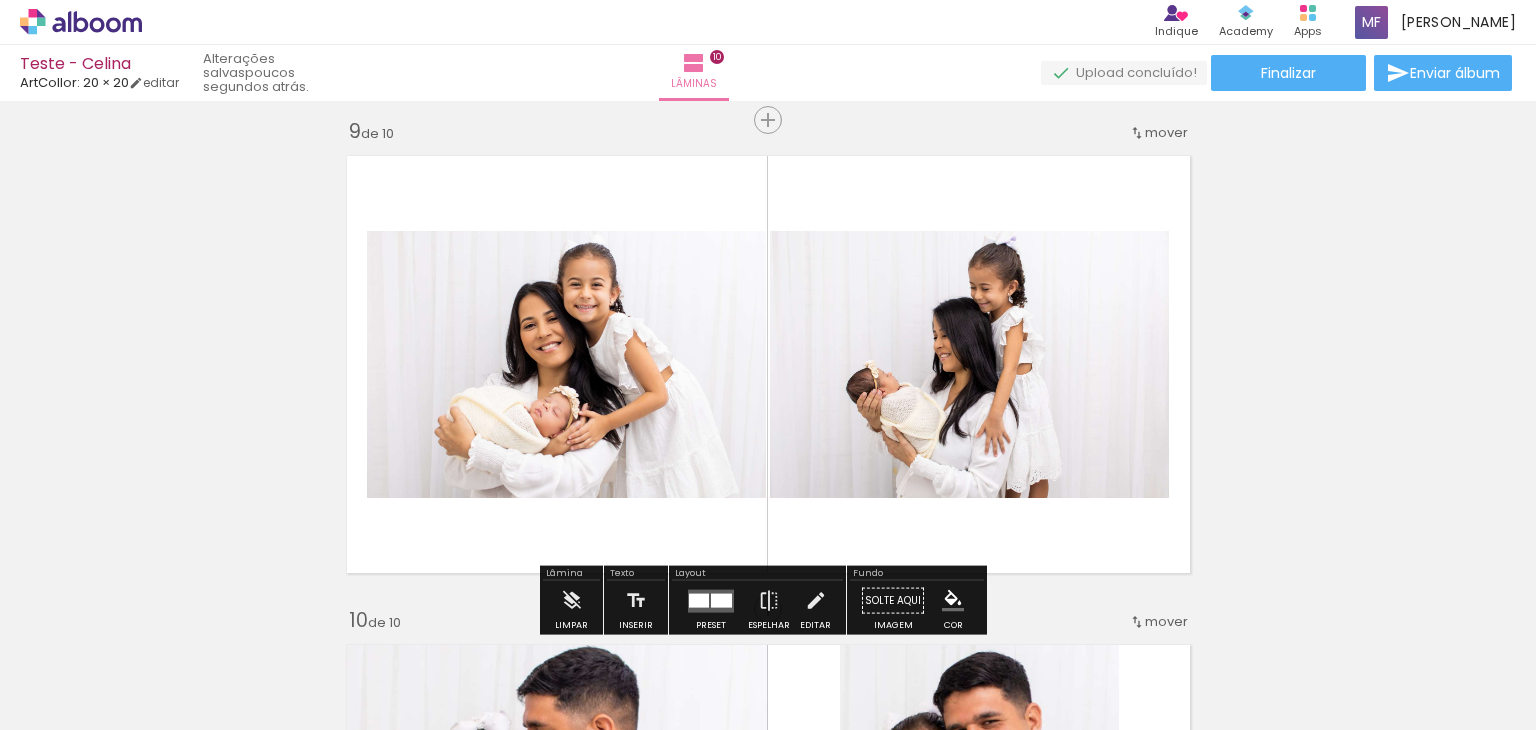 click at bounding box center (711, 600) 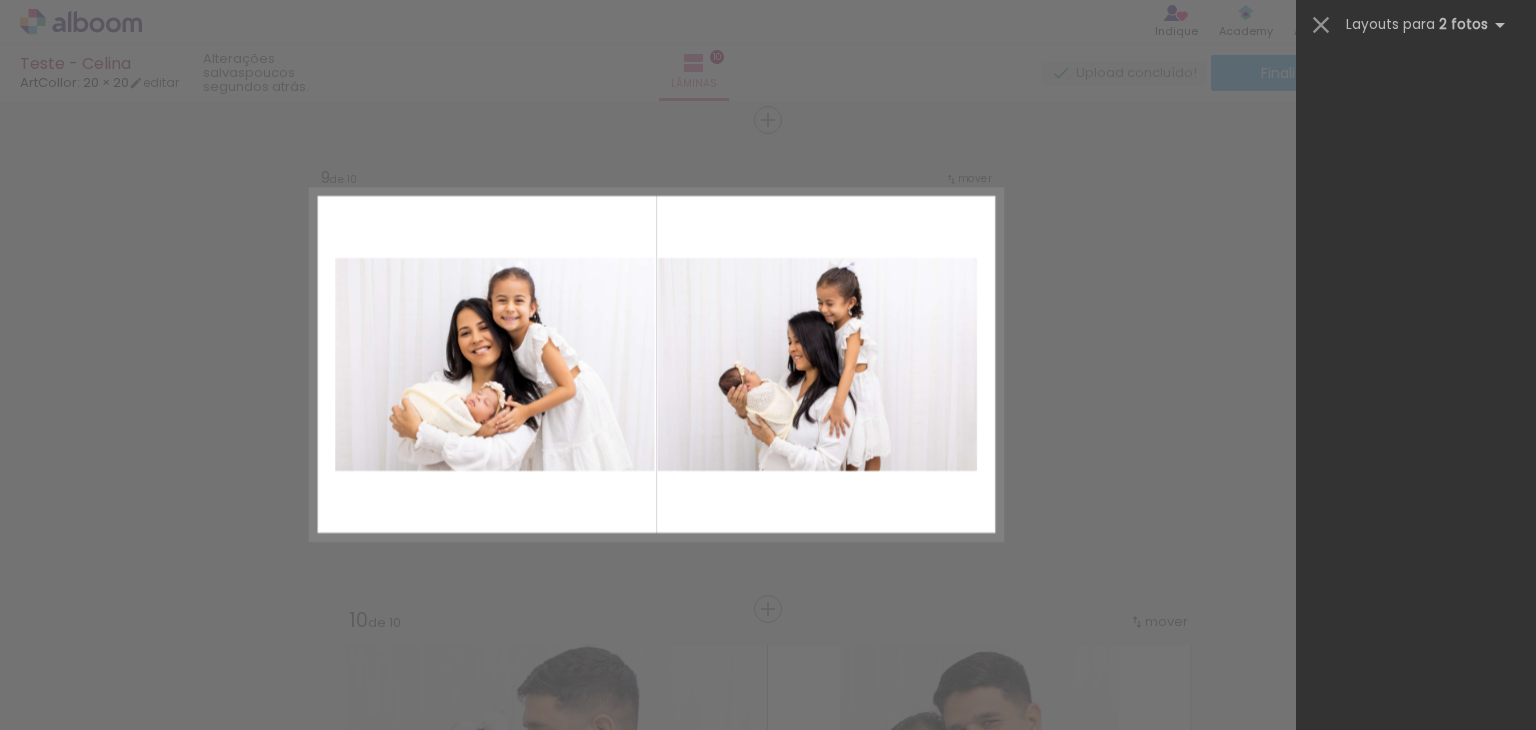 scroll, scrollTop: 0, scrollLeft: 0, axis: both 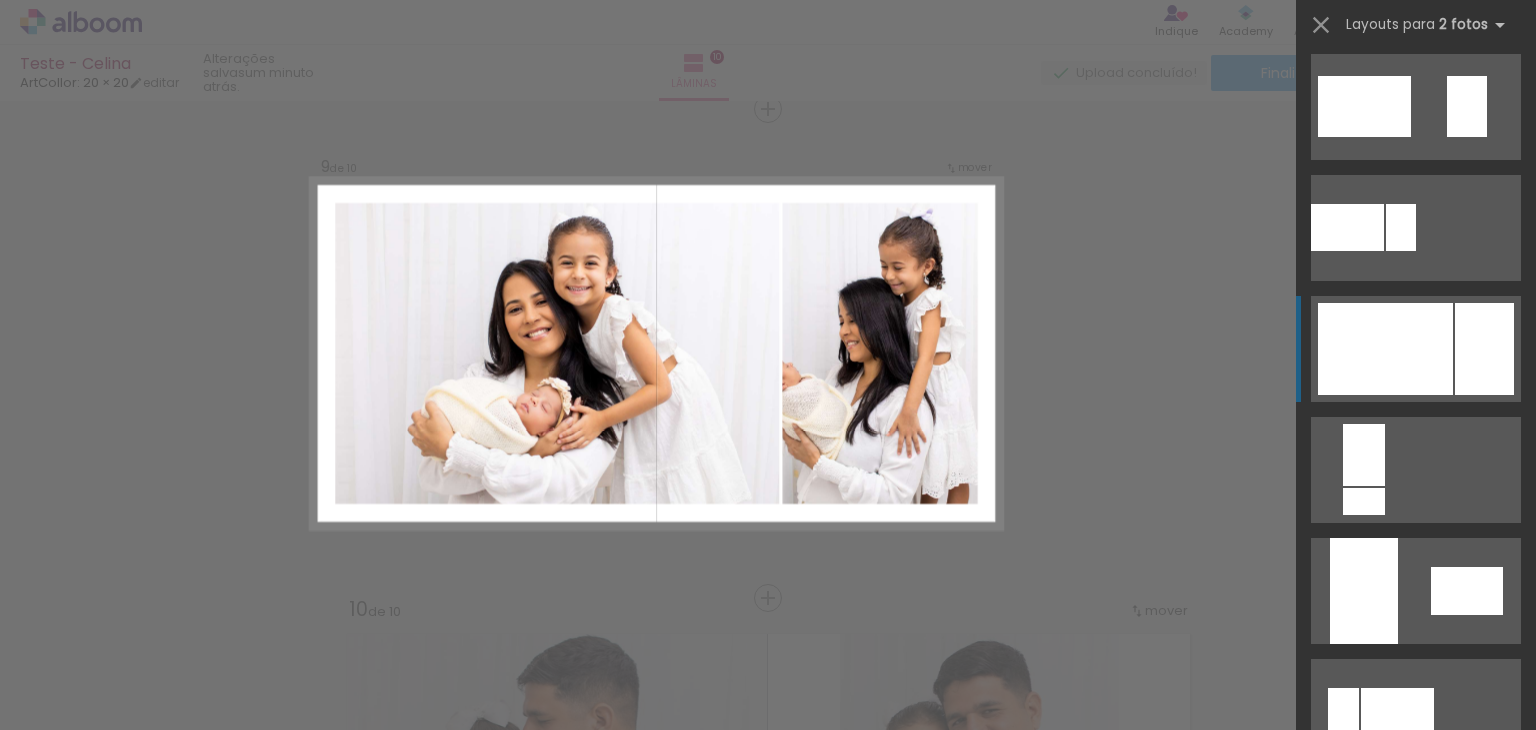 click at bounding box center [1364, 591] 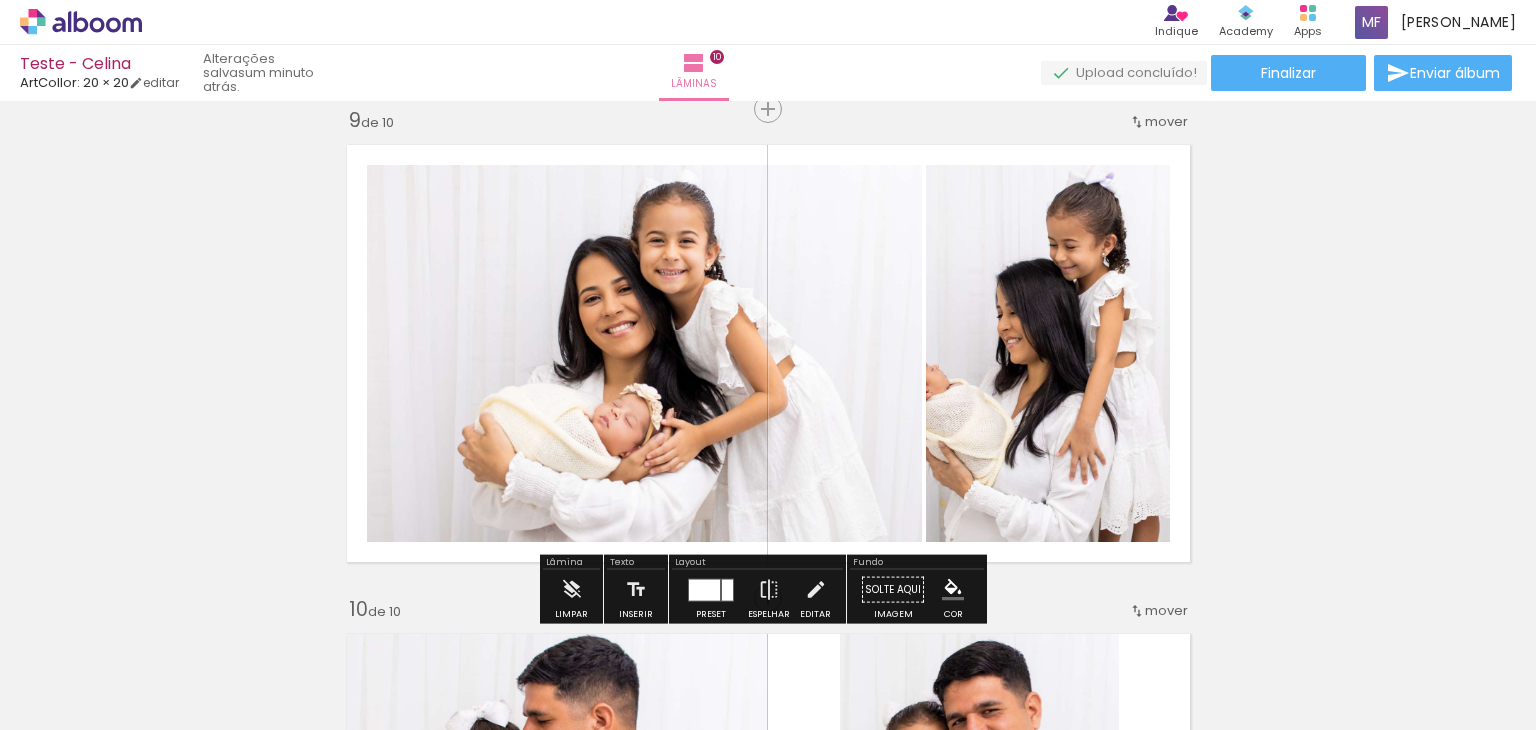 click 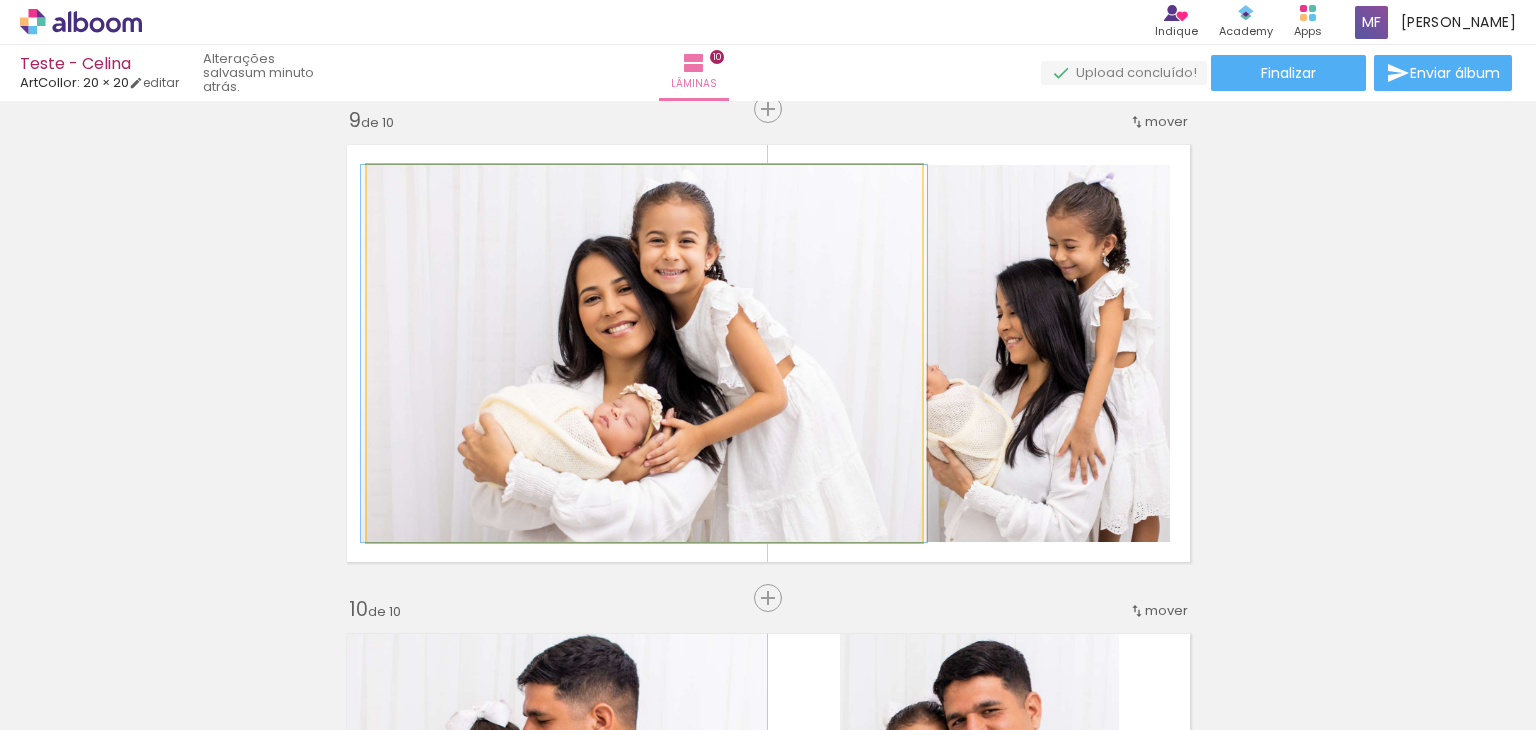 click 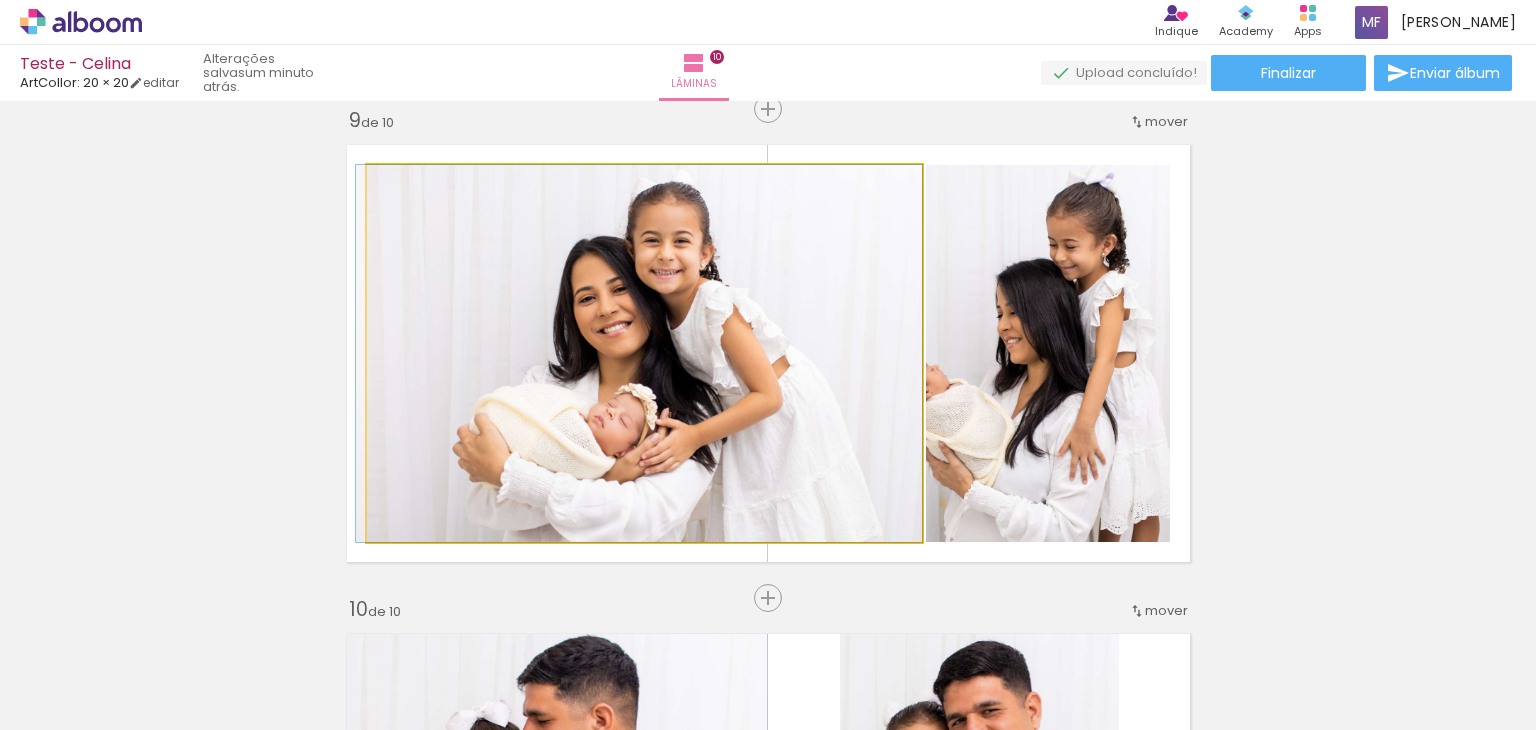 drag, startPoint x: 852, startPoint y: 313, endPoint x: 800, endPoint y: 313, distance: 52 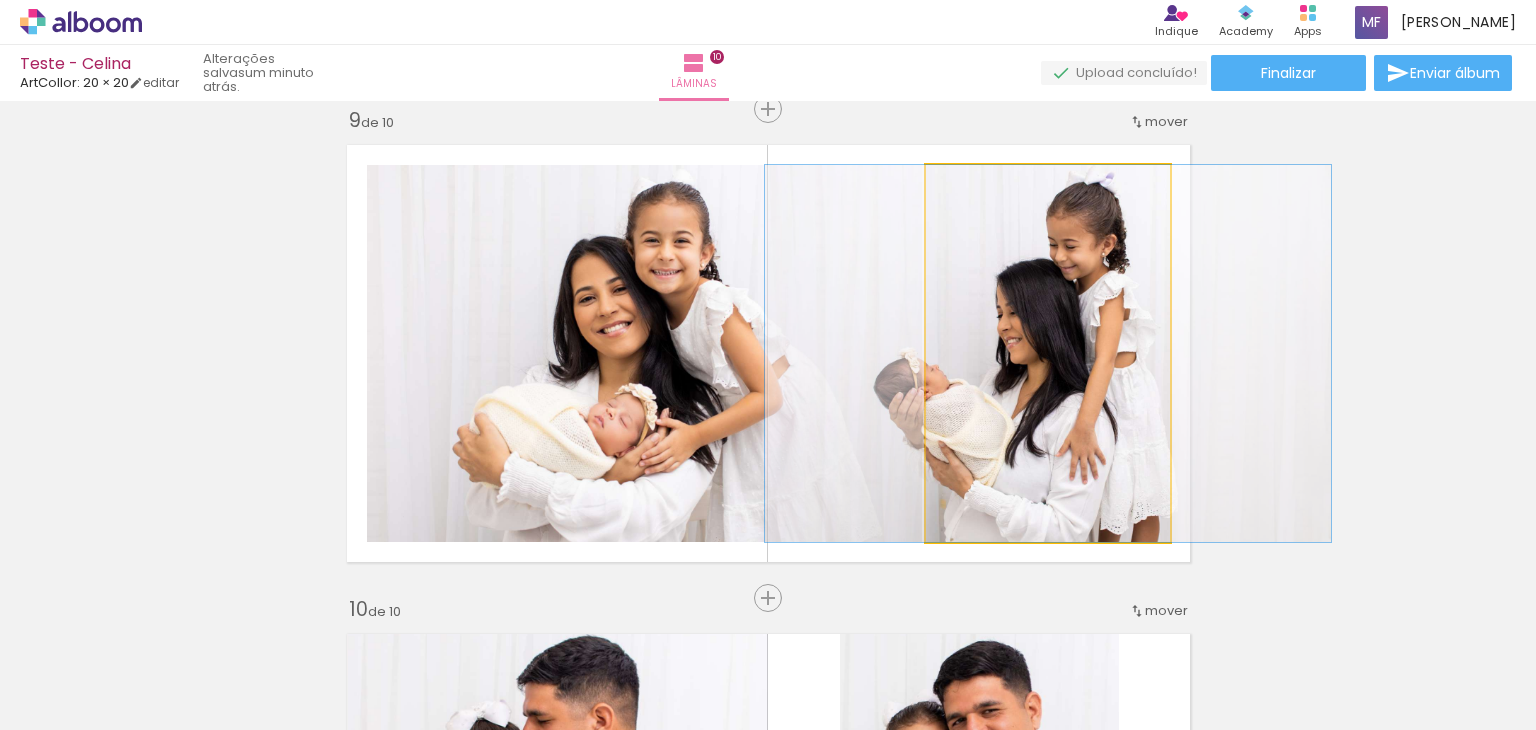 click 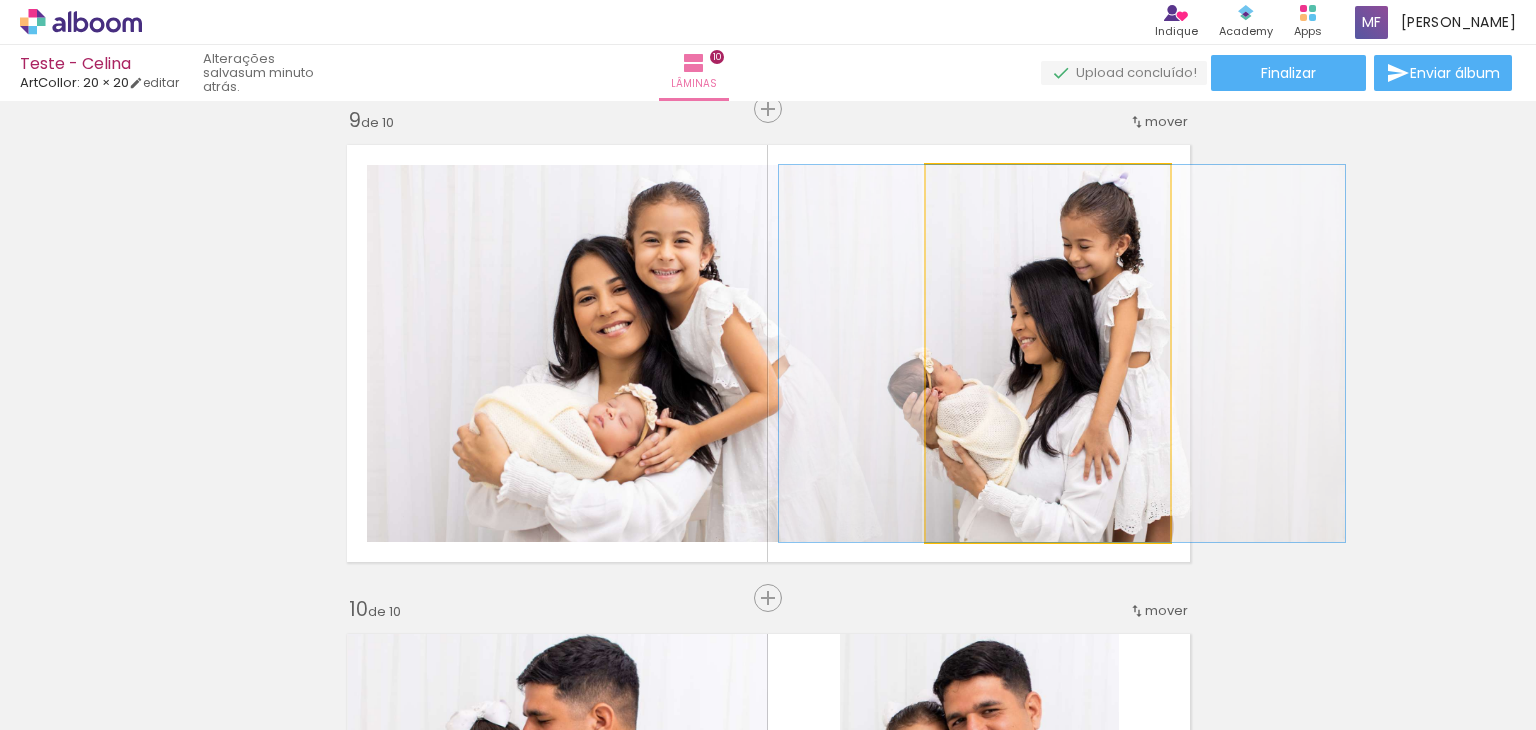drag, startPoint x: 1142, startPoint y: 348, endPoint x: 1156, endPoint y: 360, distance: 18.439089 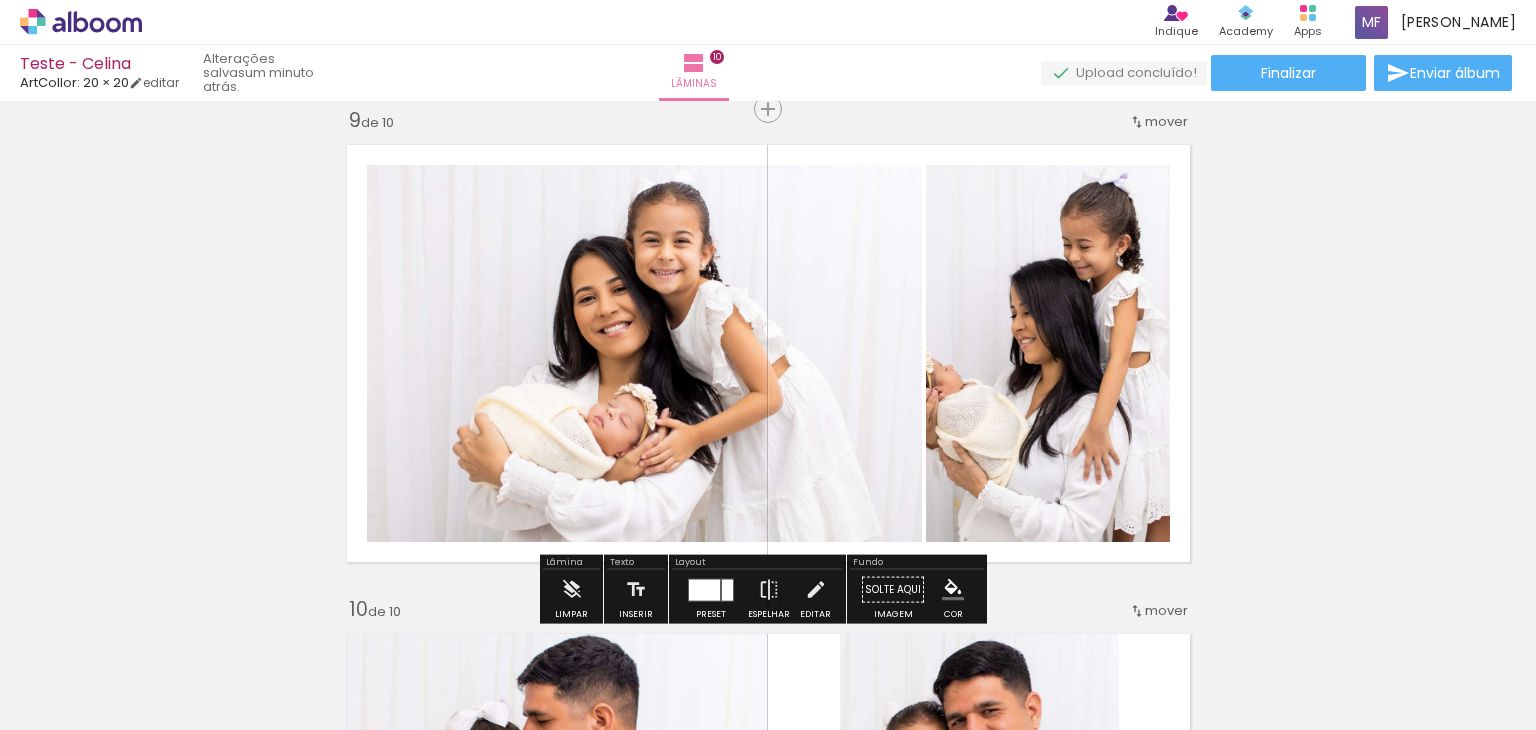 click 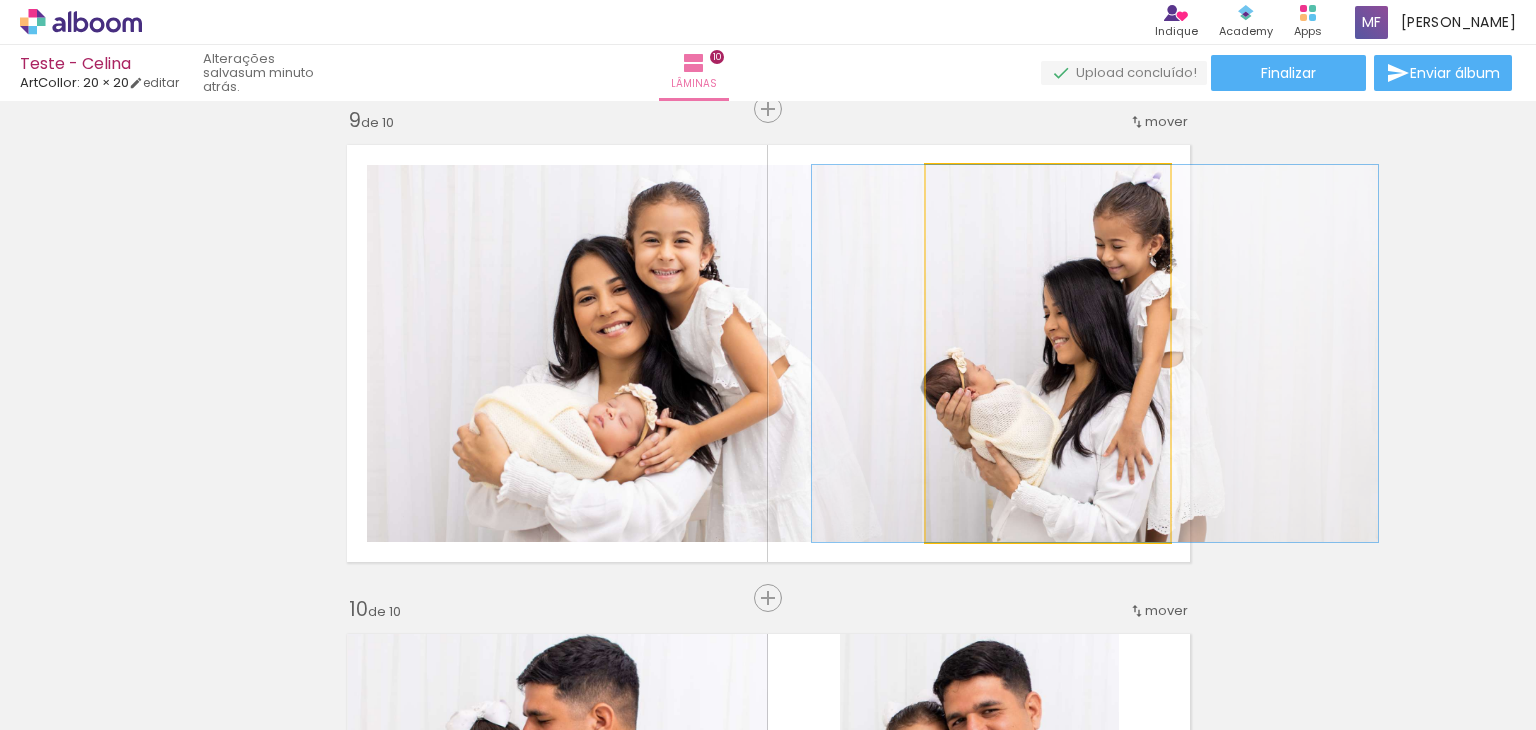 drag, startPoint x: 1073, startPoint y: 355, endPoint x: 1106, endPoint y: 364, distance: 34.20526 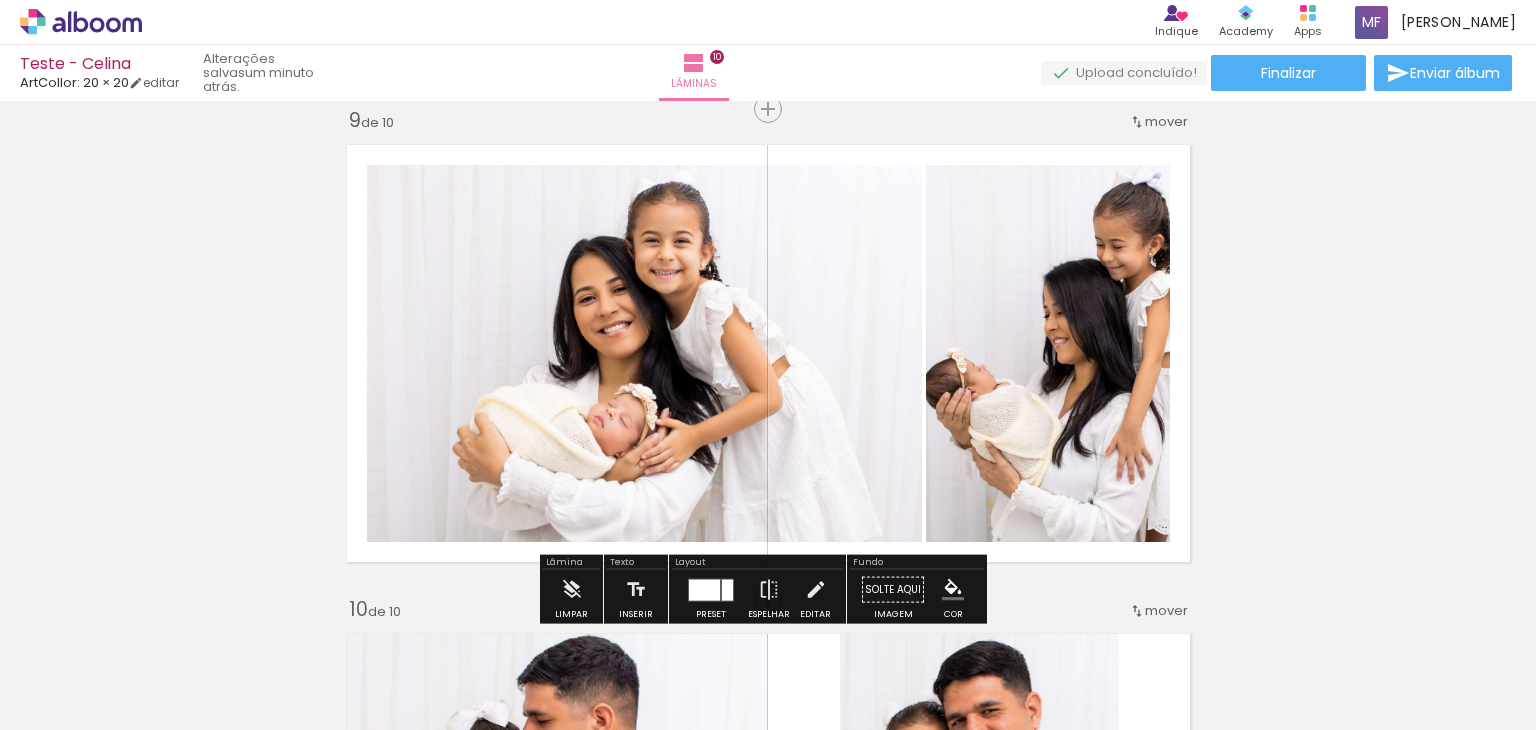 click at bounding box center [704, 589] 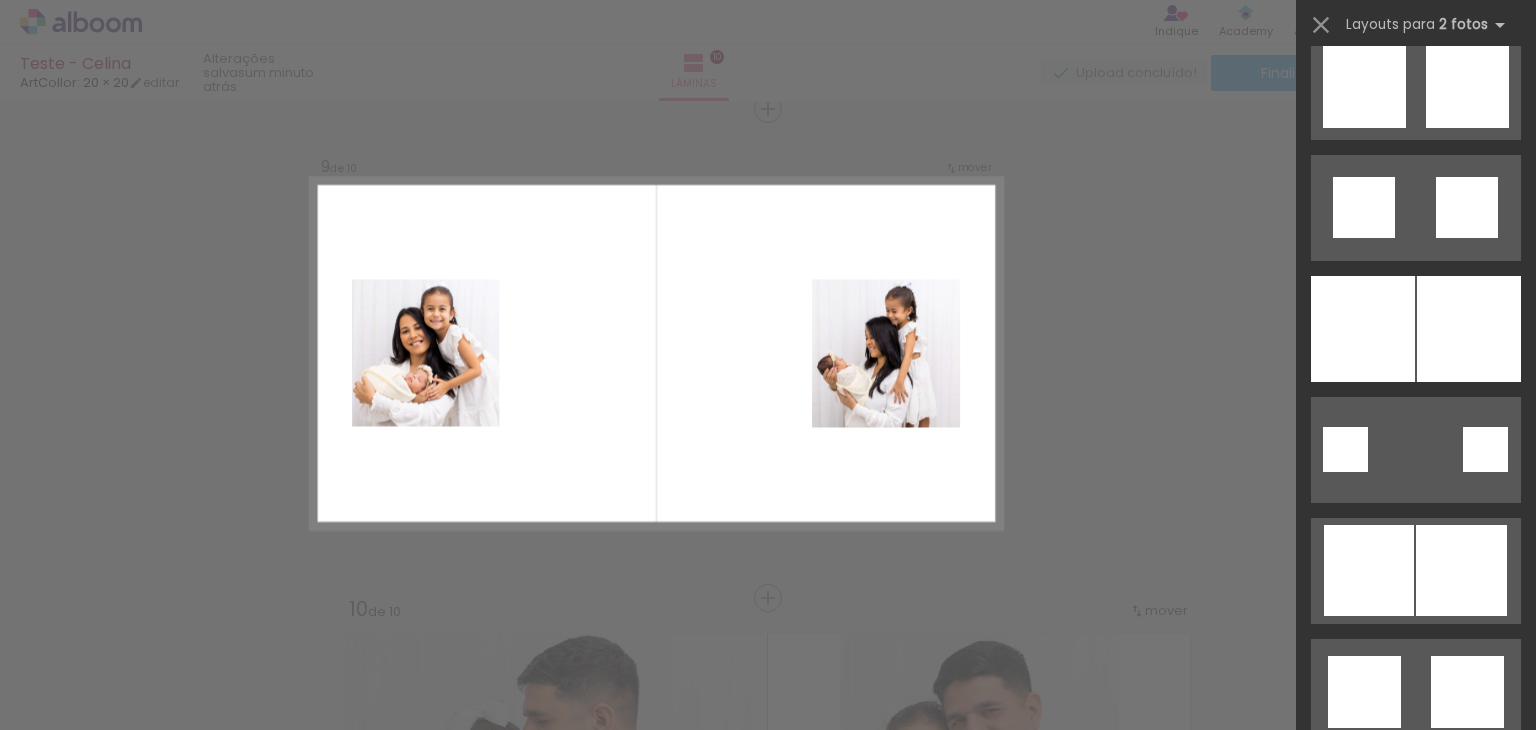 scroll, scrollTop: 5735, scrollLeft: 0, axis: vertical 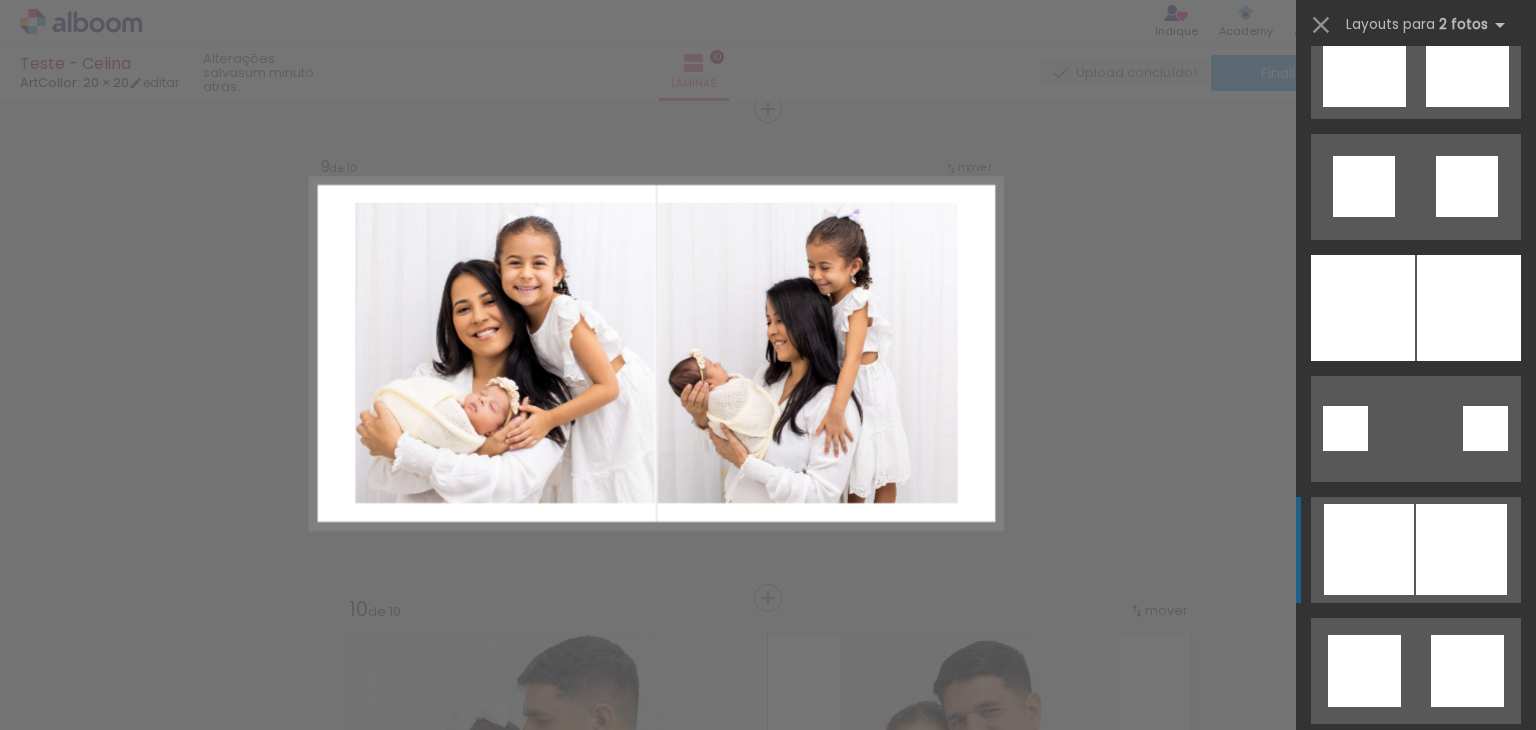 click at bounding box center [1416, 1034] 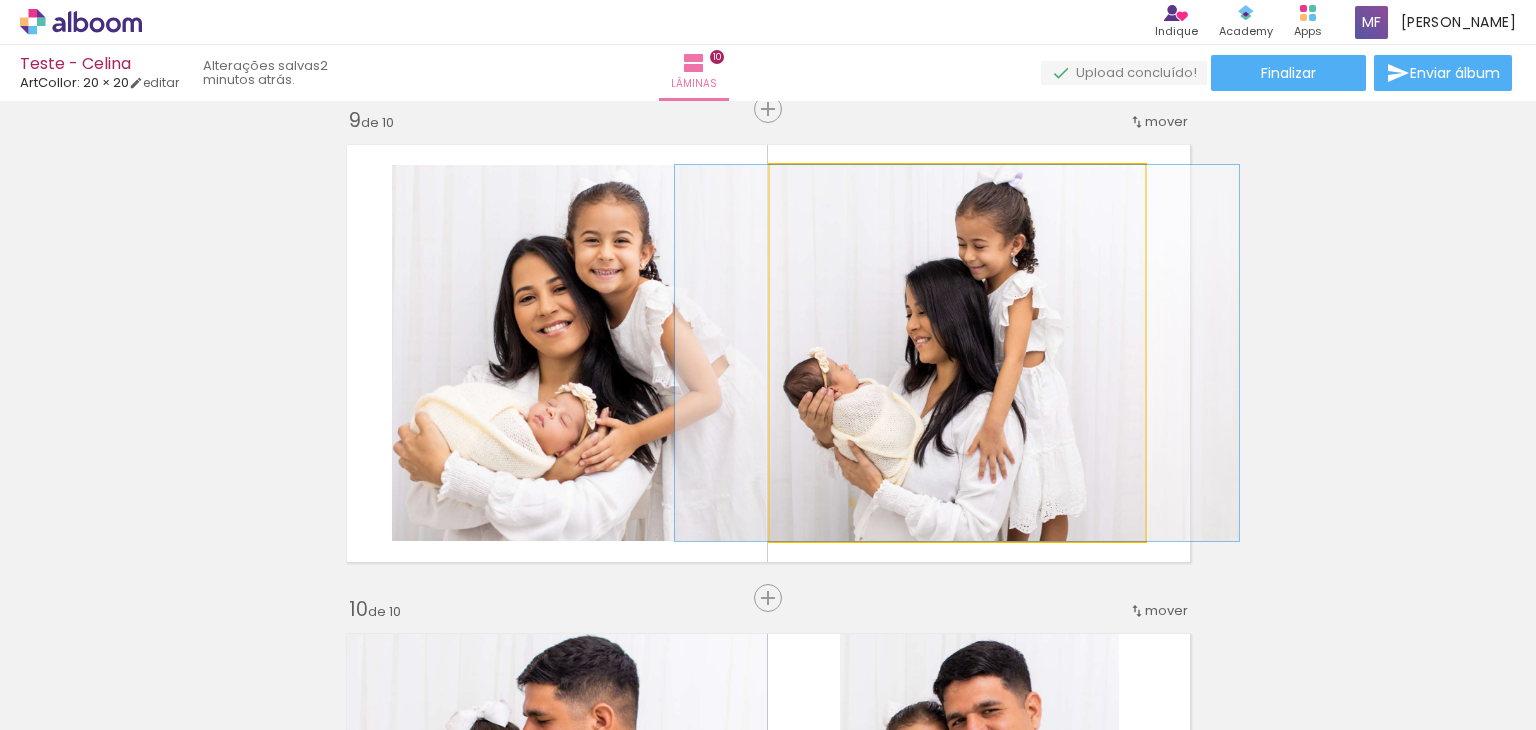 click 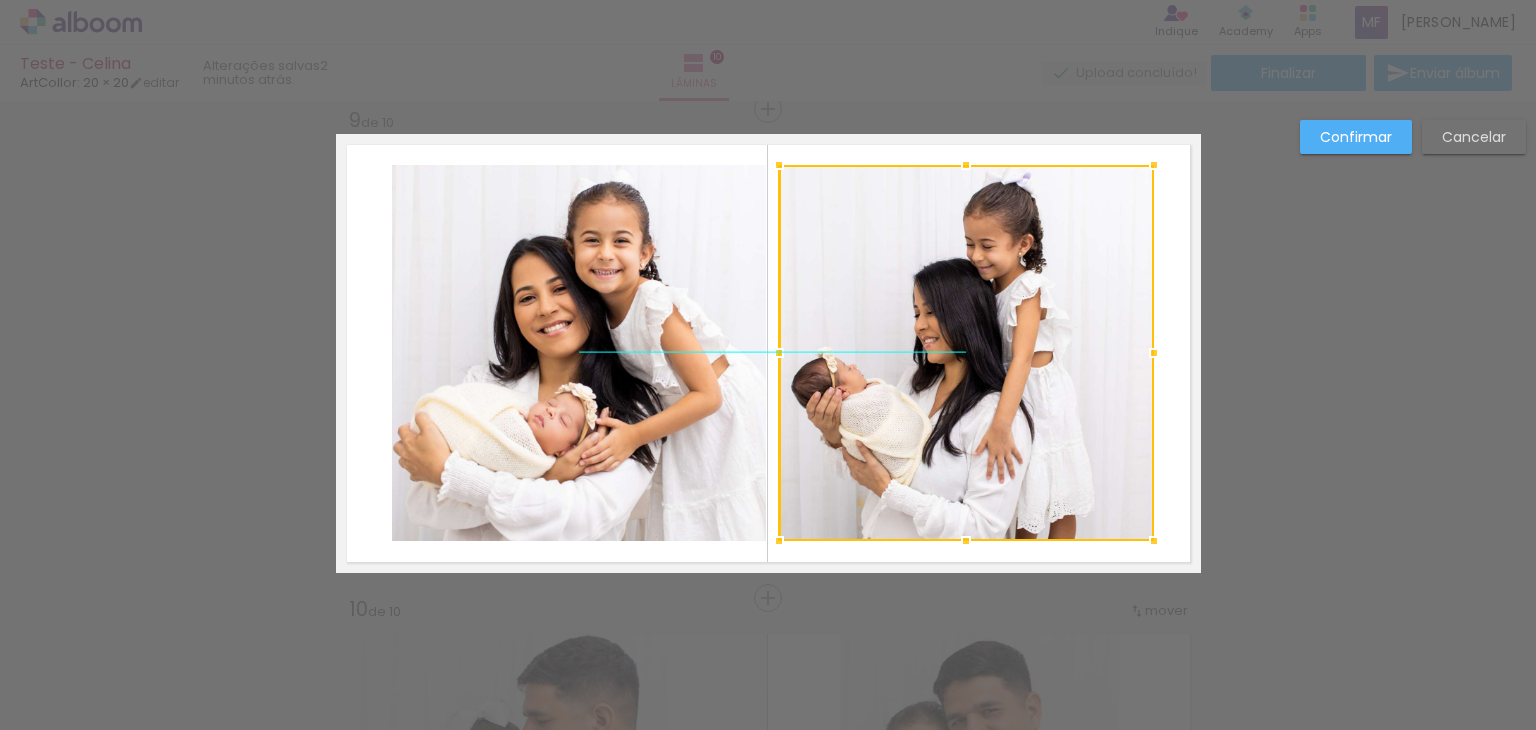 click at bounding box center [966, 353] 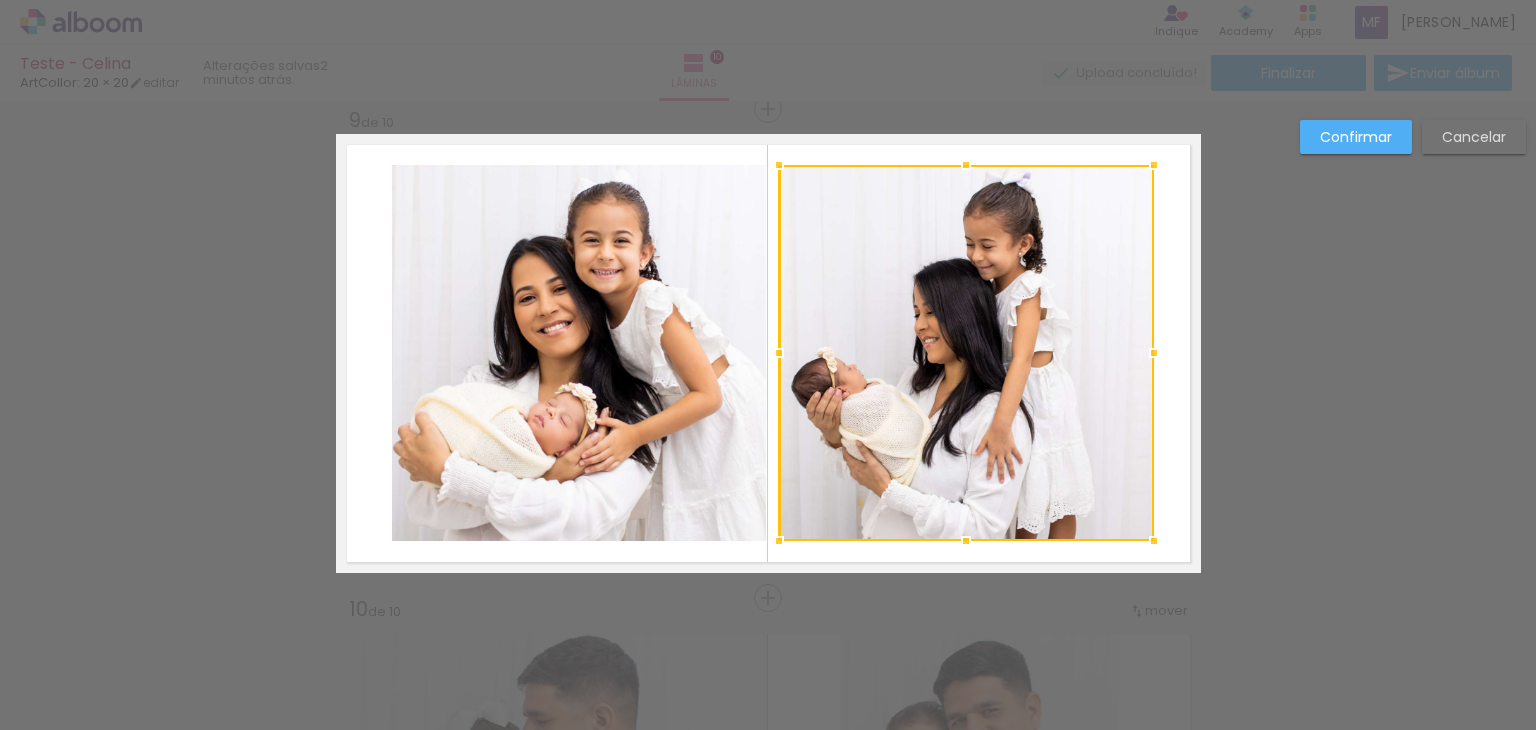click on "Cancelar" at bounding box center [0, 0] 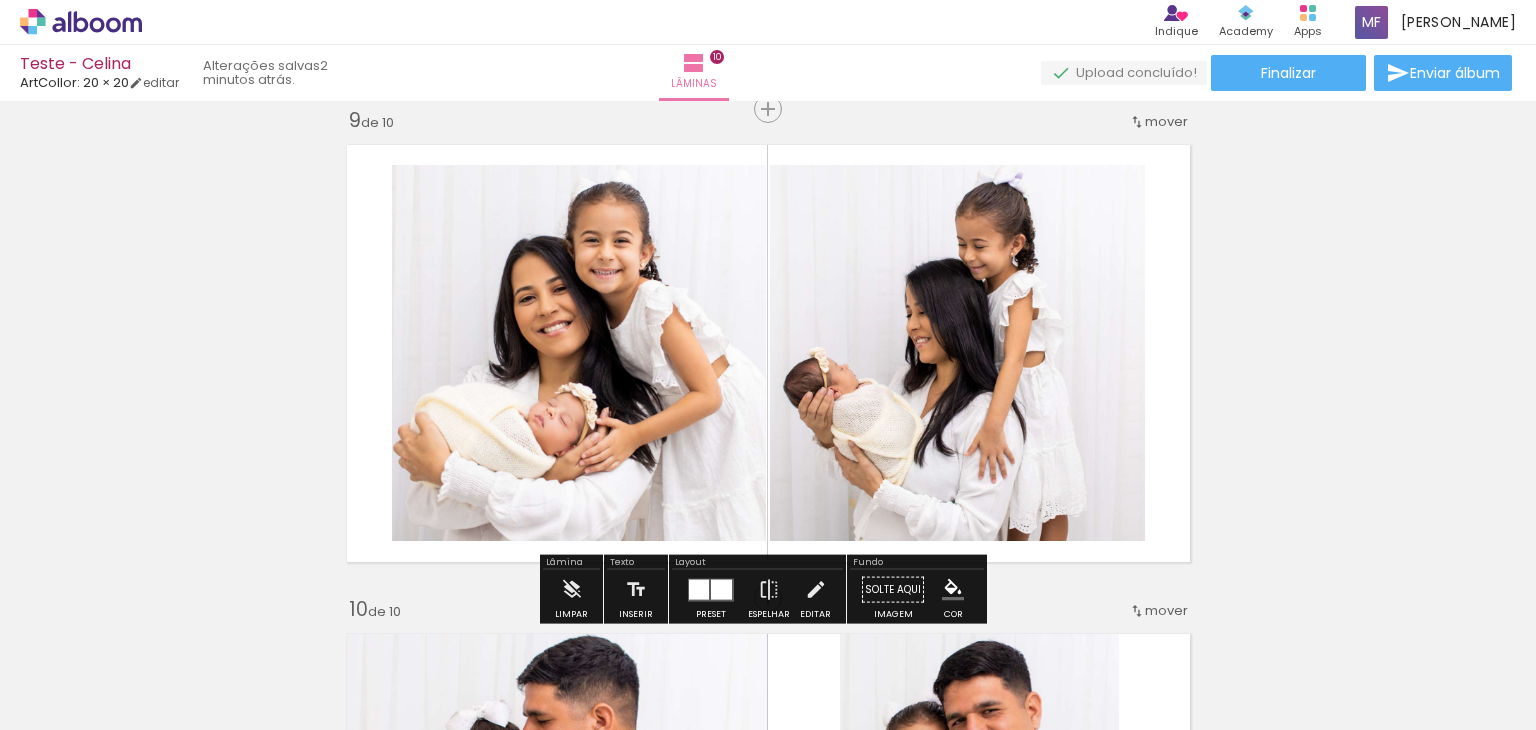 click 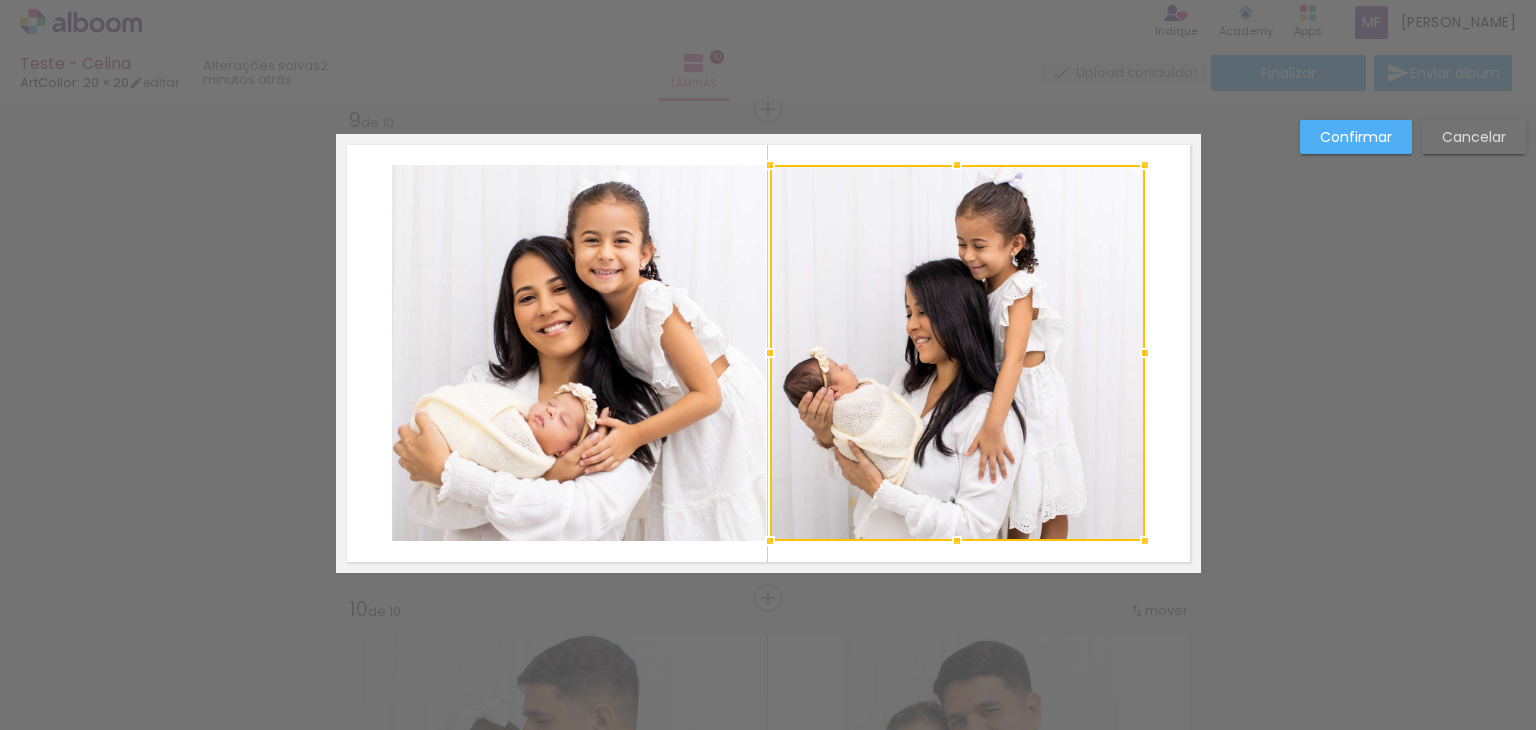 click at bounding box center [957, 353] 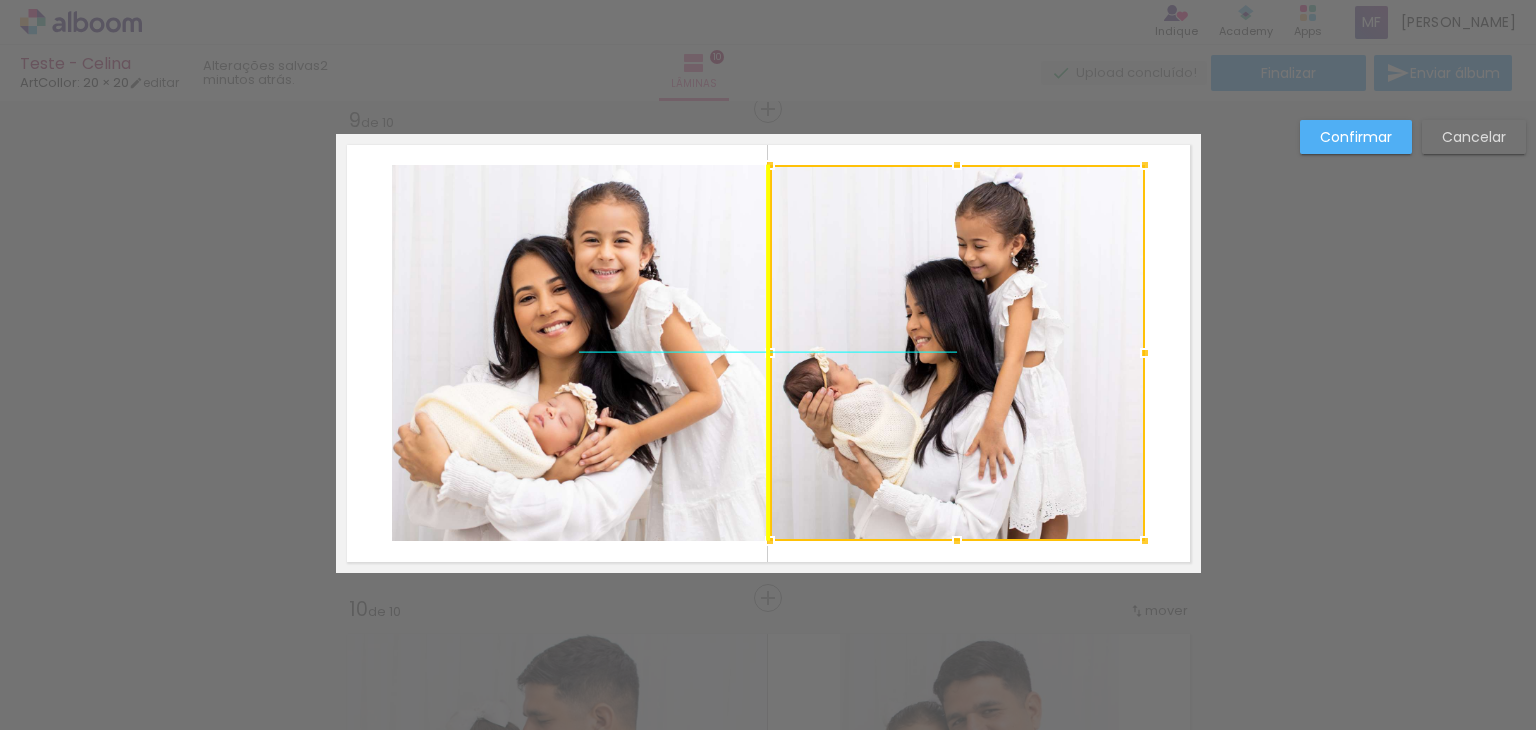 click at bounding box center [957, 353] 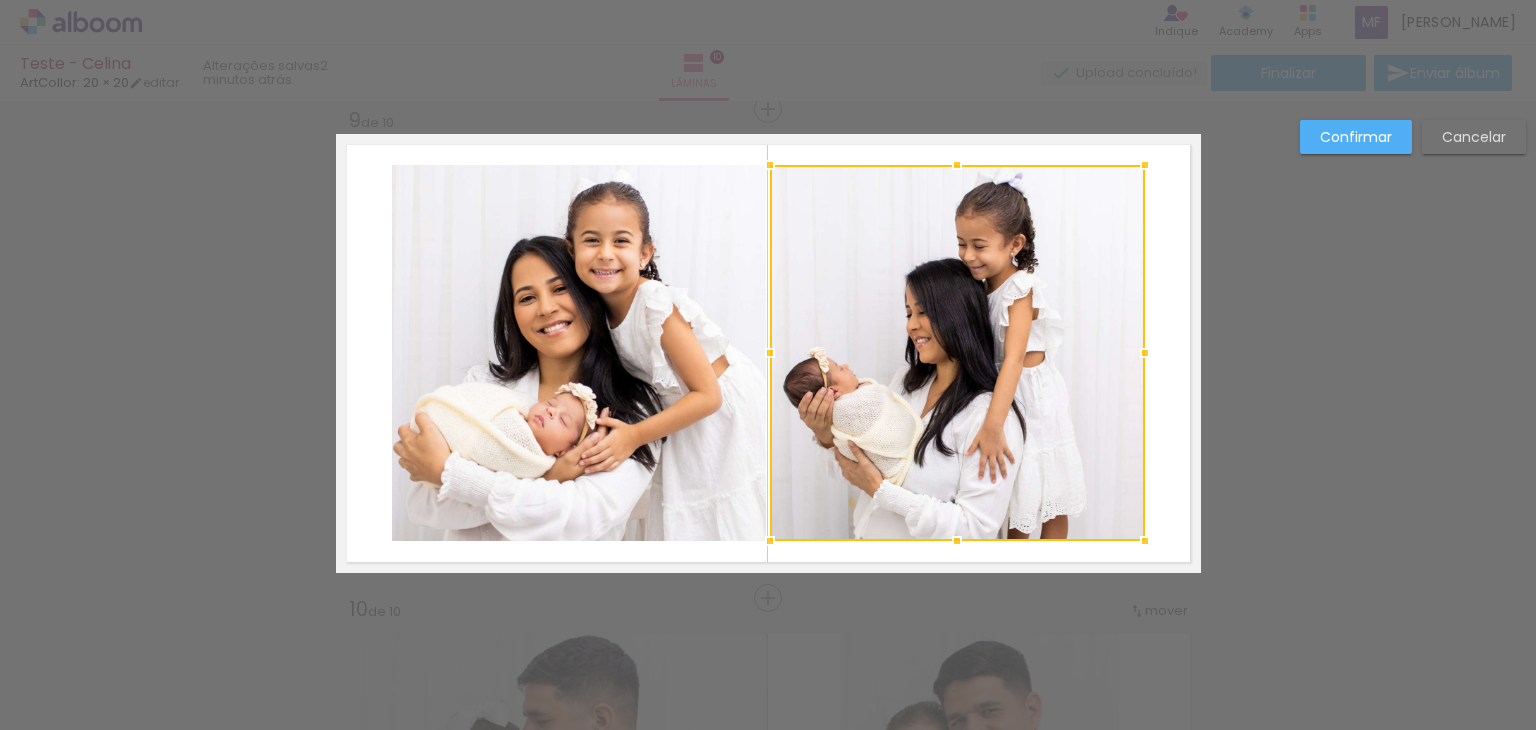 click at bounding box center [957, 353] 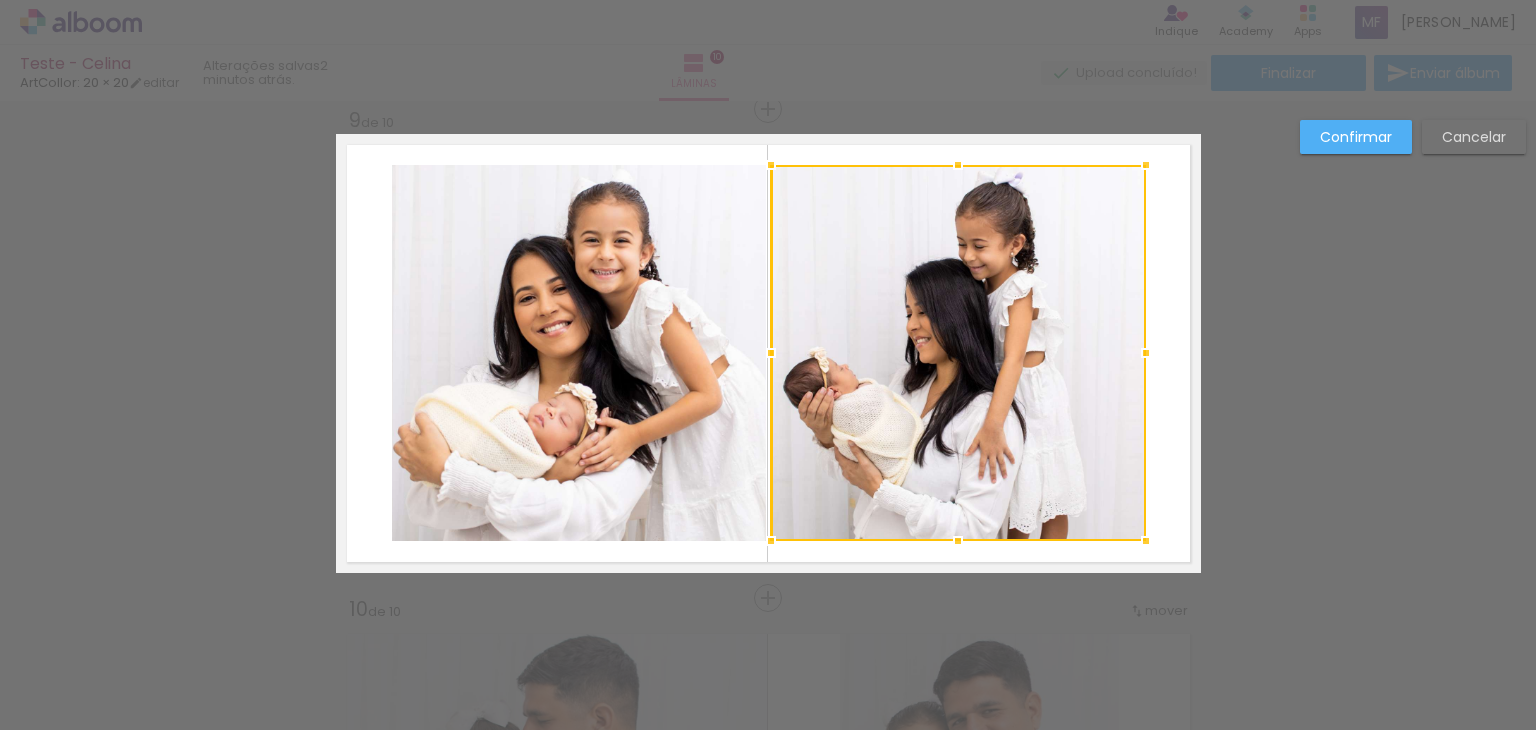 click at bounding box center [958, 353] 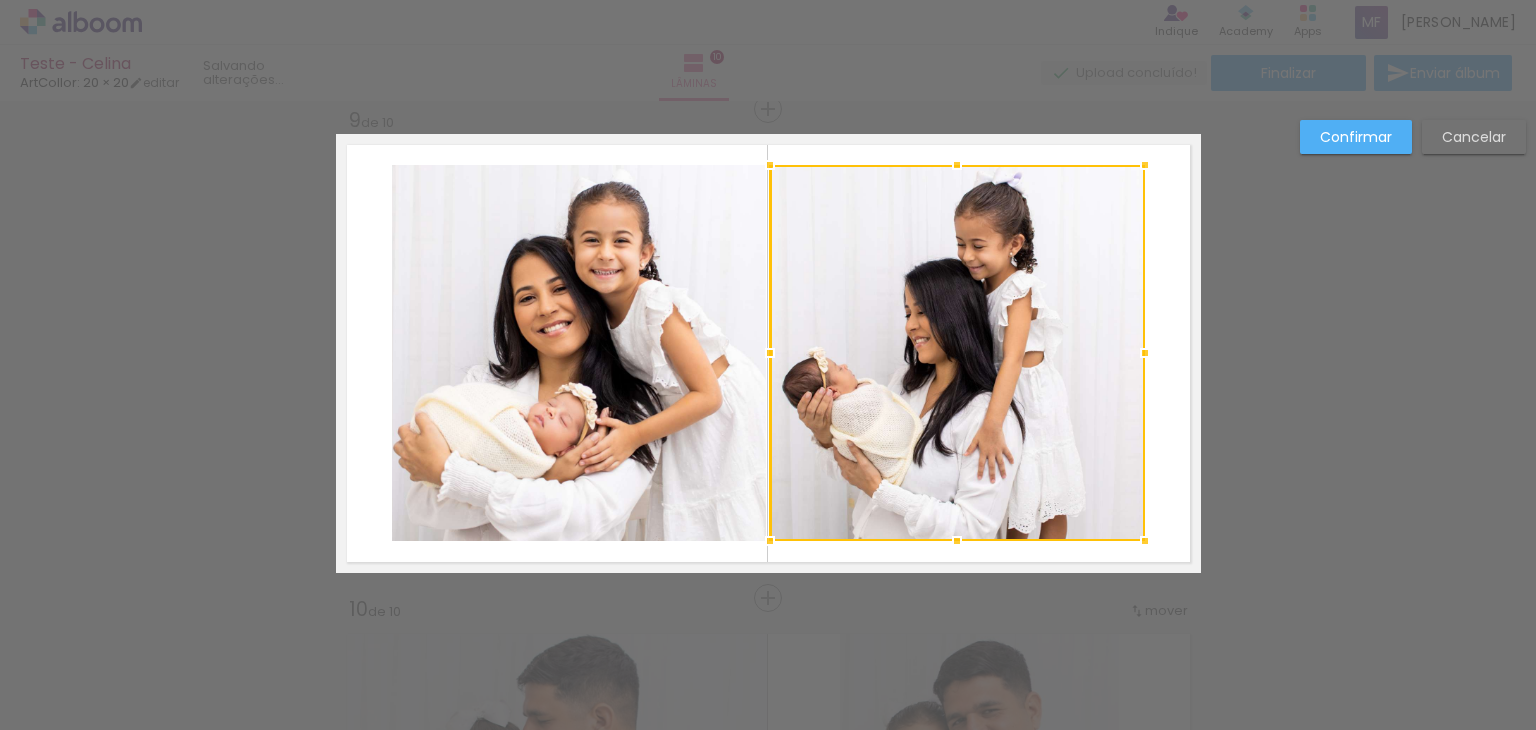 click at bounding box center [957, 353] 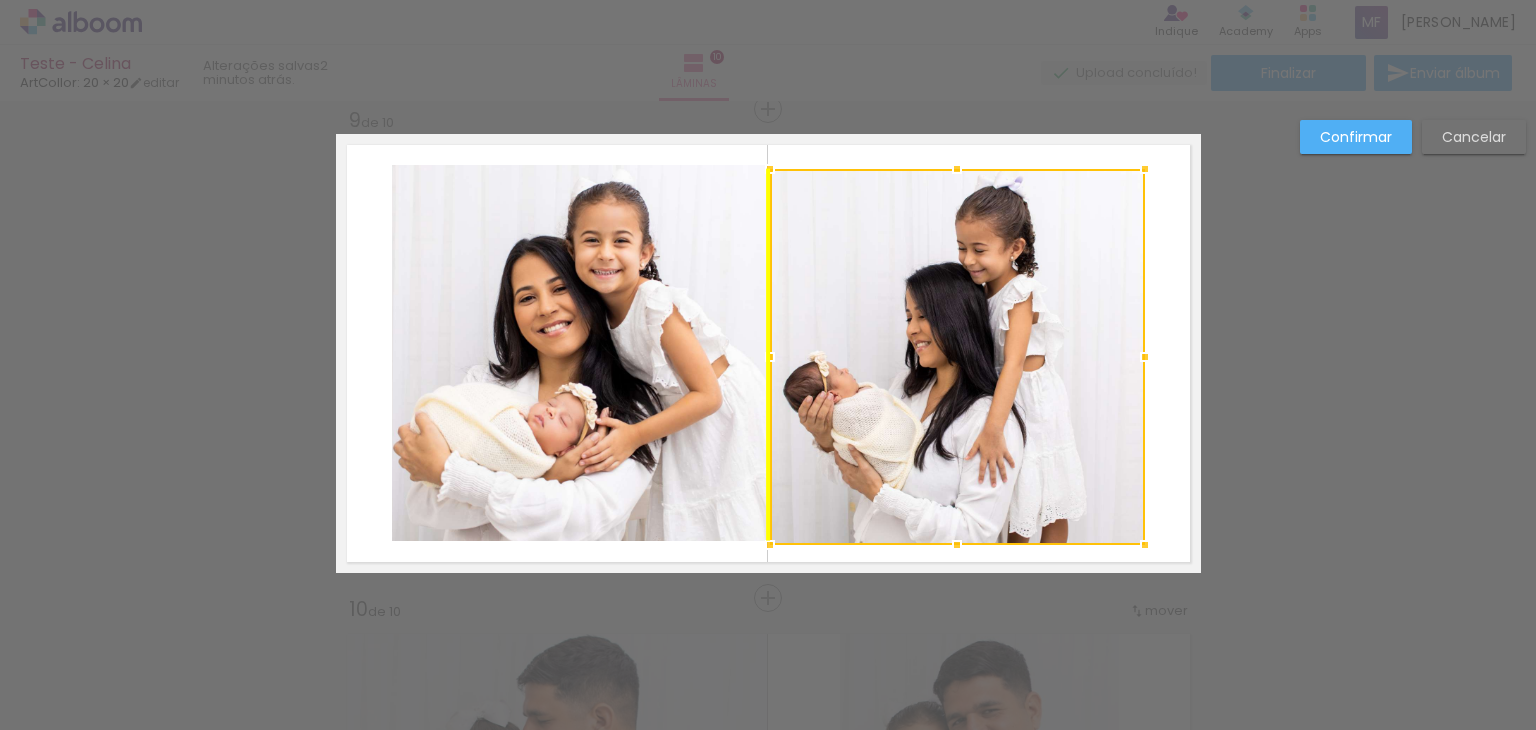 click at bounding box center (957, 357) 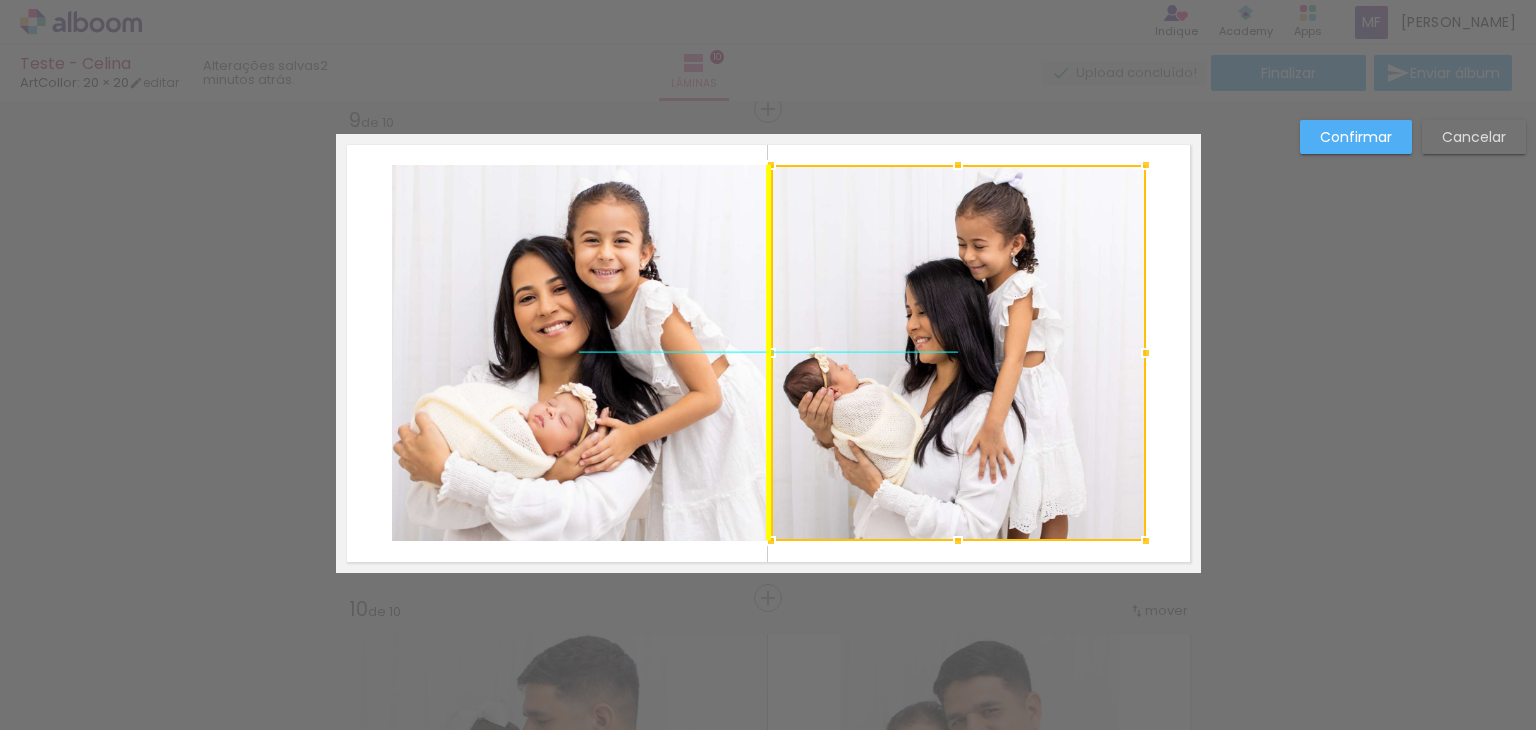 click at bounding box center [958, 353] 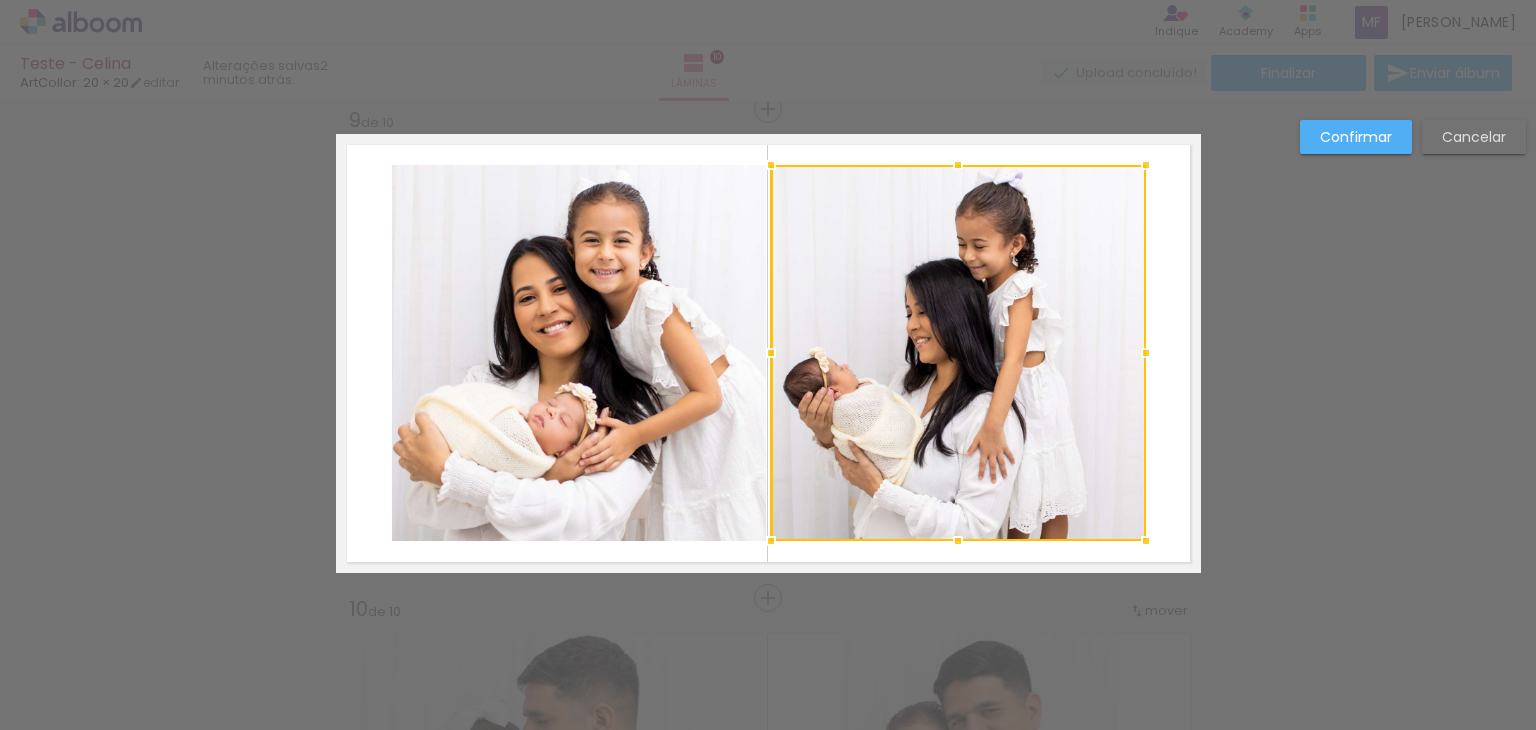 click at bounding box center (958, 353) 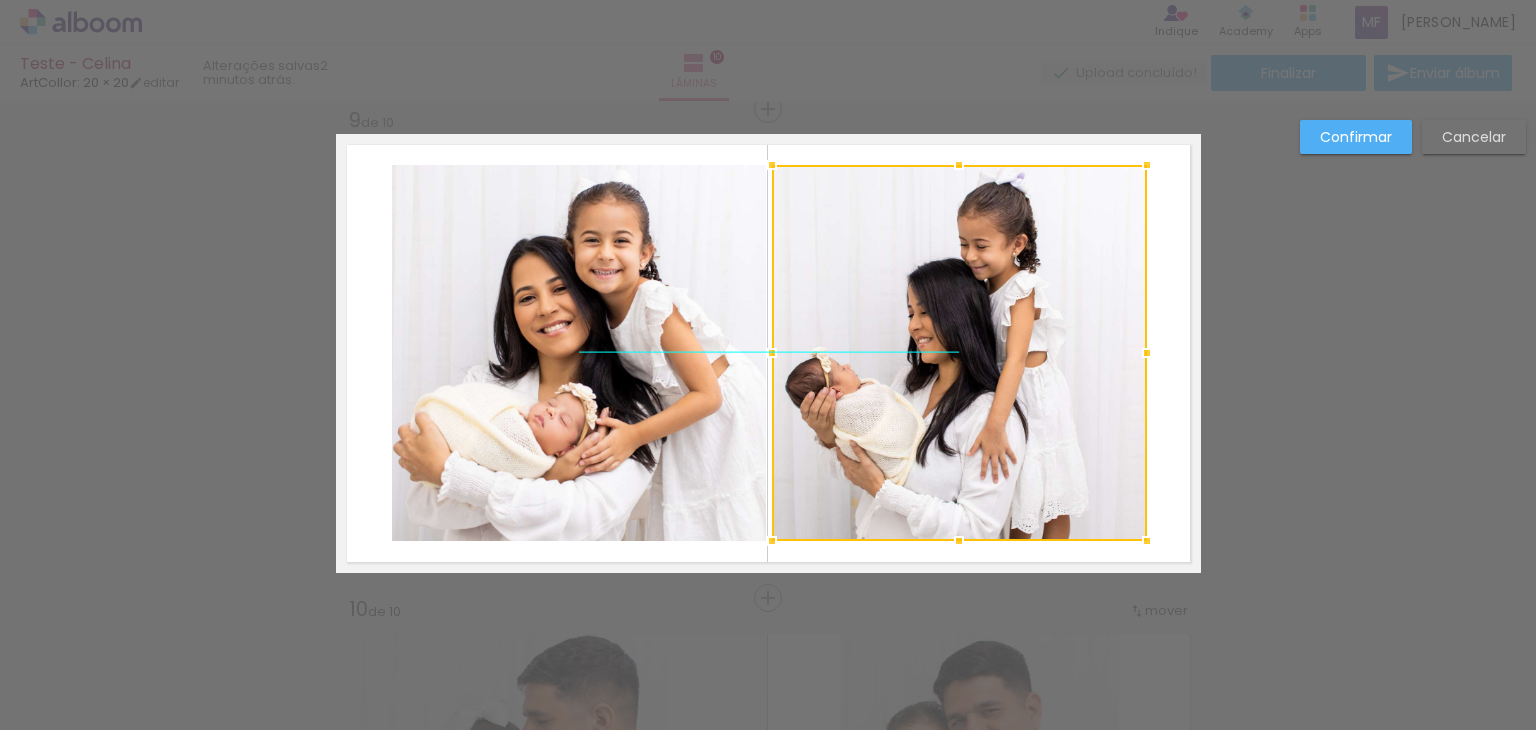 drag, startPoint x: 920, startPoint y: 281, endPoint x: 931, endPoint y: 269, distance: 16.27882 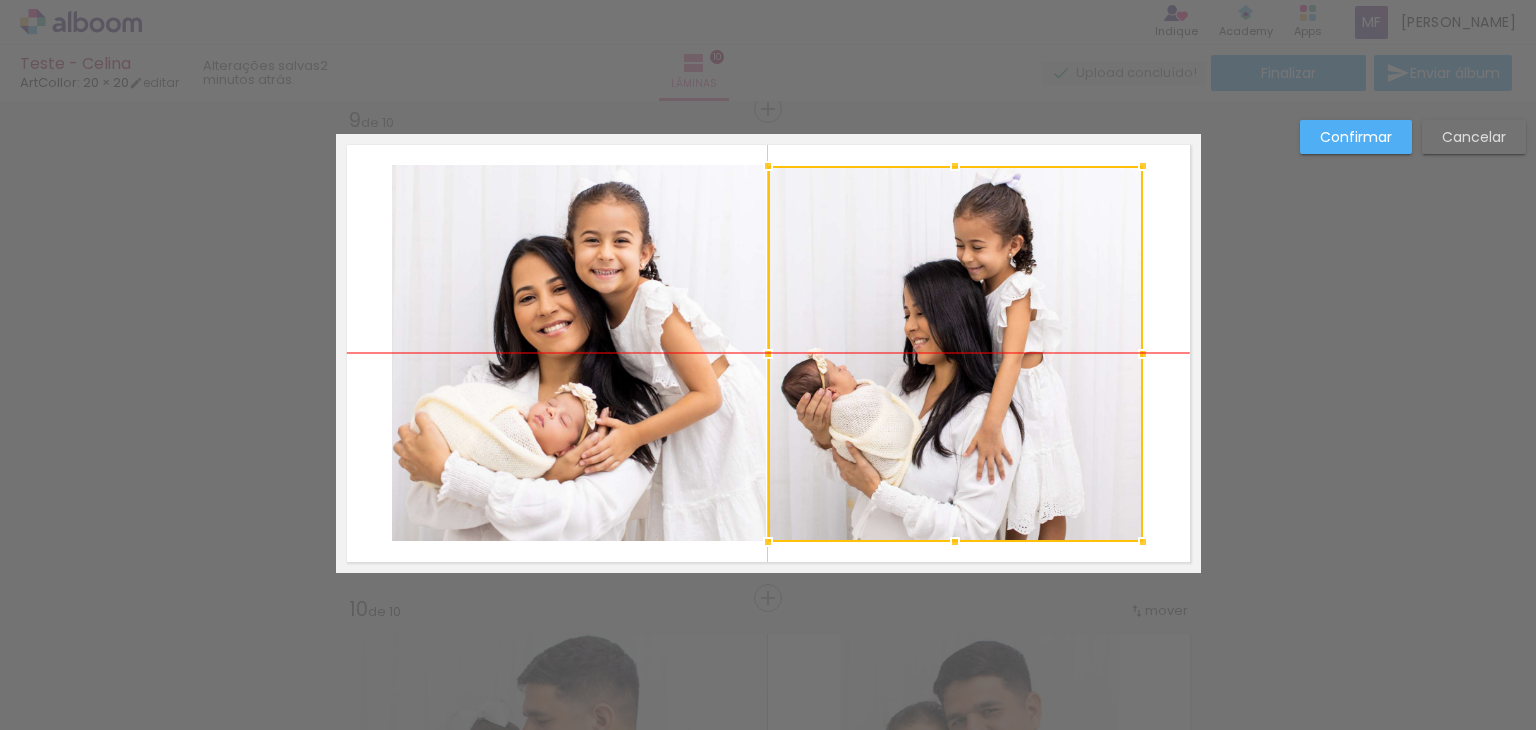 click at bounding box center [955, 354] 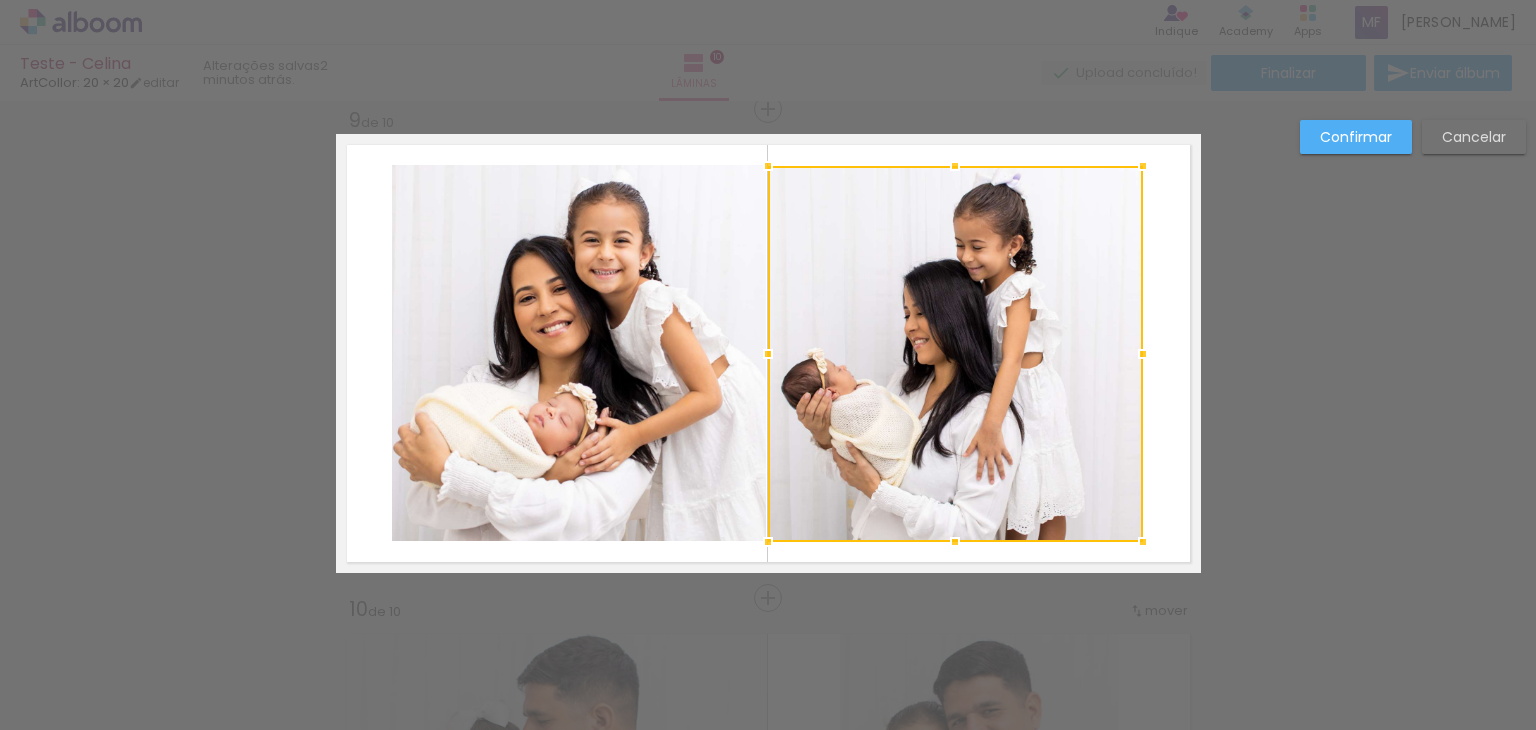 click on "Confirmar Cancelar" at bounding box center (768, -1123) 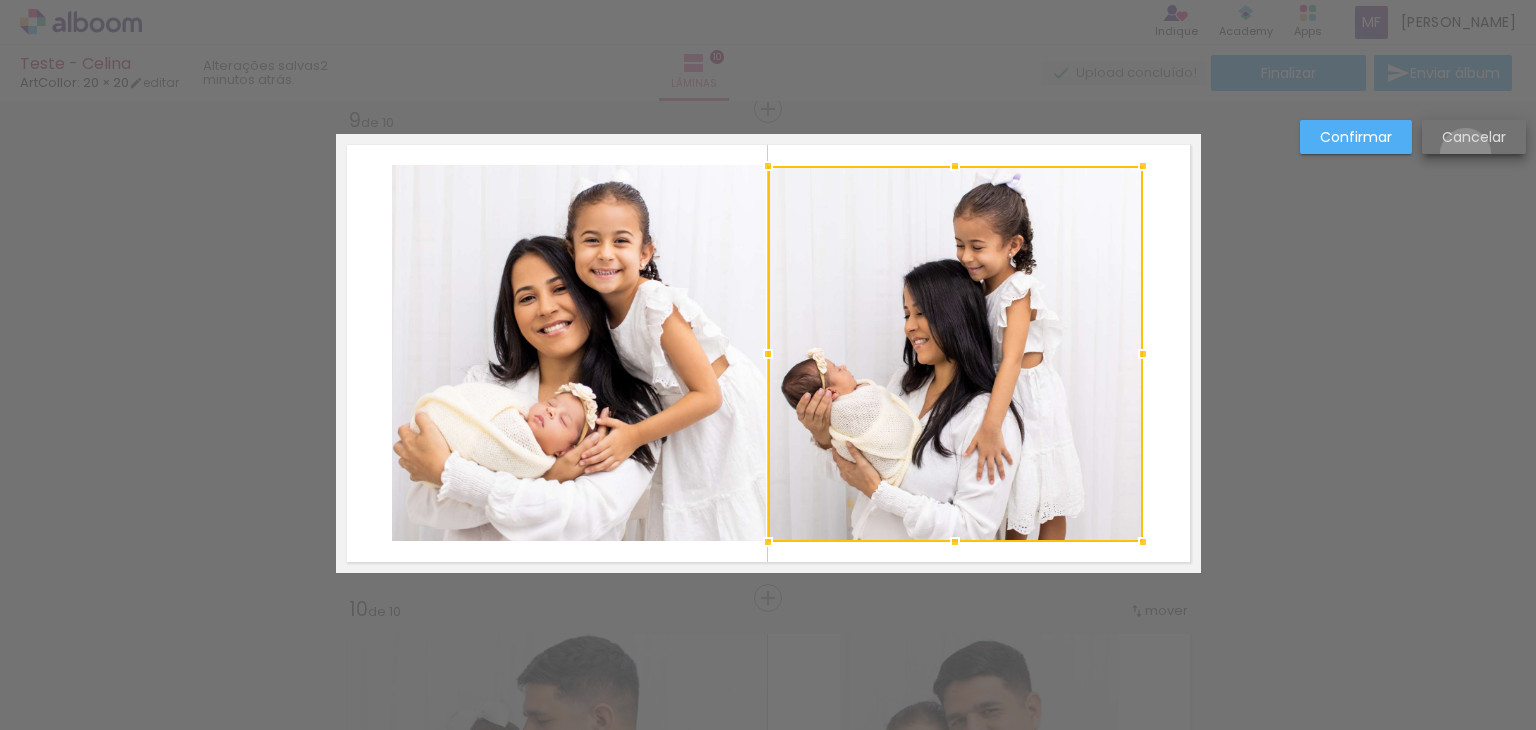 click on "Cancelar" at bounding box center (1474, 137) 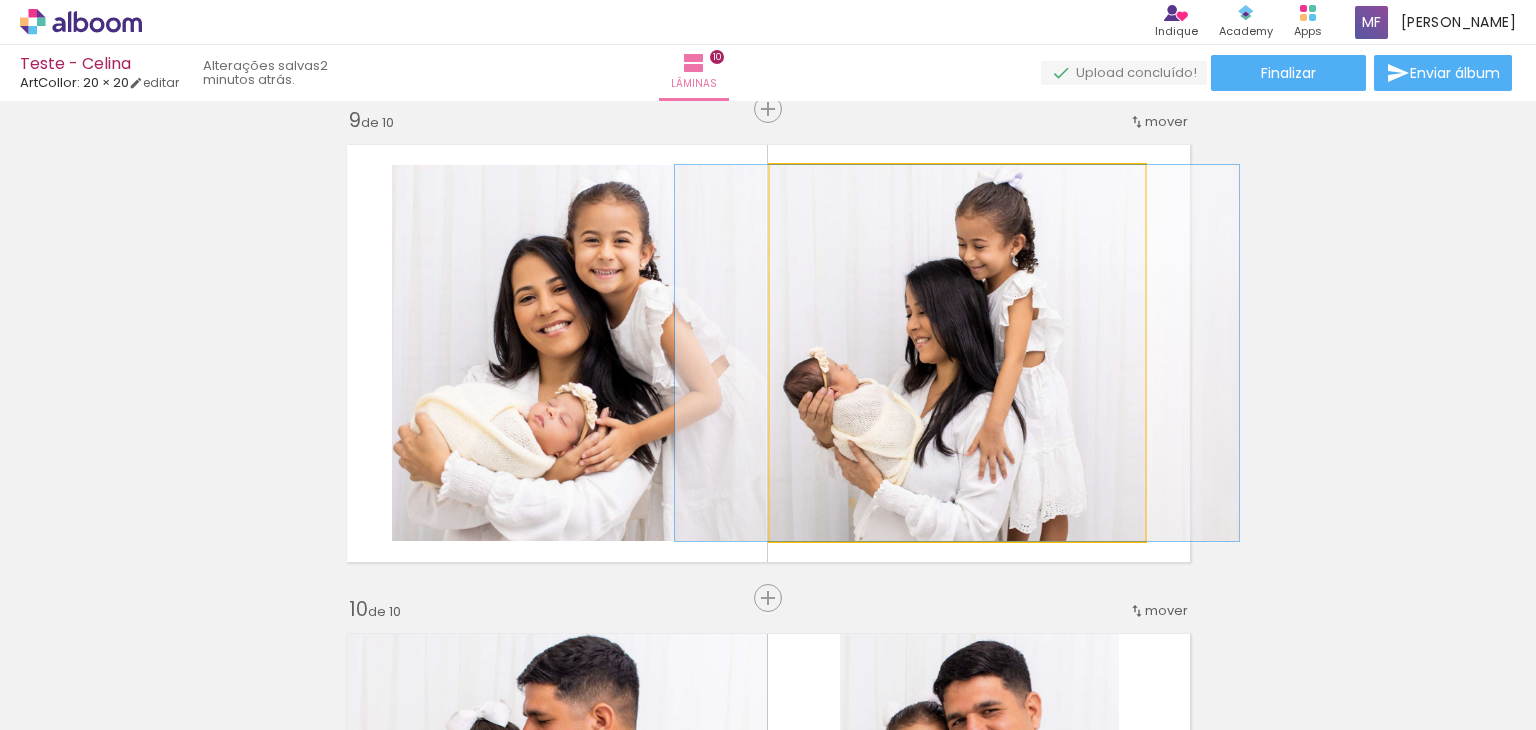 click 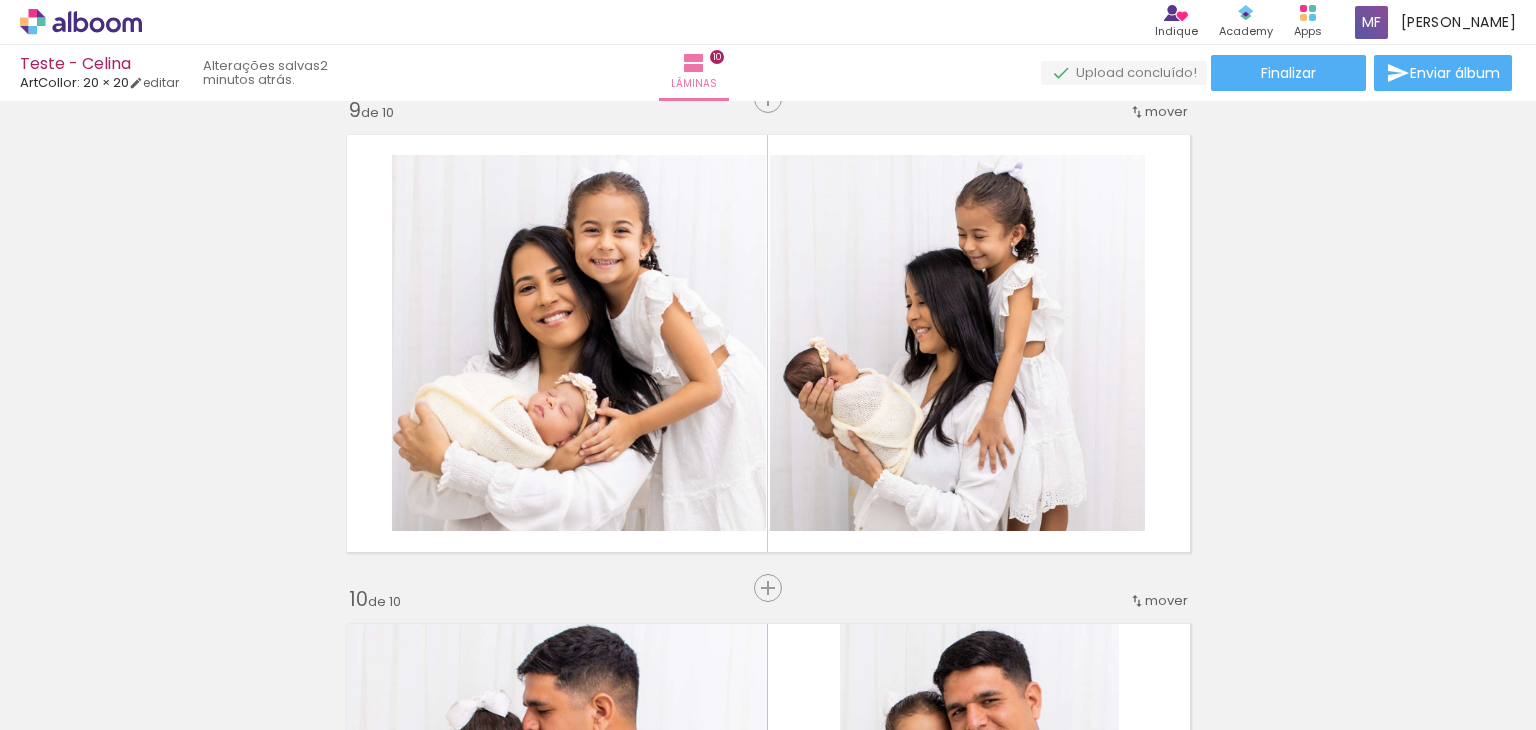 scroll, scrollTop: 3937, scrollLeft: 0, axis: vertical 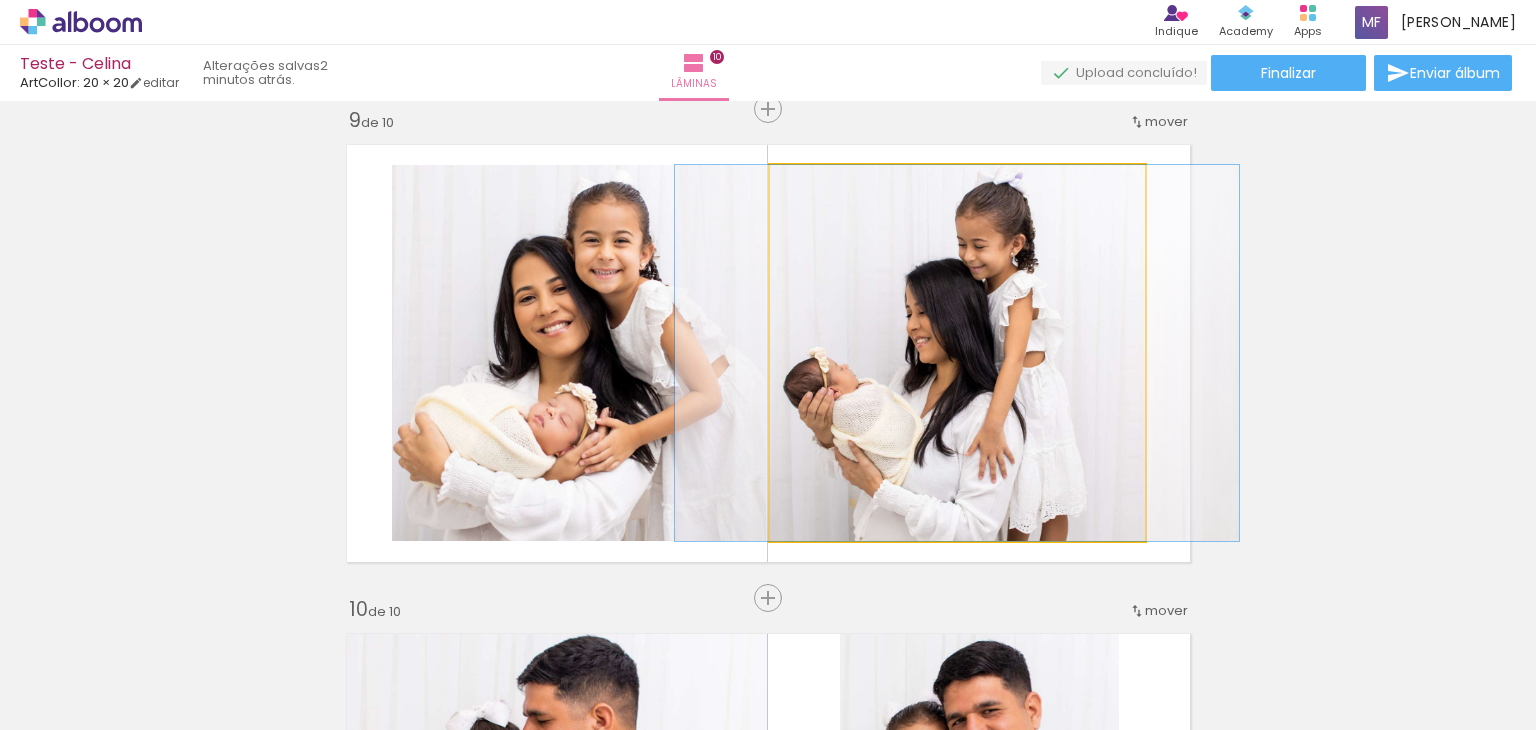 drag, startPoint x: 949, startPoint y: 335, endPoint x: 942, endPoint y: 293, distance: 42.579338 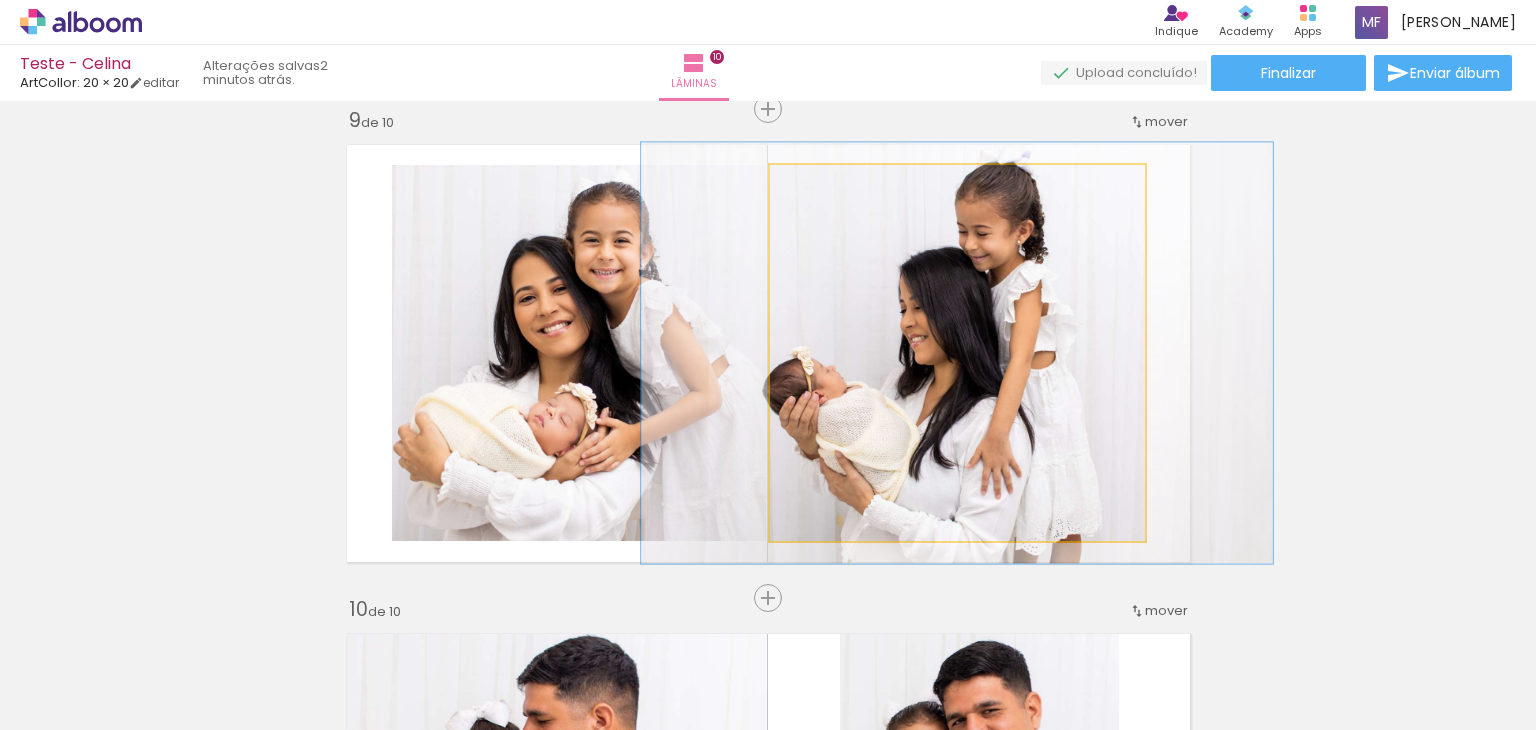type on "109" 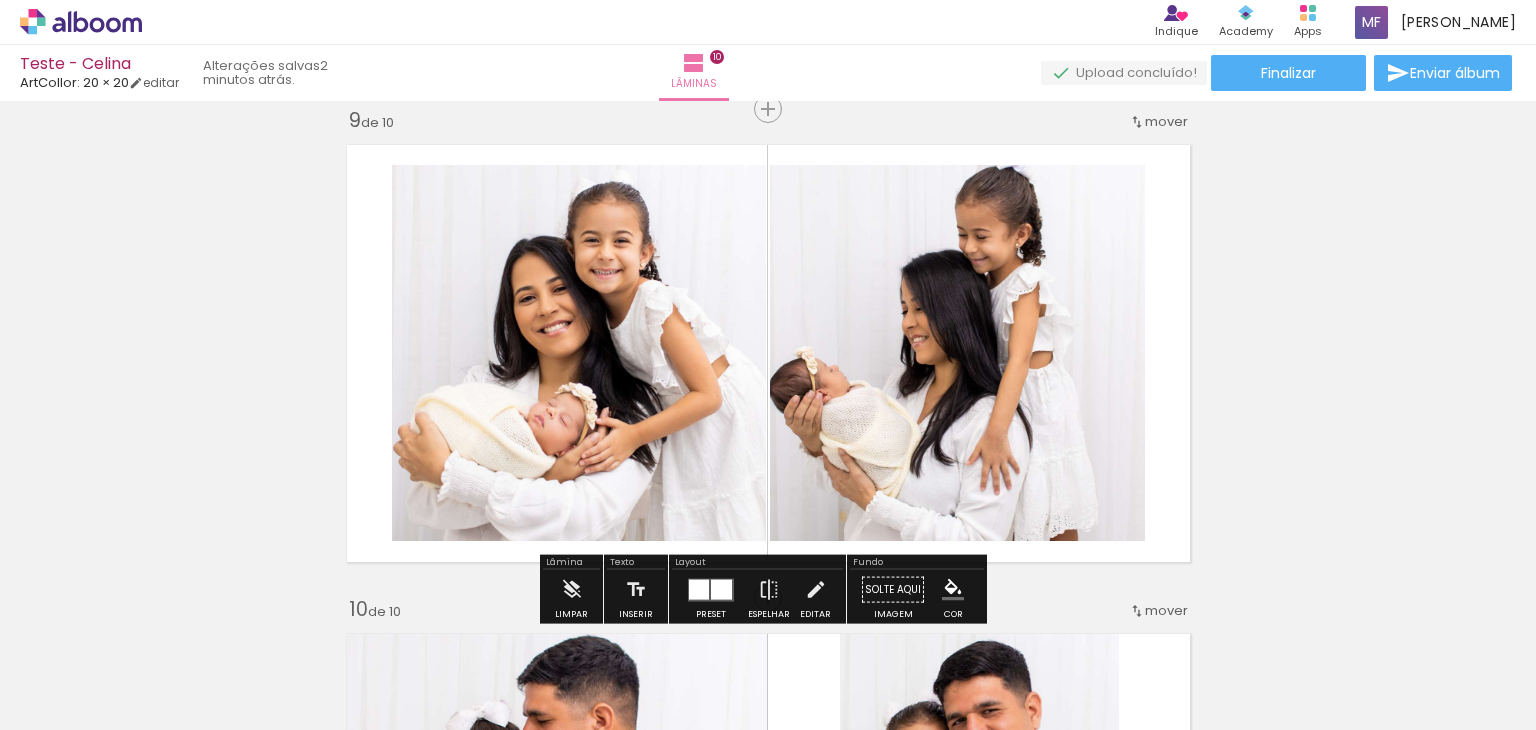 click at bounding box center [413, 186] 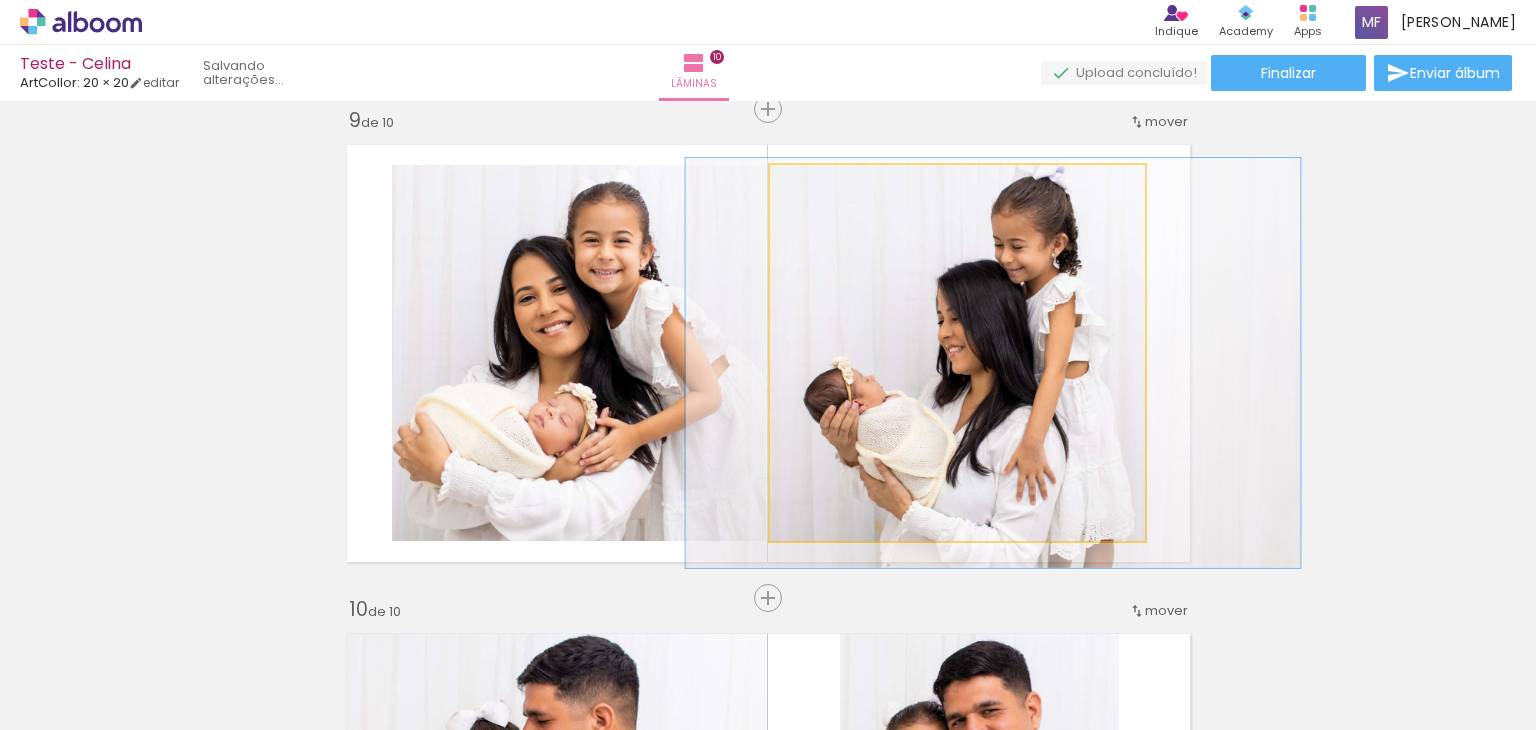 drag, startPoint x: 1007, startPoint y: 391, endPoint x: 1043, endPoint y: 401, distance: 37.363083 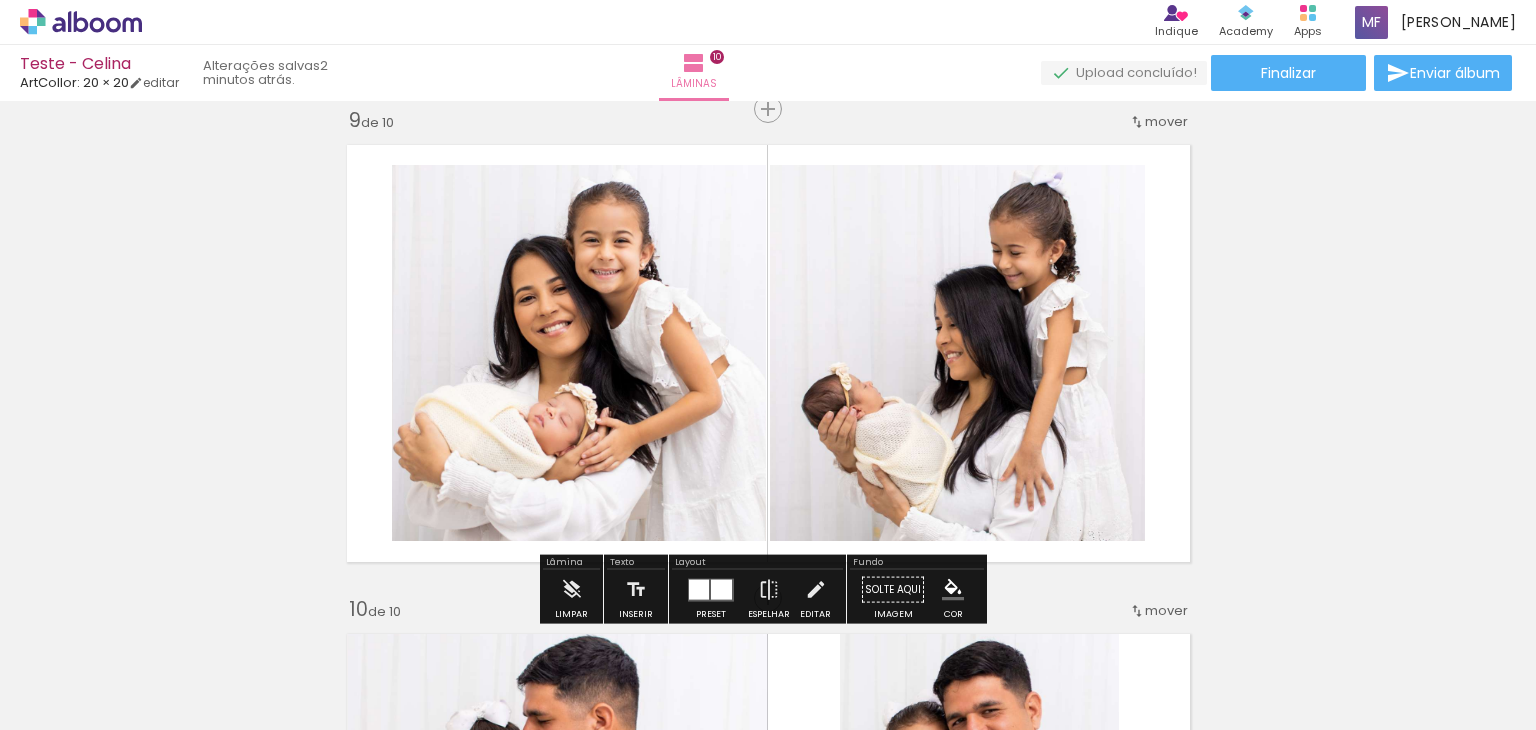 click on "Inserir lâmina 1  de 10  Inserir lâmina 2  de 10  Inserir lâmina 3  de 10  Inserir lâmina 4  de 10  Inserir lâmina 5  de 10  Inserir lâmina 6  de 10  Inserir lâmina 7  de 10  Inserir lâmina 8  de 10  Inserir lâmina 9  de 10  Inserir lâmina 10  de 10" at bounding box center (768, -1139) 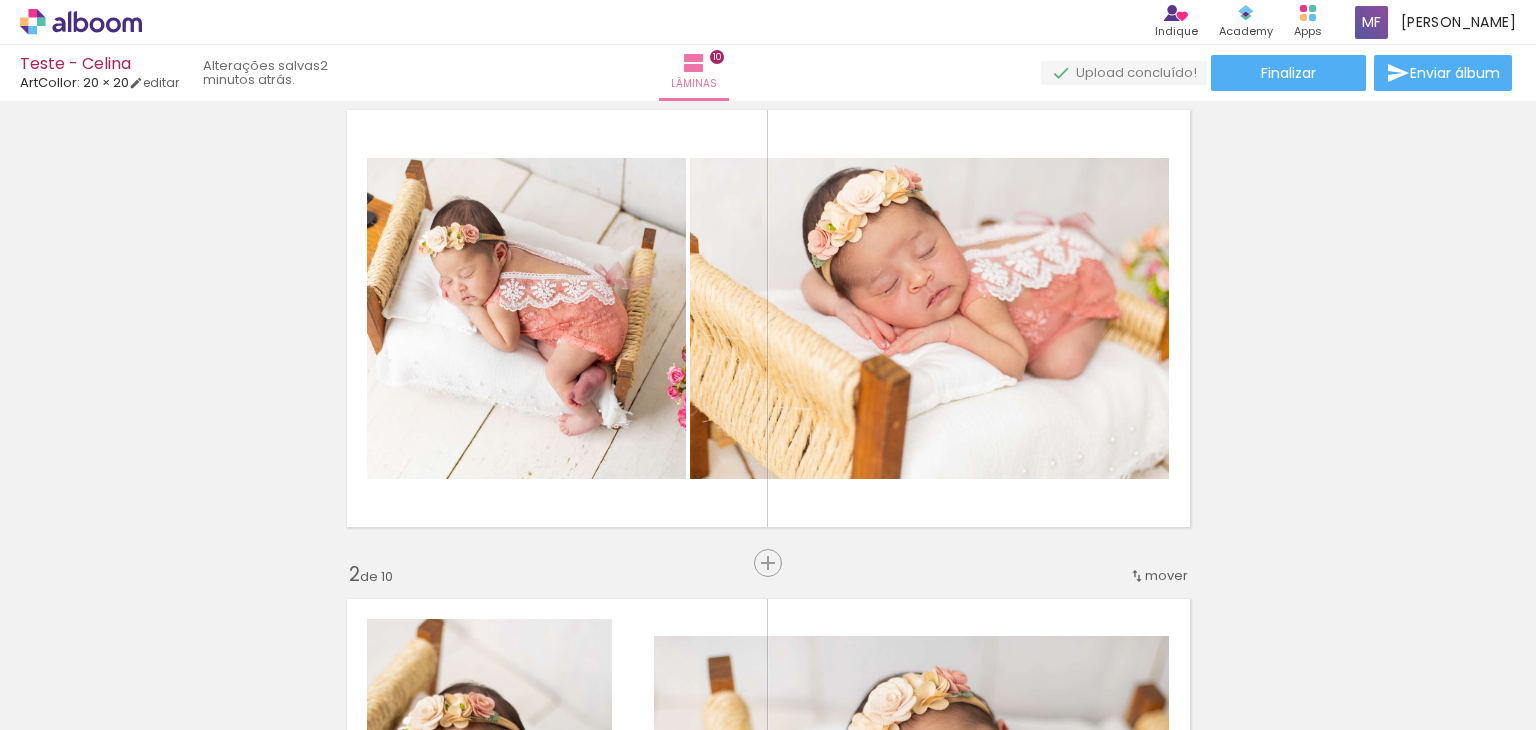 scroll, scrollTop: 0, scrollLeft: 0, axis: both 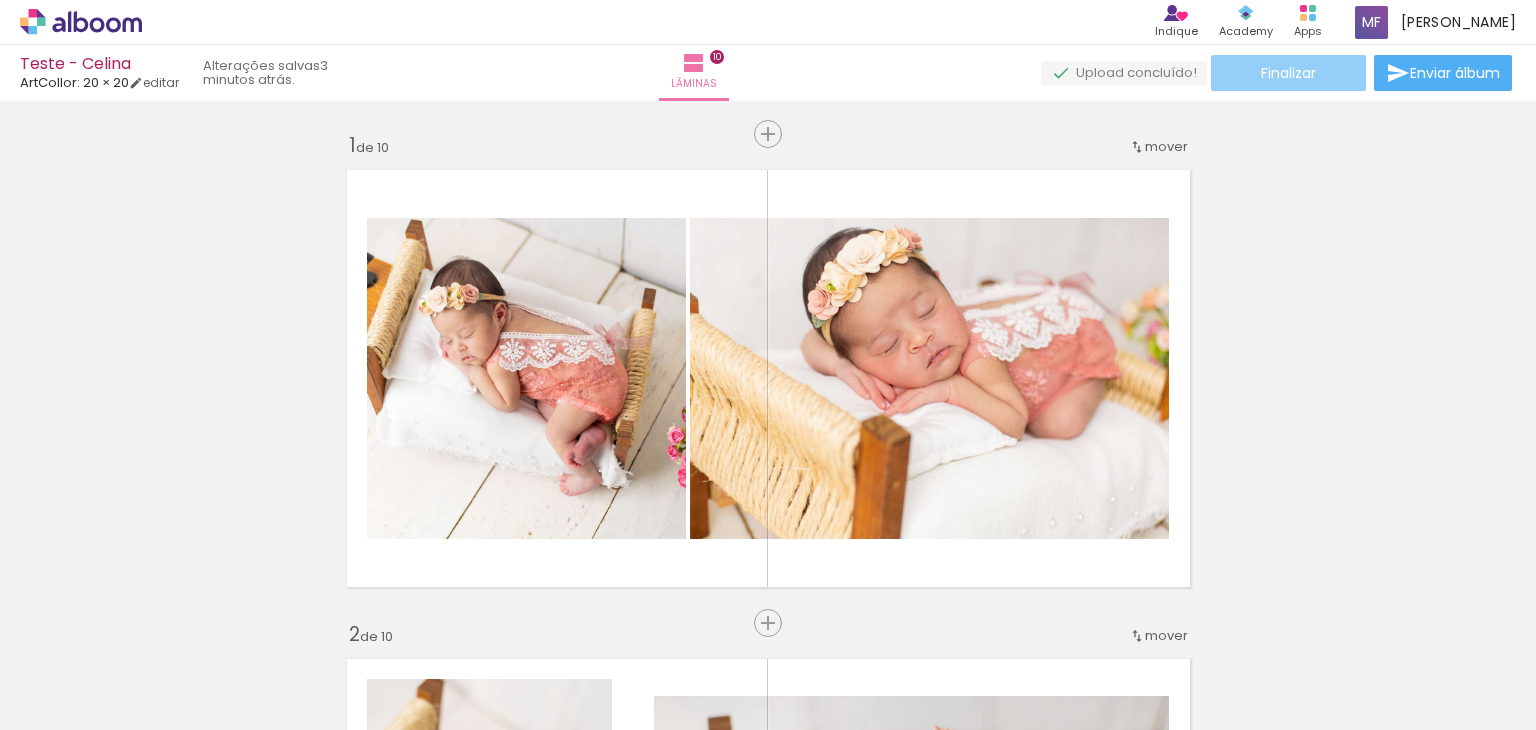 click on "Finalizar" 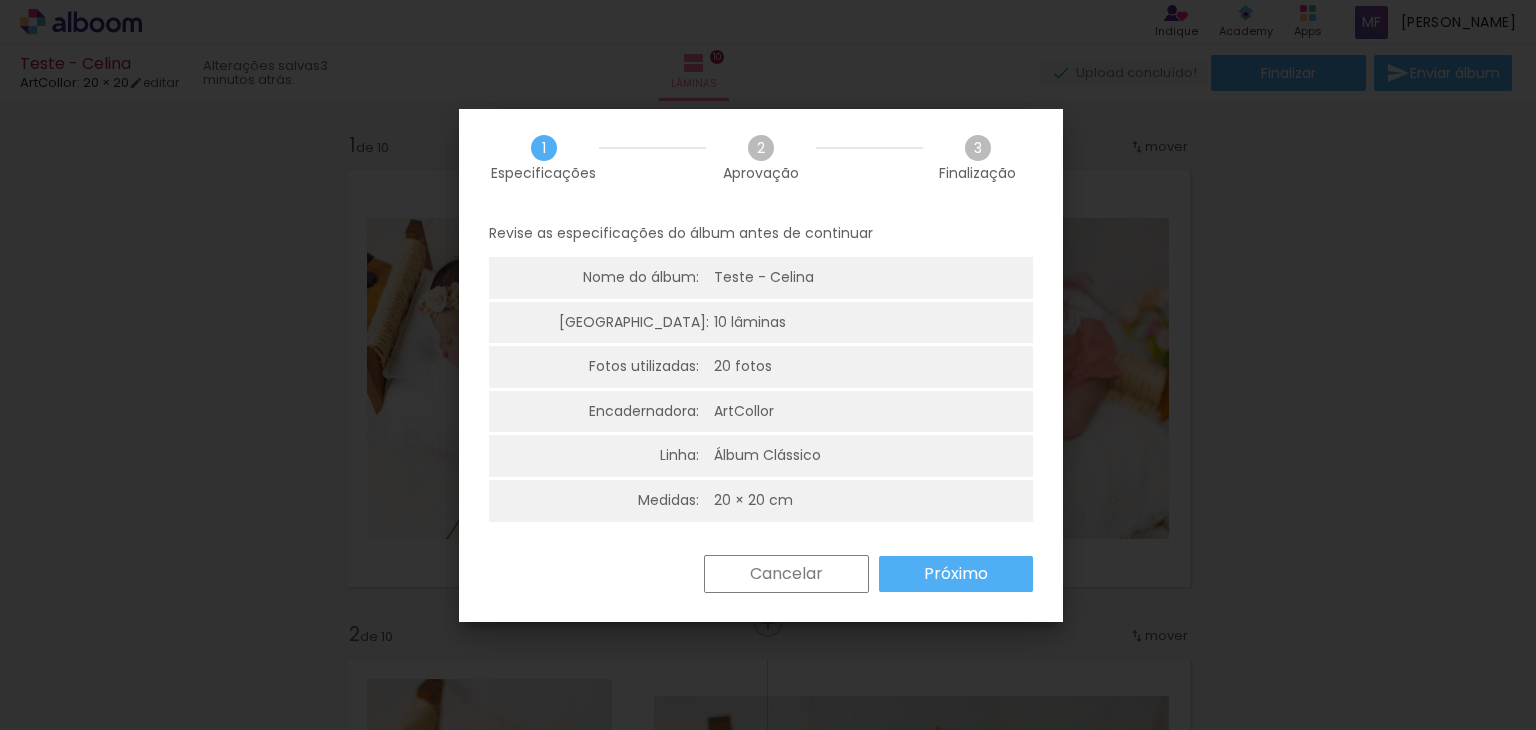 scroll, scrollTop: 4, scrollLeft: 0, axis: vertical 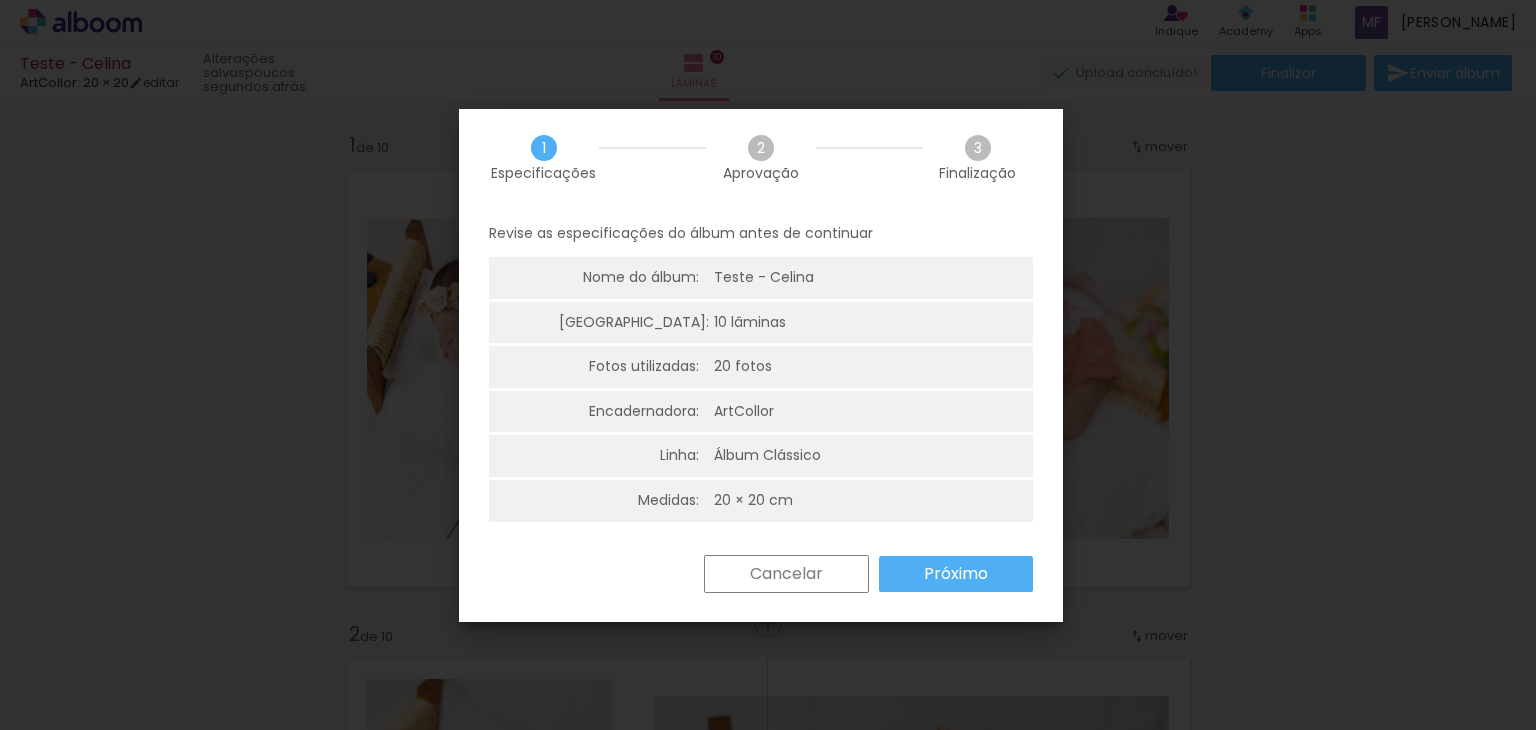 click on "Próximo" at bounding box center [956, 574] 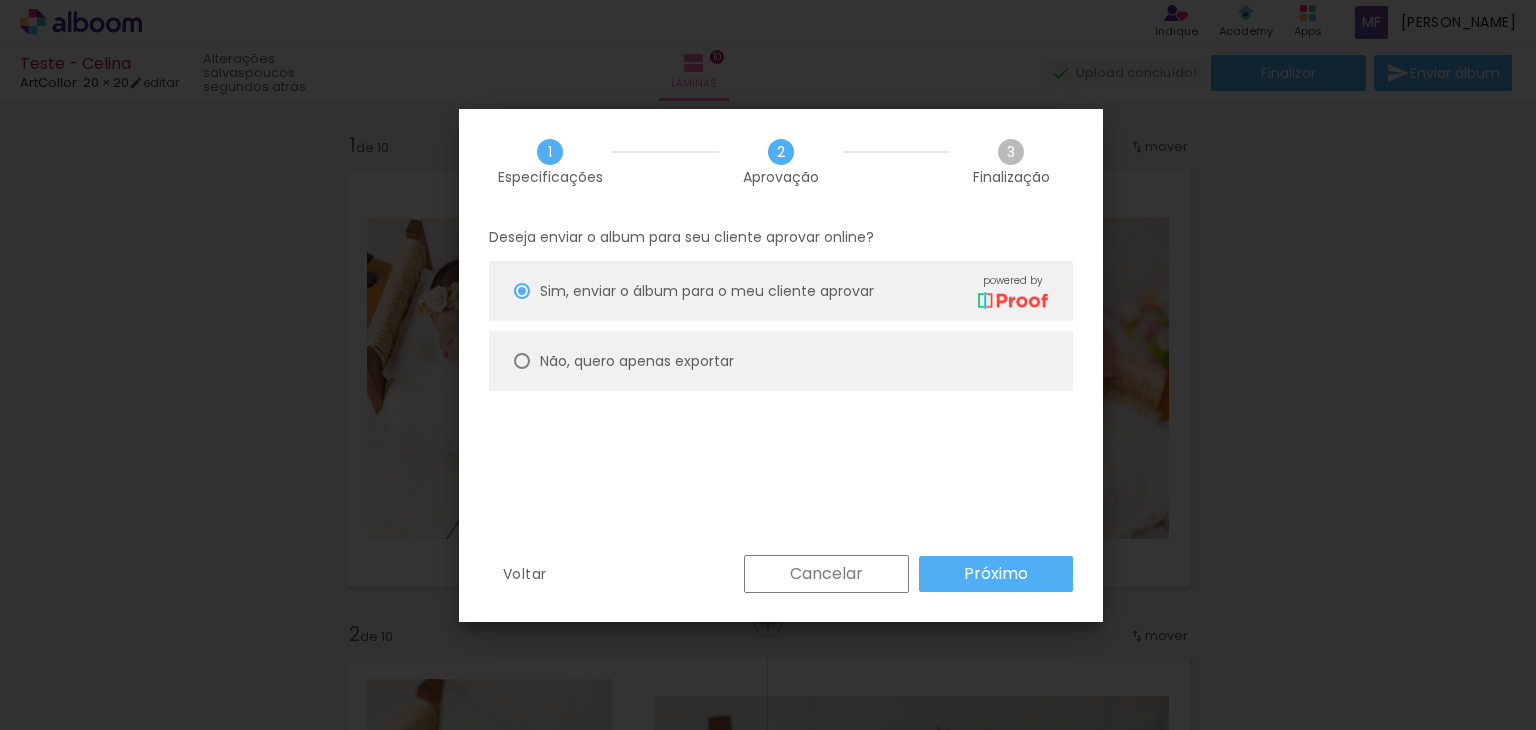 click on "Não, quero apenas exportar" at bounding box center [781, 361] 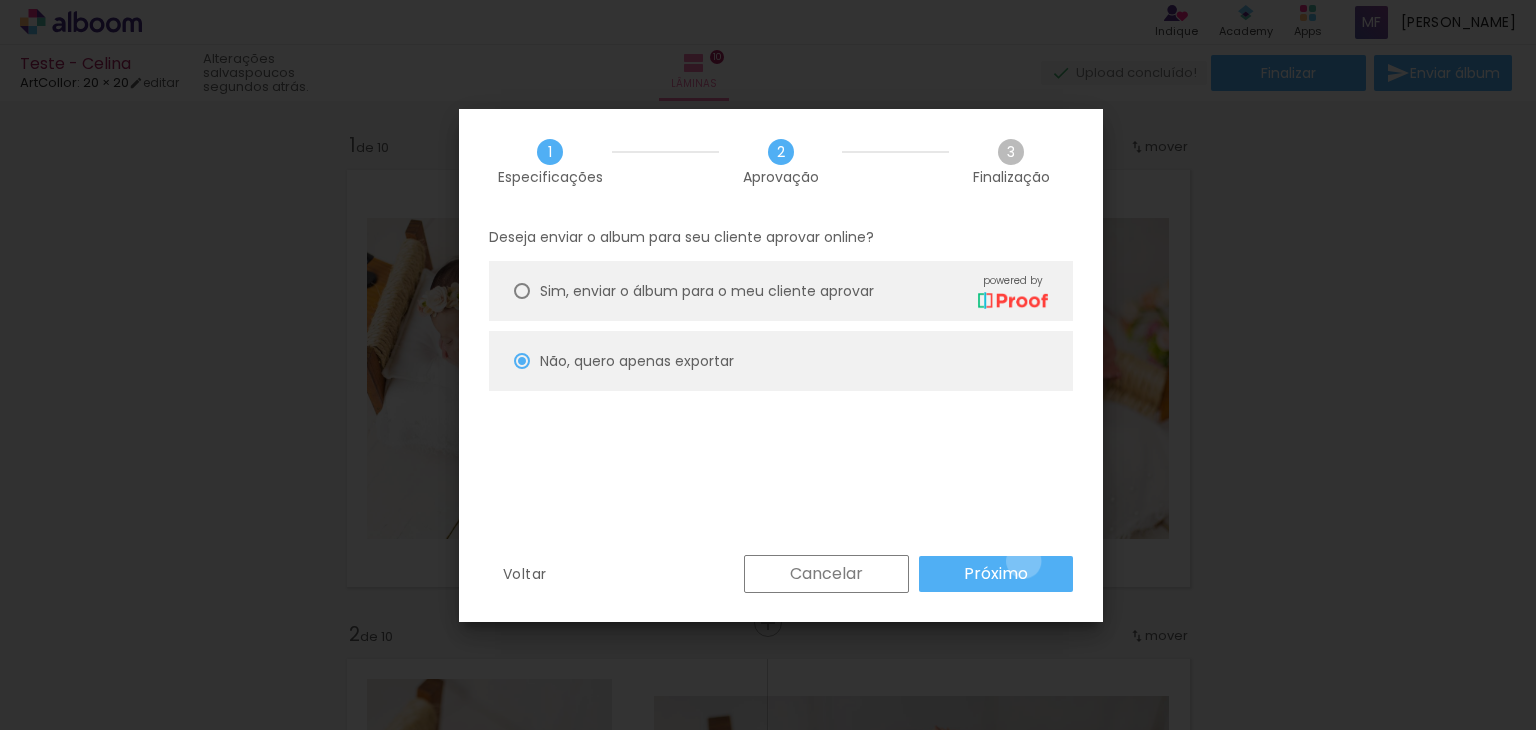 click on "Próximo" at bounding box center (996, 574) 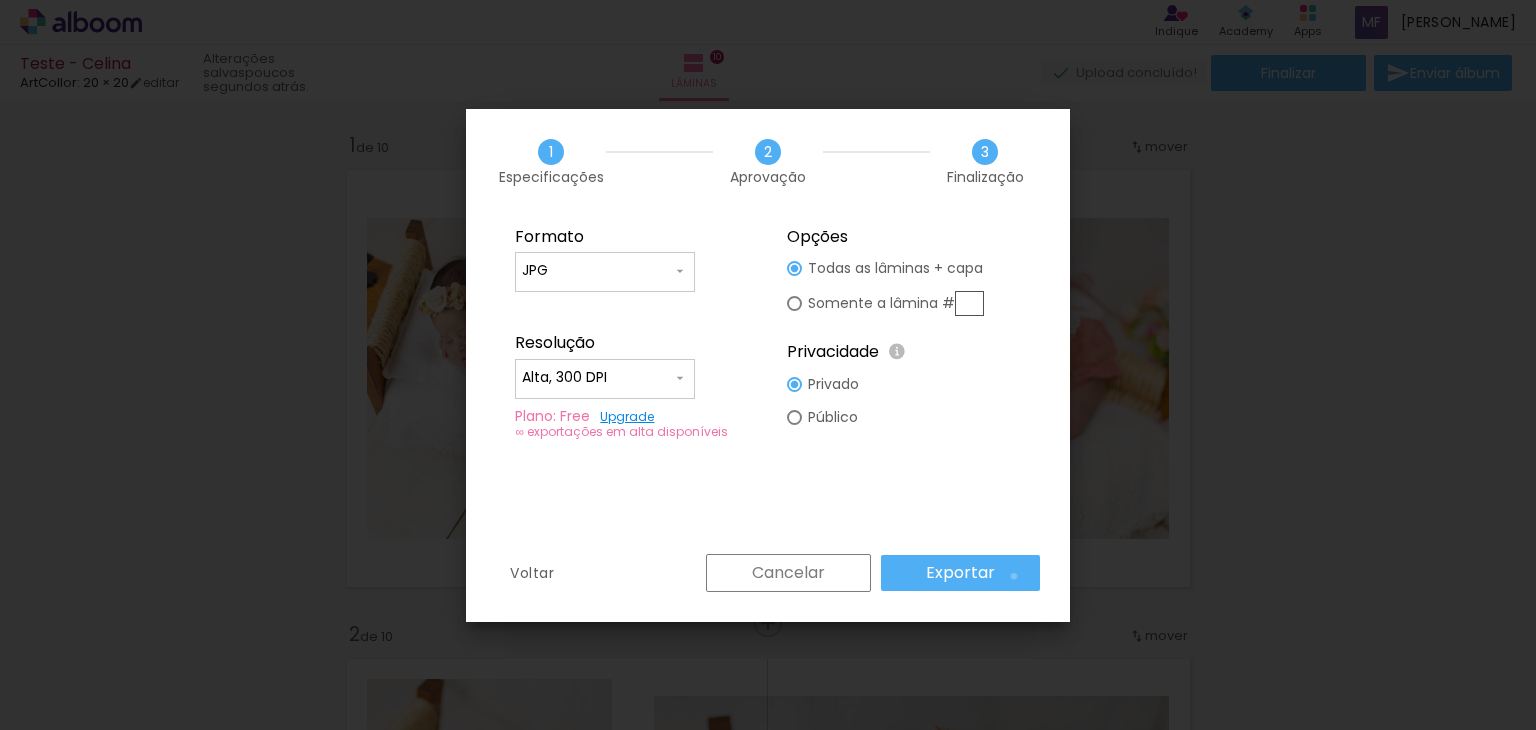 click on "Exportar" at bounding box center (960, 573) 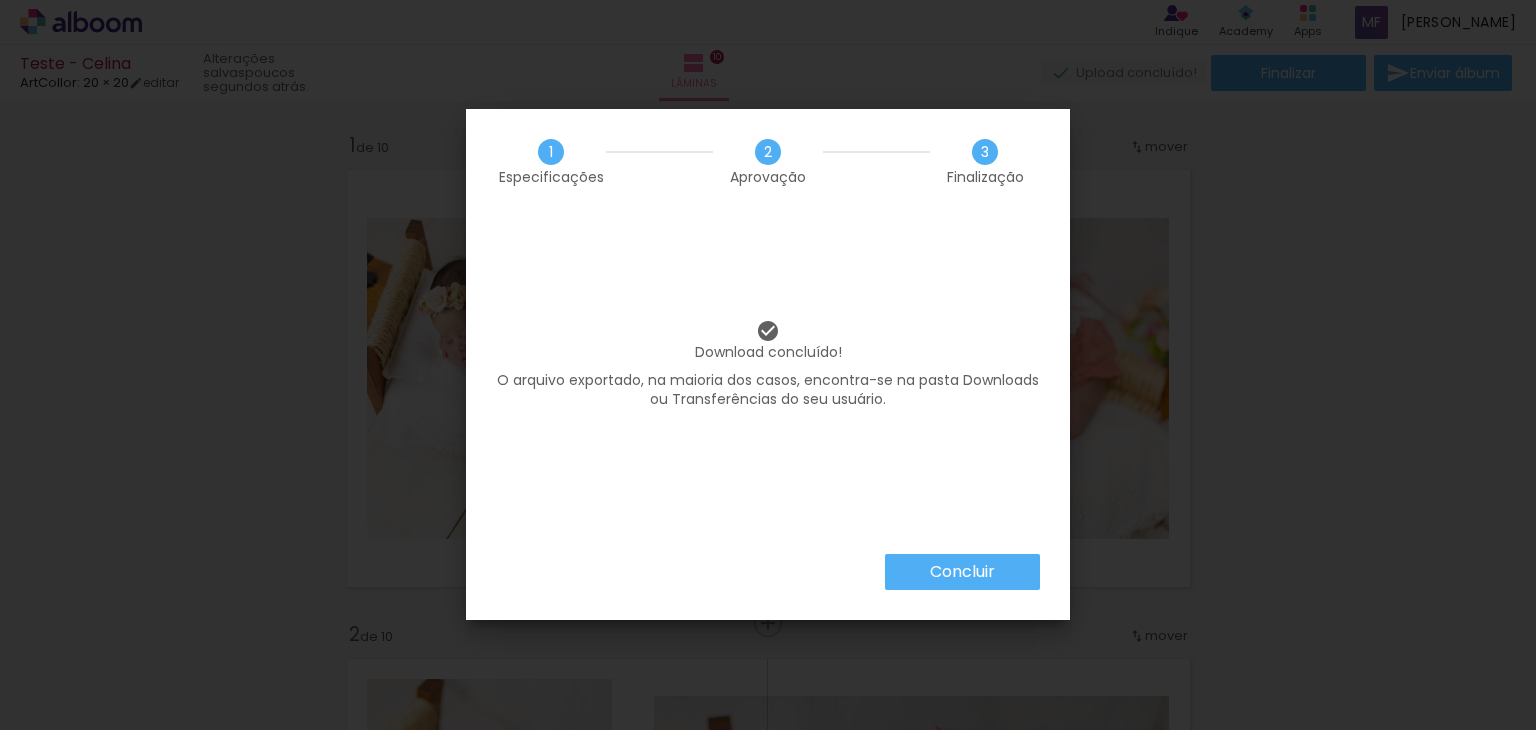 click on "Concluir" at bounding box center (0, 0) 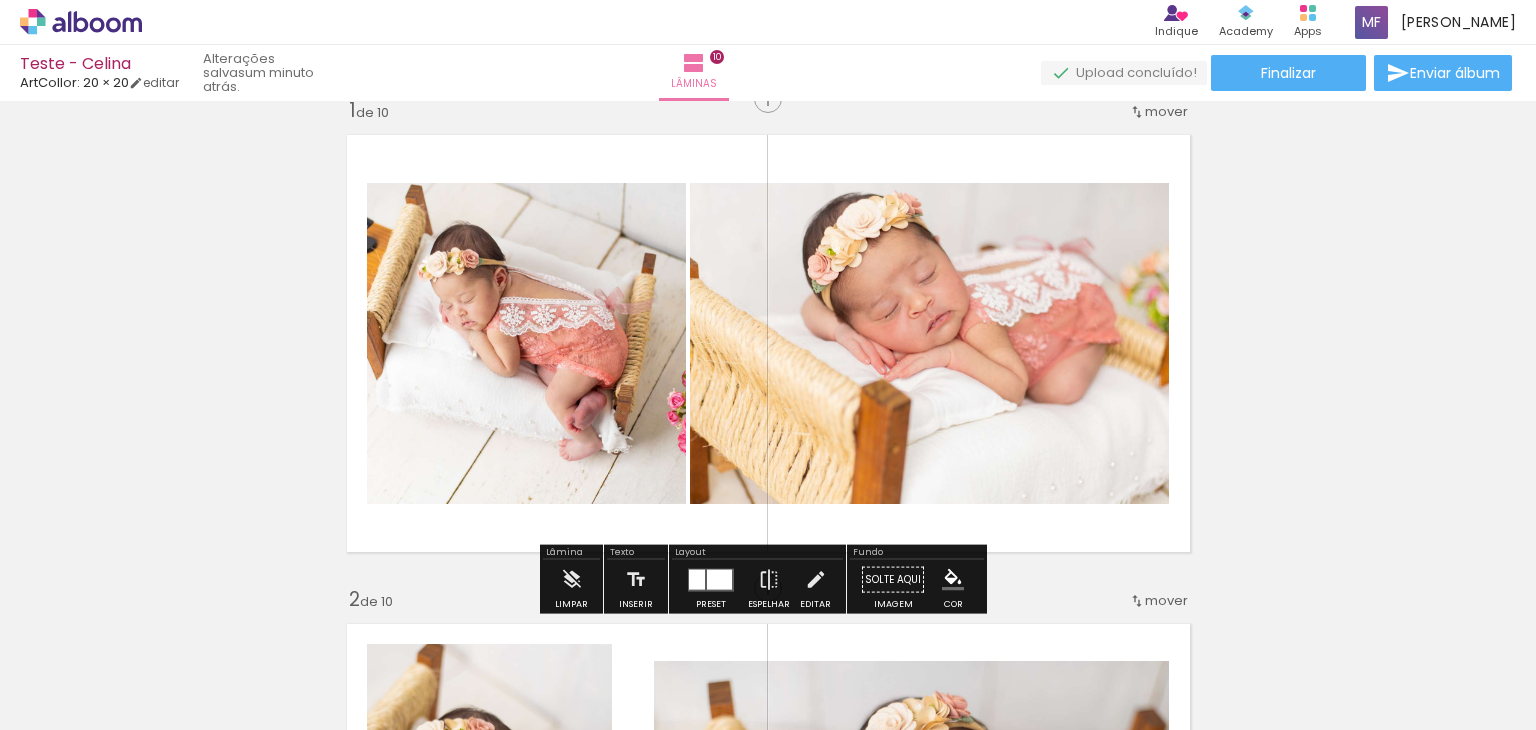 scroll, scrollTop: 0, scrollLeft: 0, axis: both 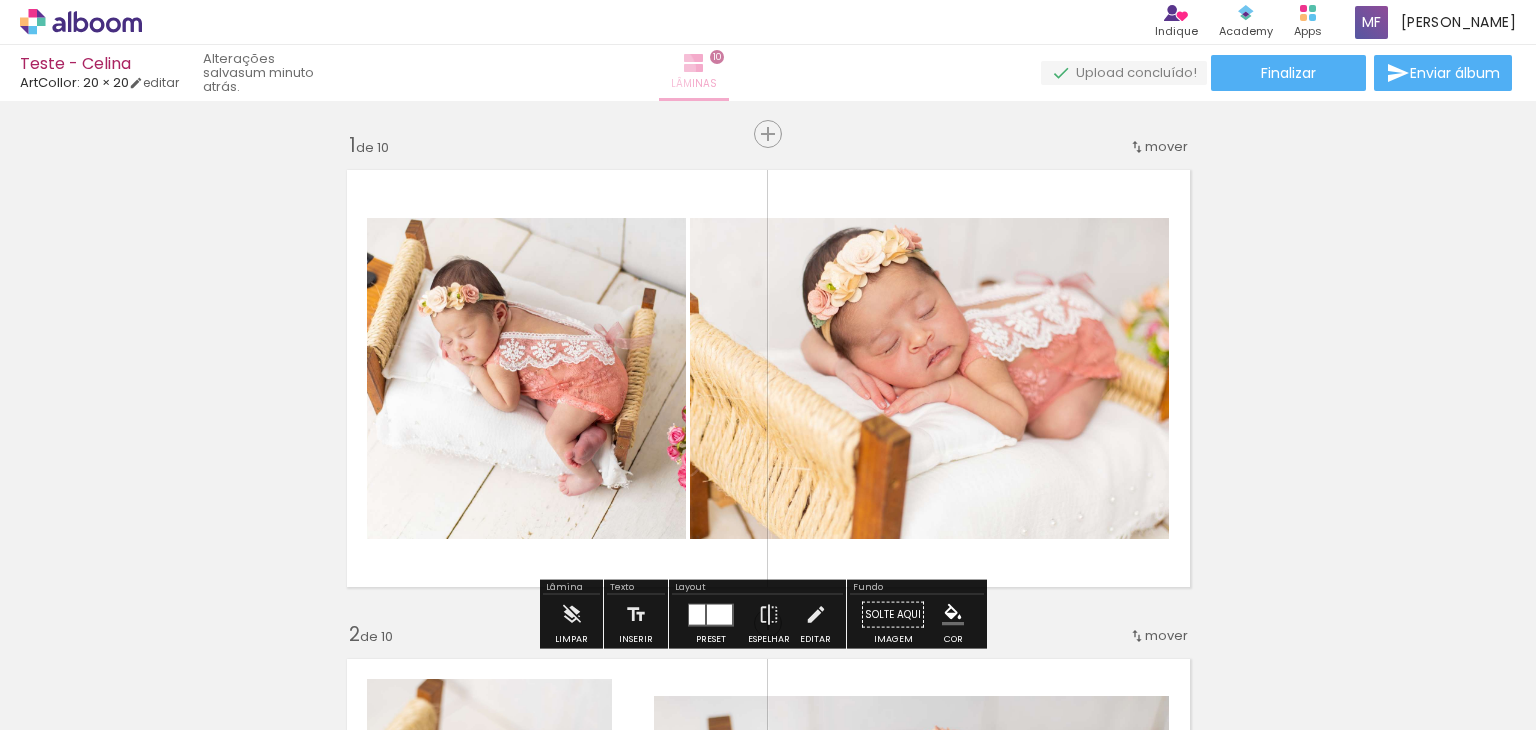 click on "Lâminas 10" at bounding box center (694, 73) 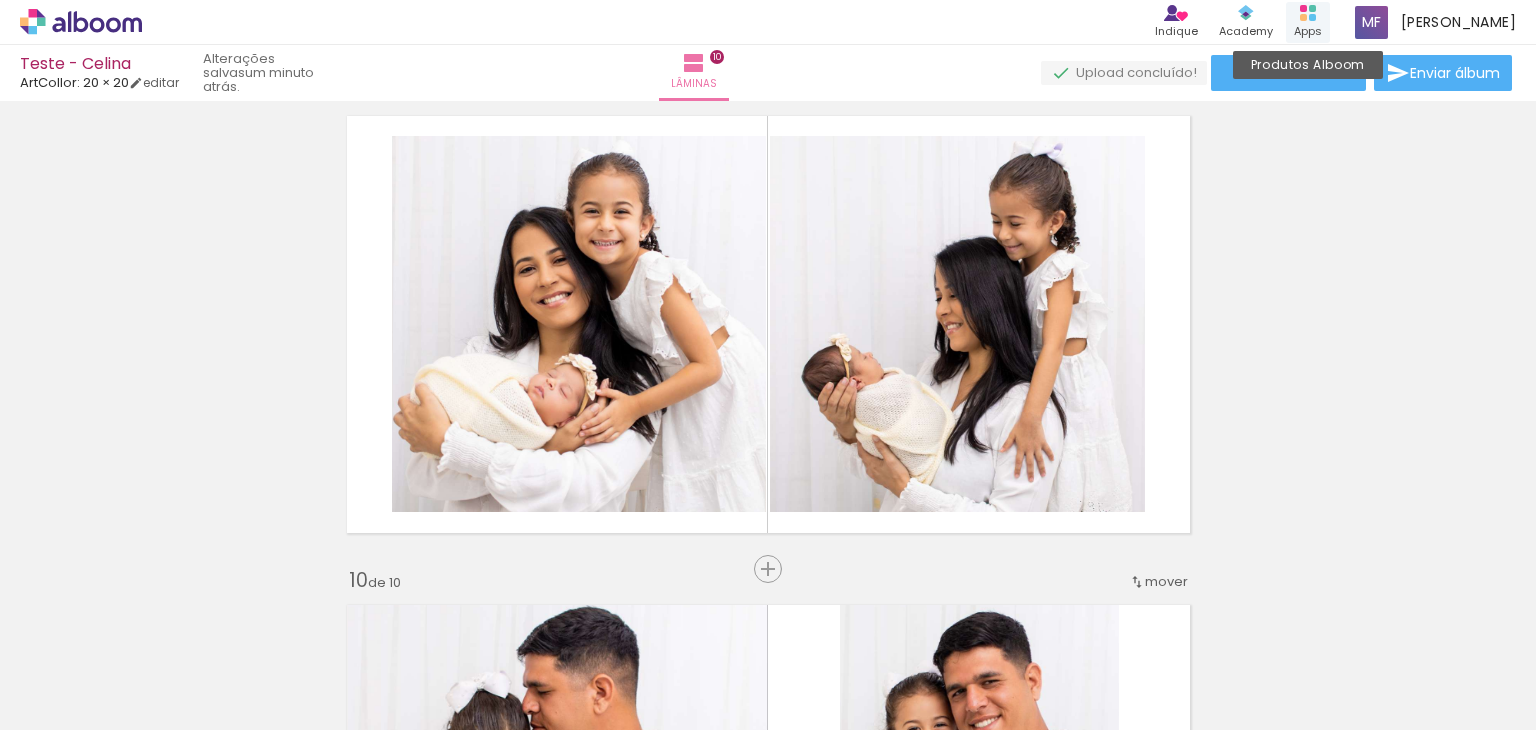 scroll, scrollTop: 4300, scrollLeft: 0, axis: vertical 